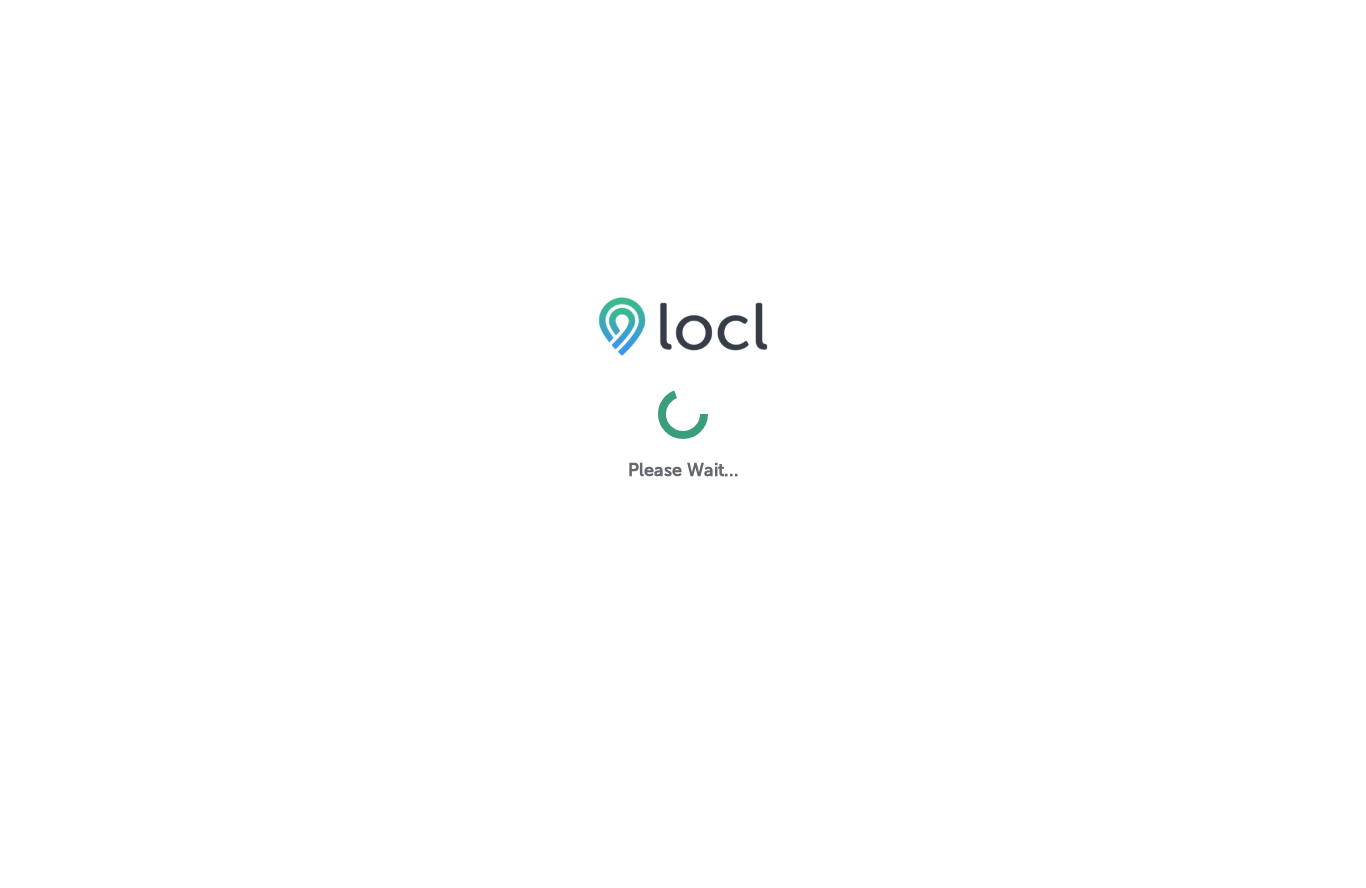 scroll, scrollTop: 0, scrollLeft: 0, axis: both 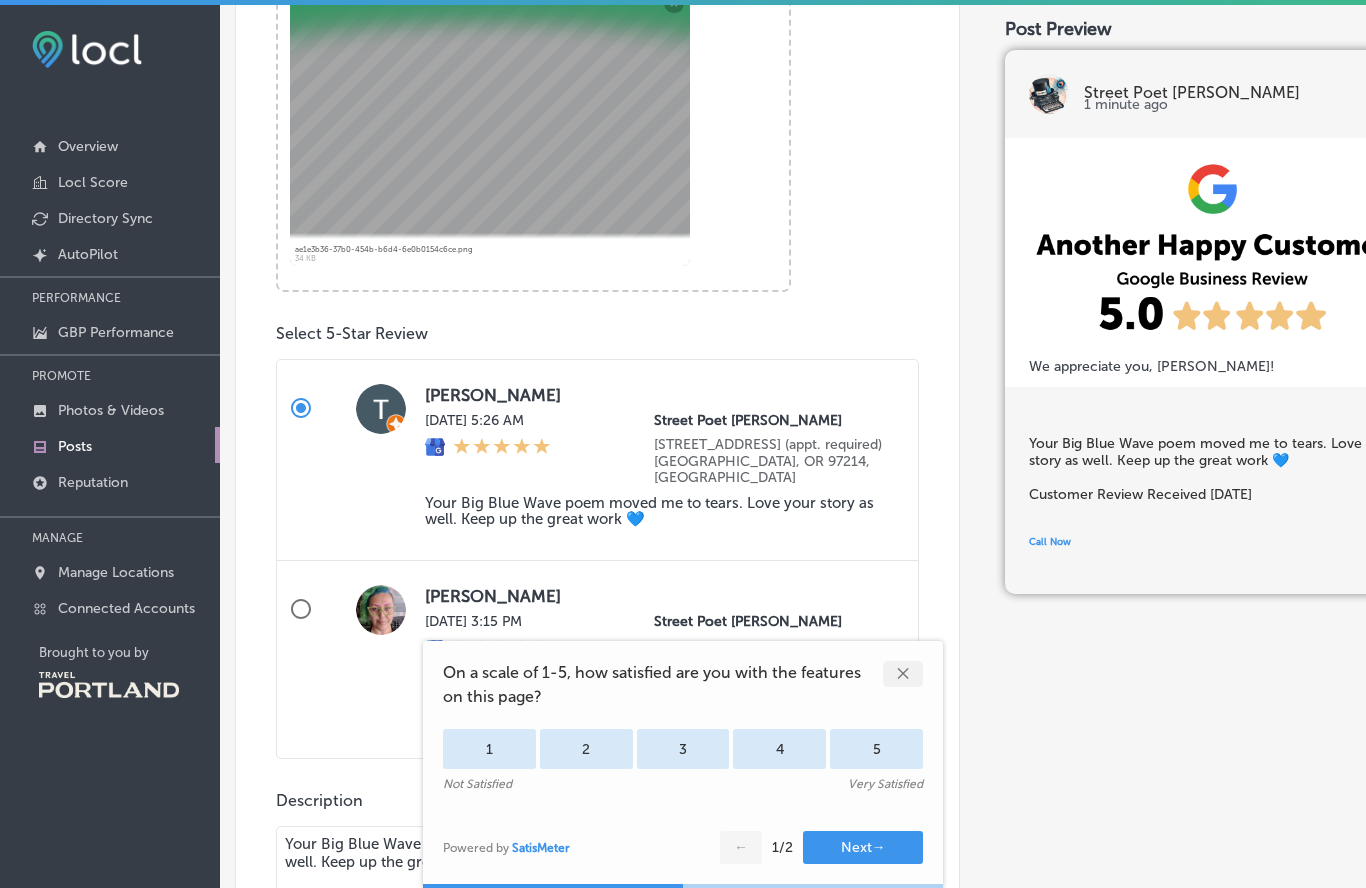 click on "✕" at bounding box center [903, 674] 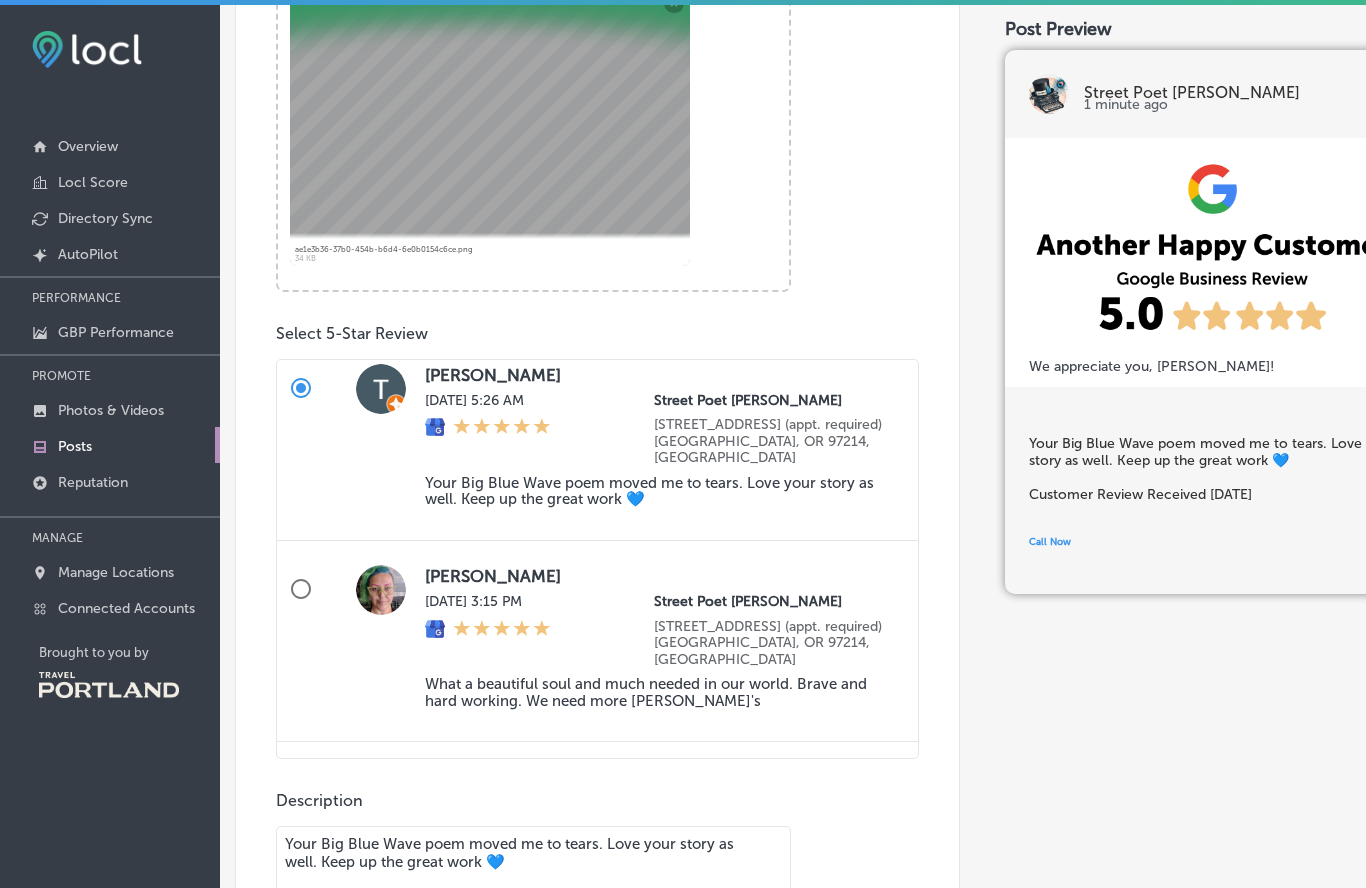 scroll, scrollTop: 25, scrollLeft: 0, axis: vertical 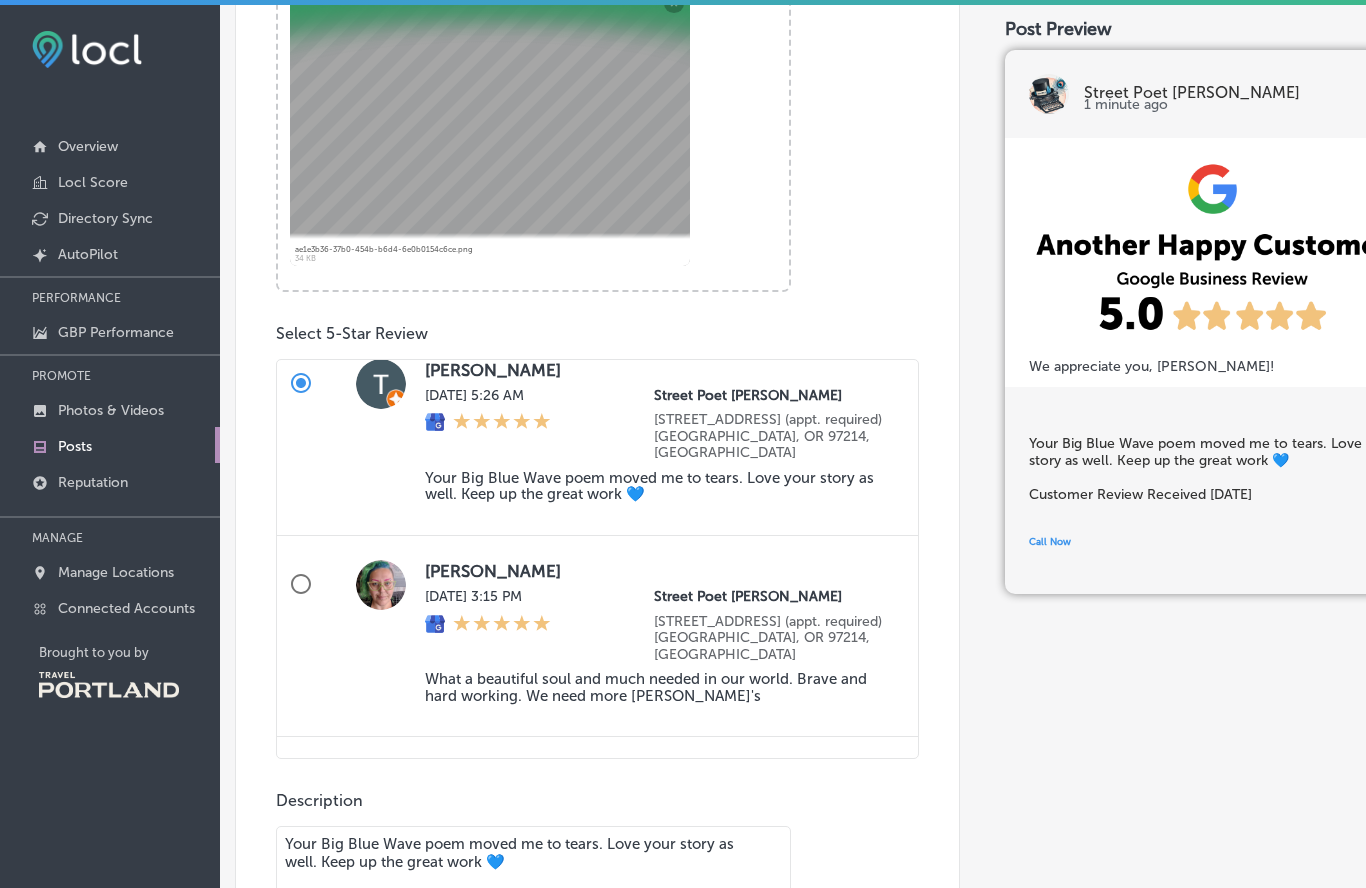 click on "[PERSON_NAME][DATE] 3:15 PM Street Poet [PERSON_NAME] [STREET_ADDRESS] (appt. required) [GEOGRAPHIC_DATA], OR 97214, [GEOGRAPHIC_DATA] Get More Reviews What a beautiful soul and much needed in our world. Brave and hard working. We need more [PERSON_NAME]'s Reply" at bounding box center [301, 584] 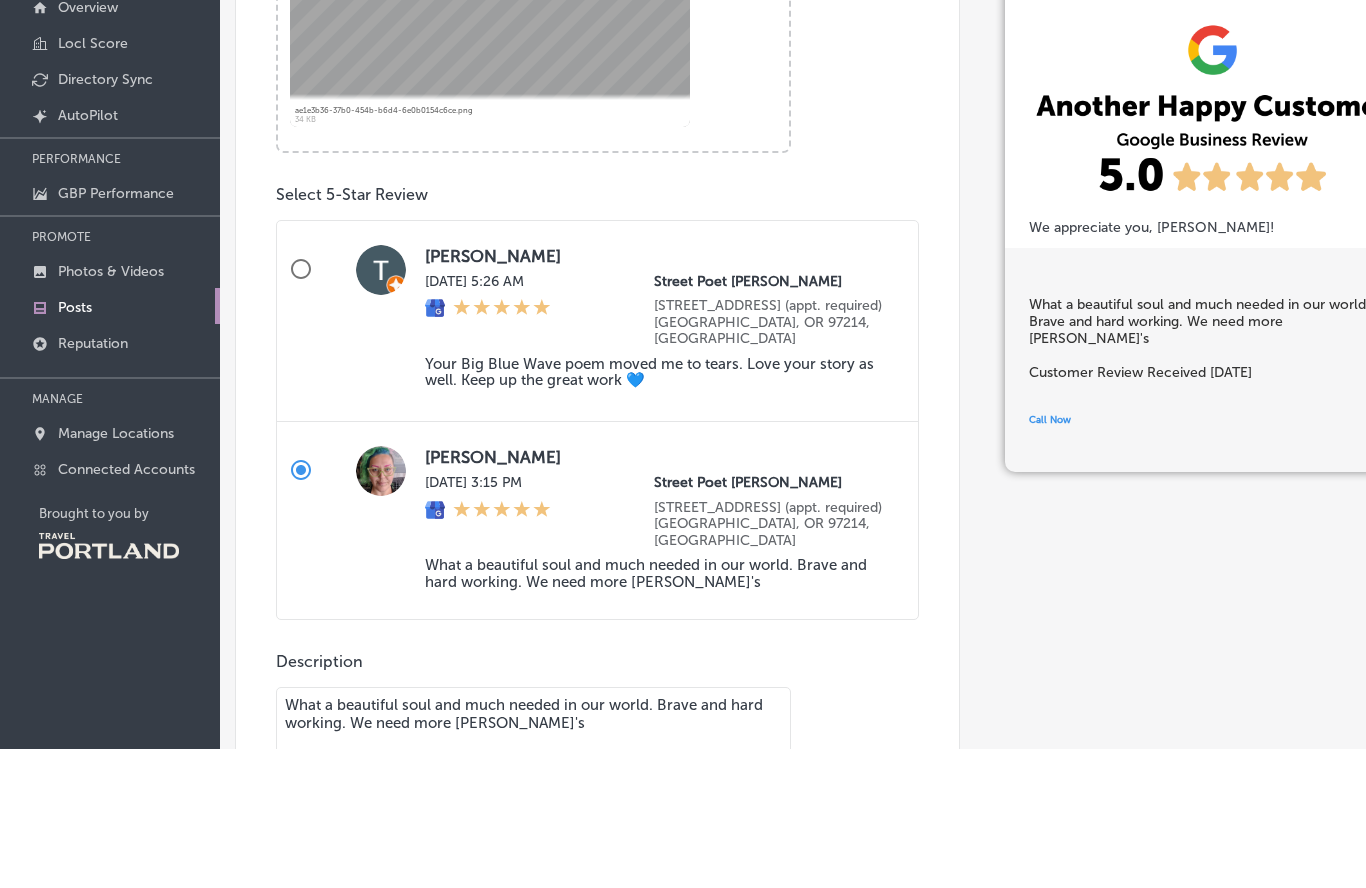 scroll, scrollTop: -1, scrollLeft: 0, axis: vertical 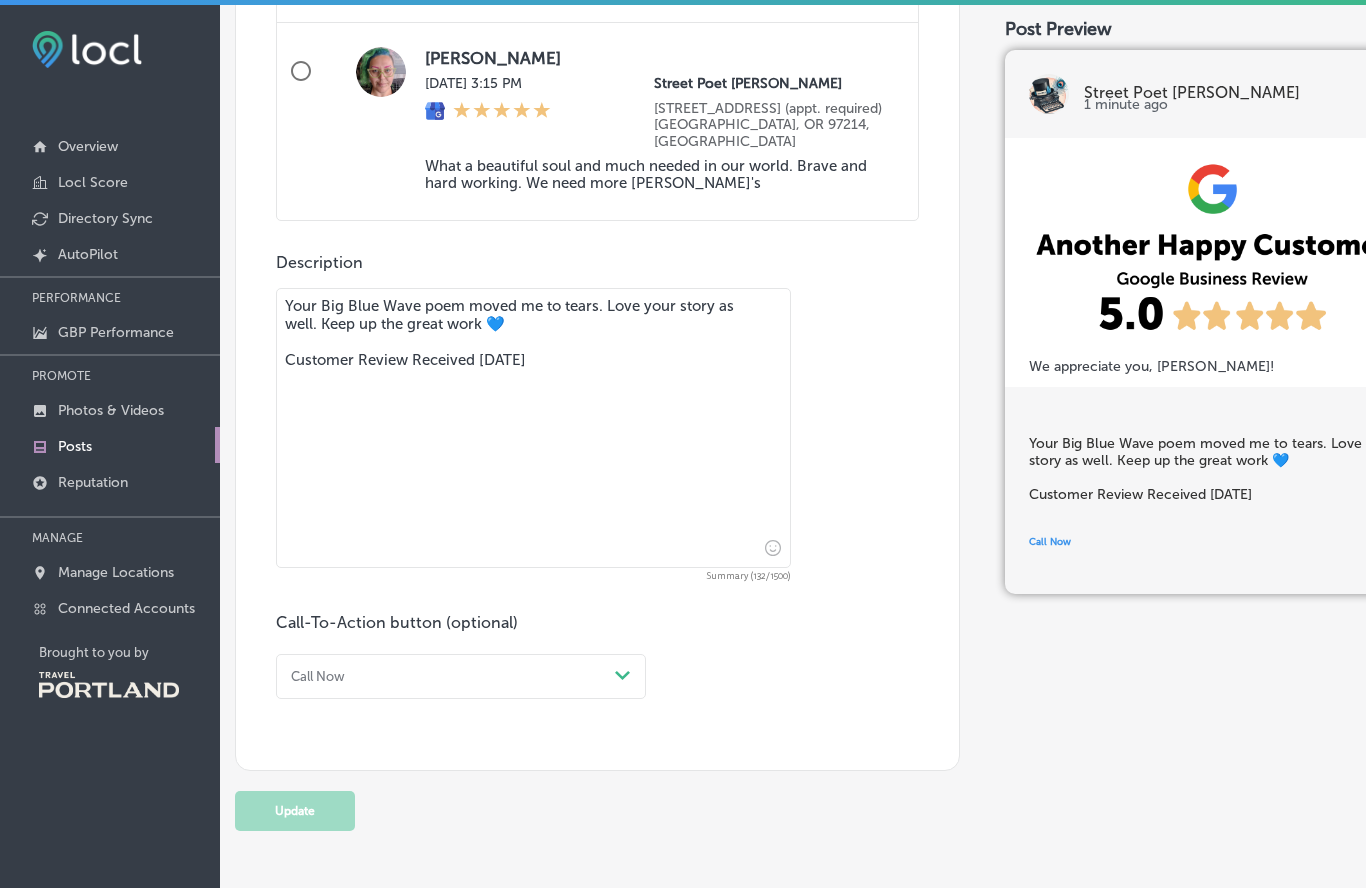 click on "Locl Score" at bounding box center [93, 182] 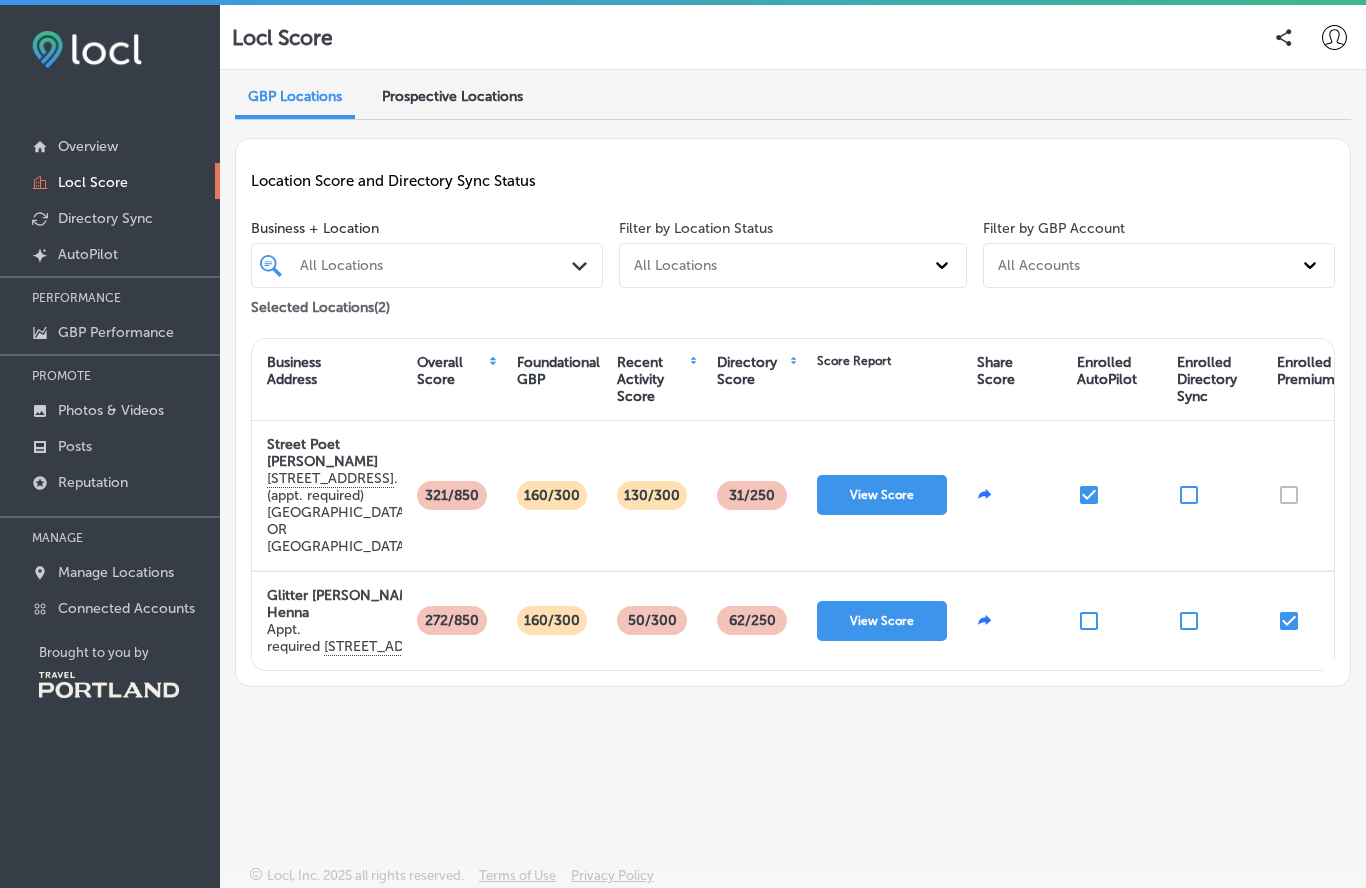click at bounding box center (1212, 495) 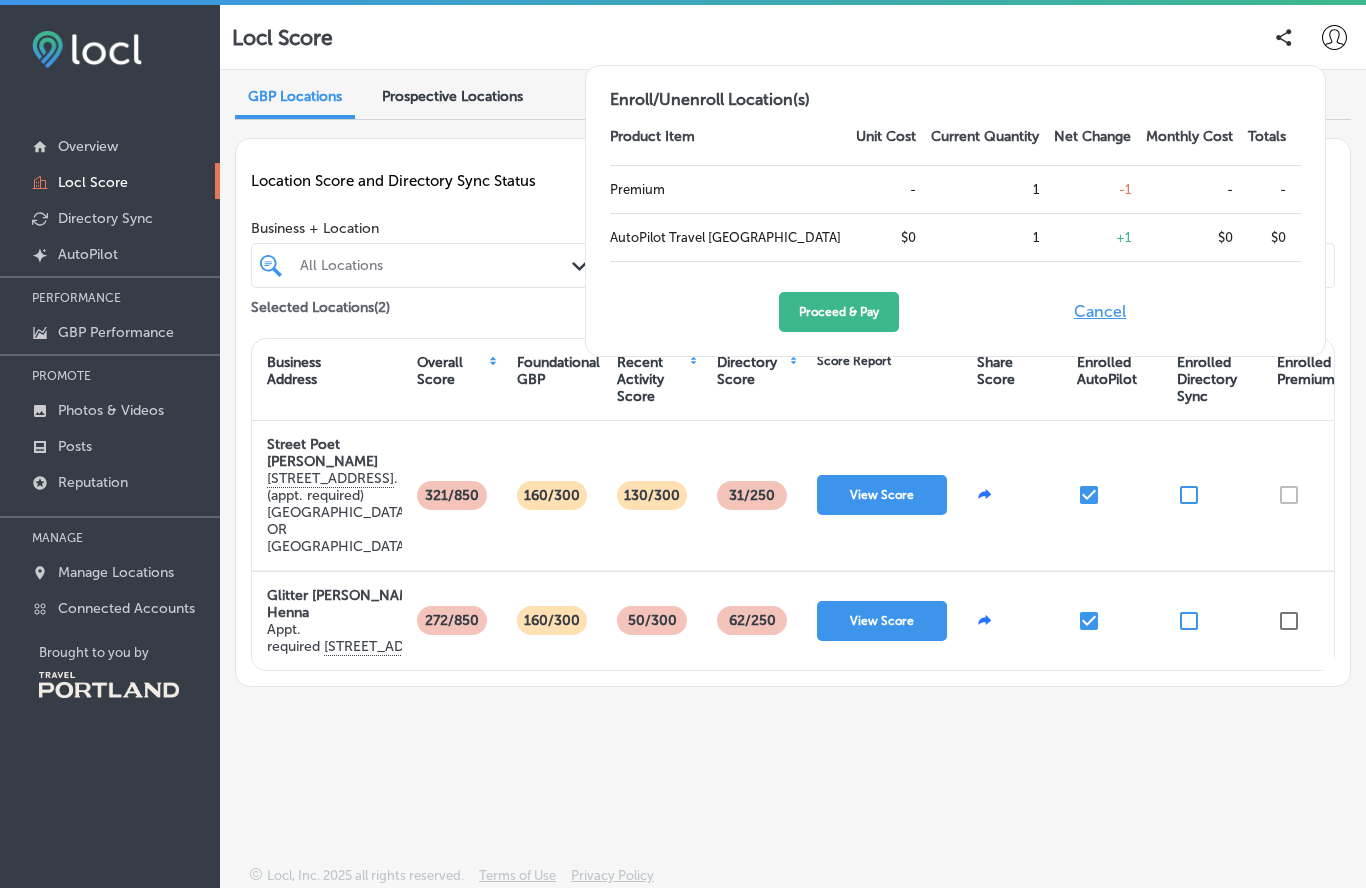 click at bounding box center (1189, 495) 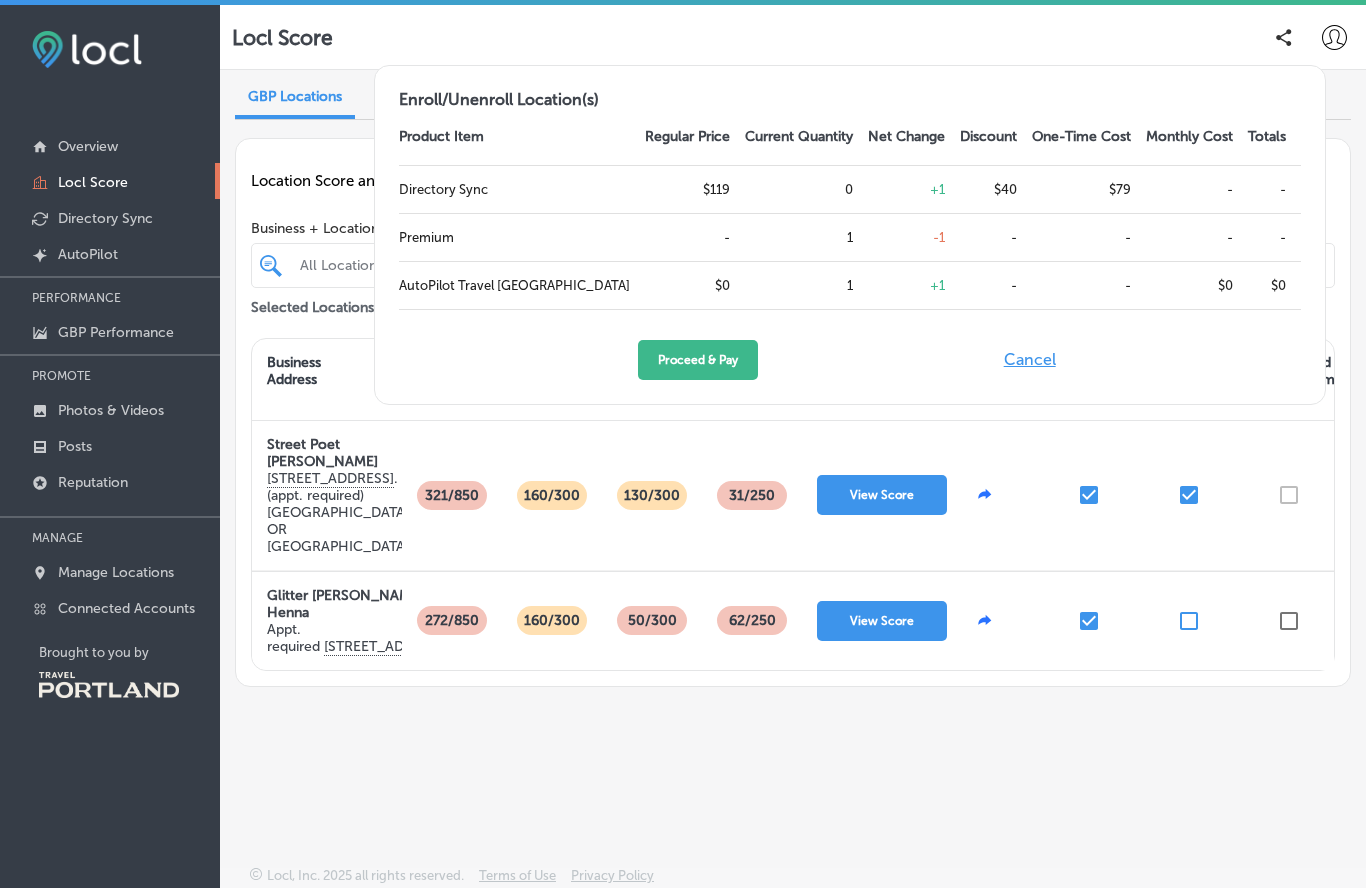 click at bounding box center (1189, 495) 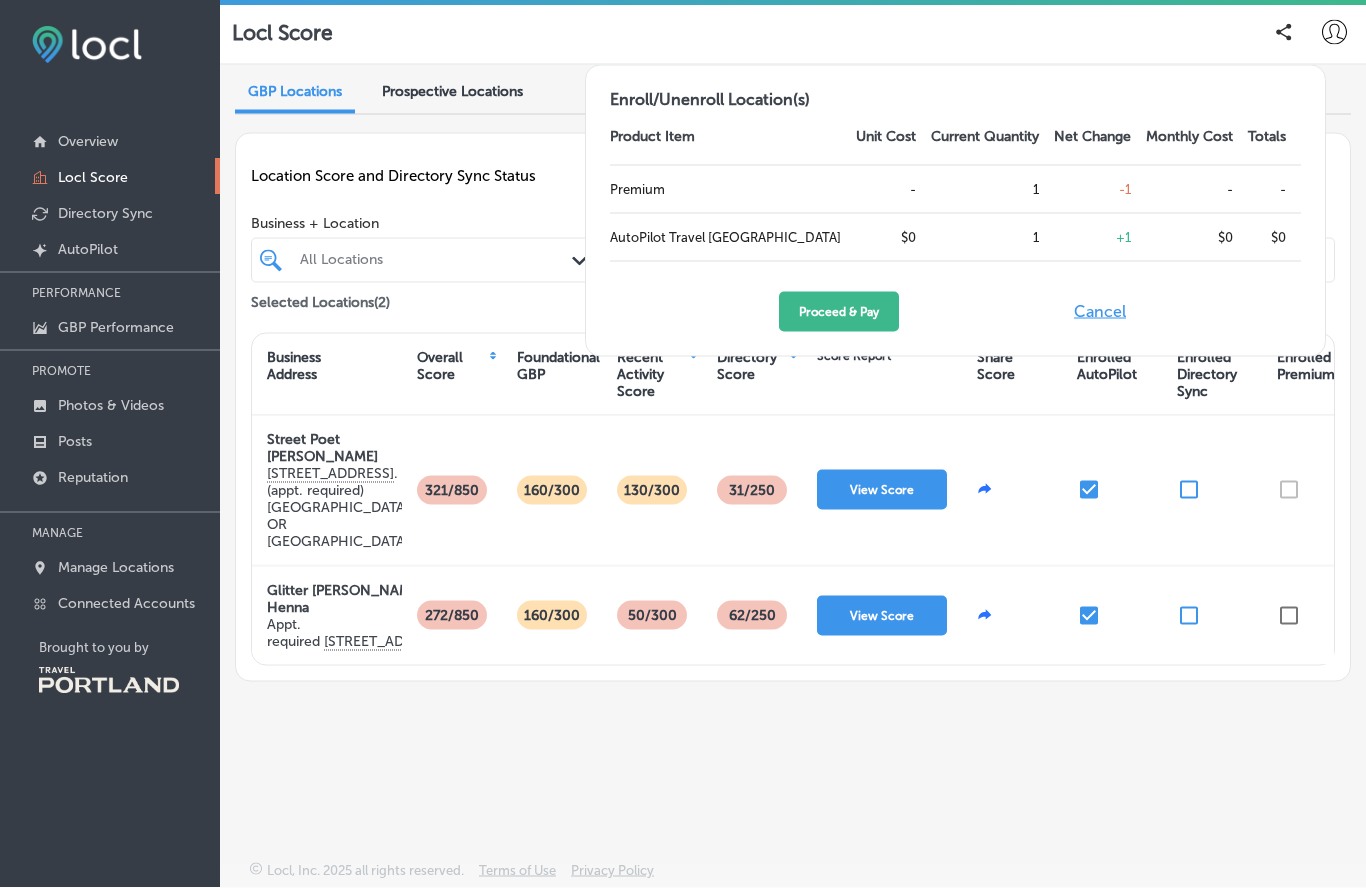 scroll, scrollTop: 92, scrollLeft: 0, axis: vertical 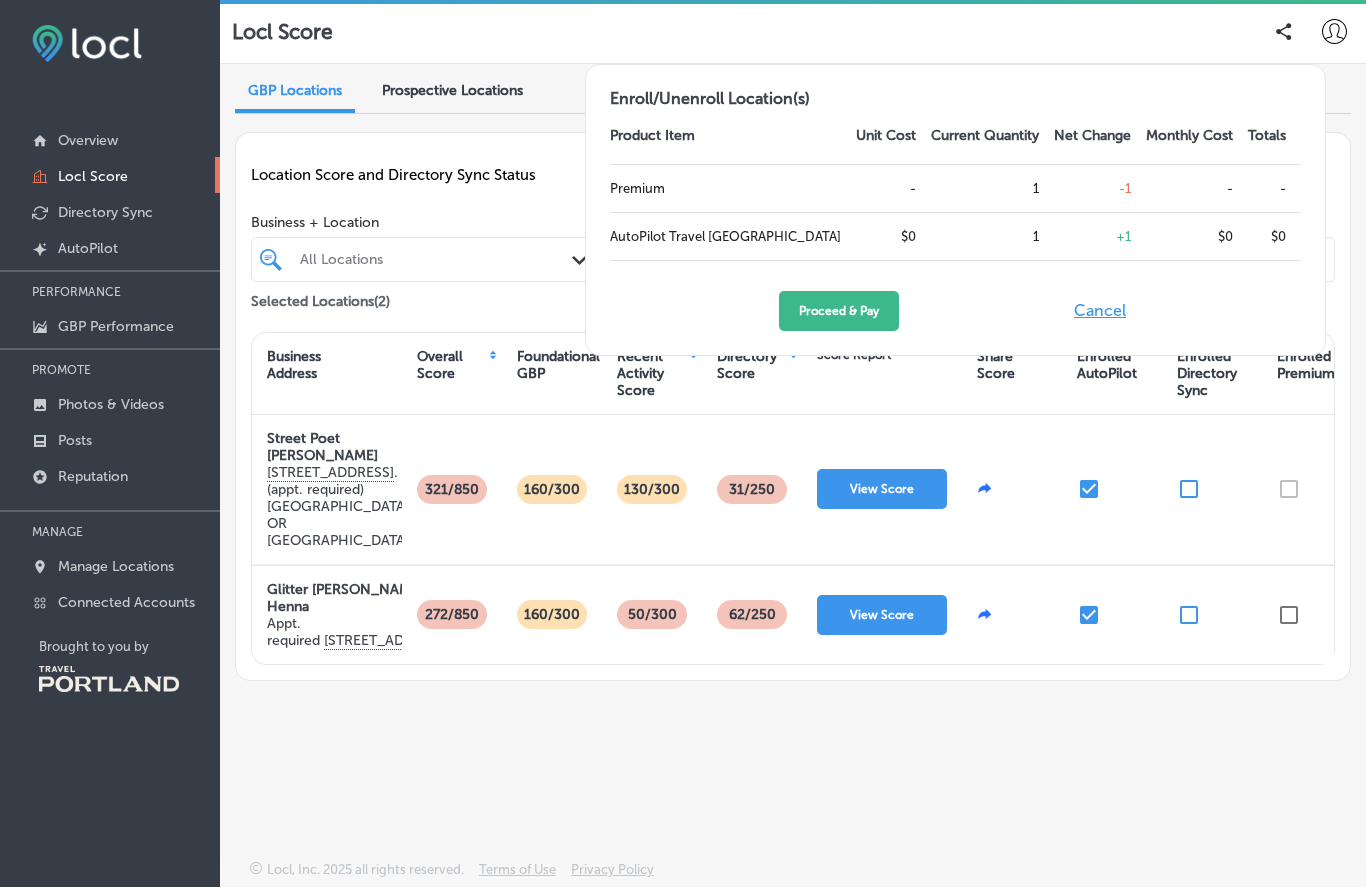 click on "Cancel" at bounding box center [1100, 312] 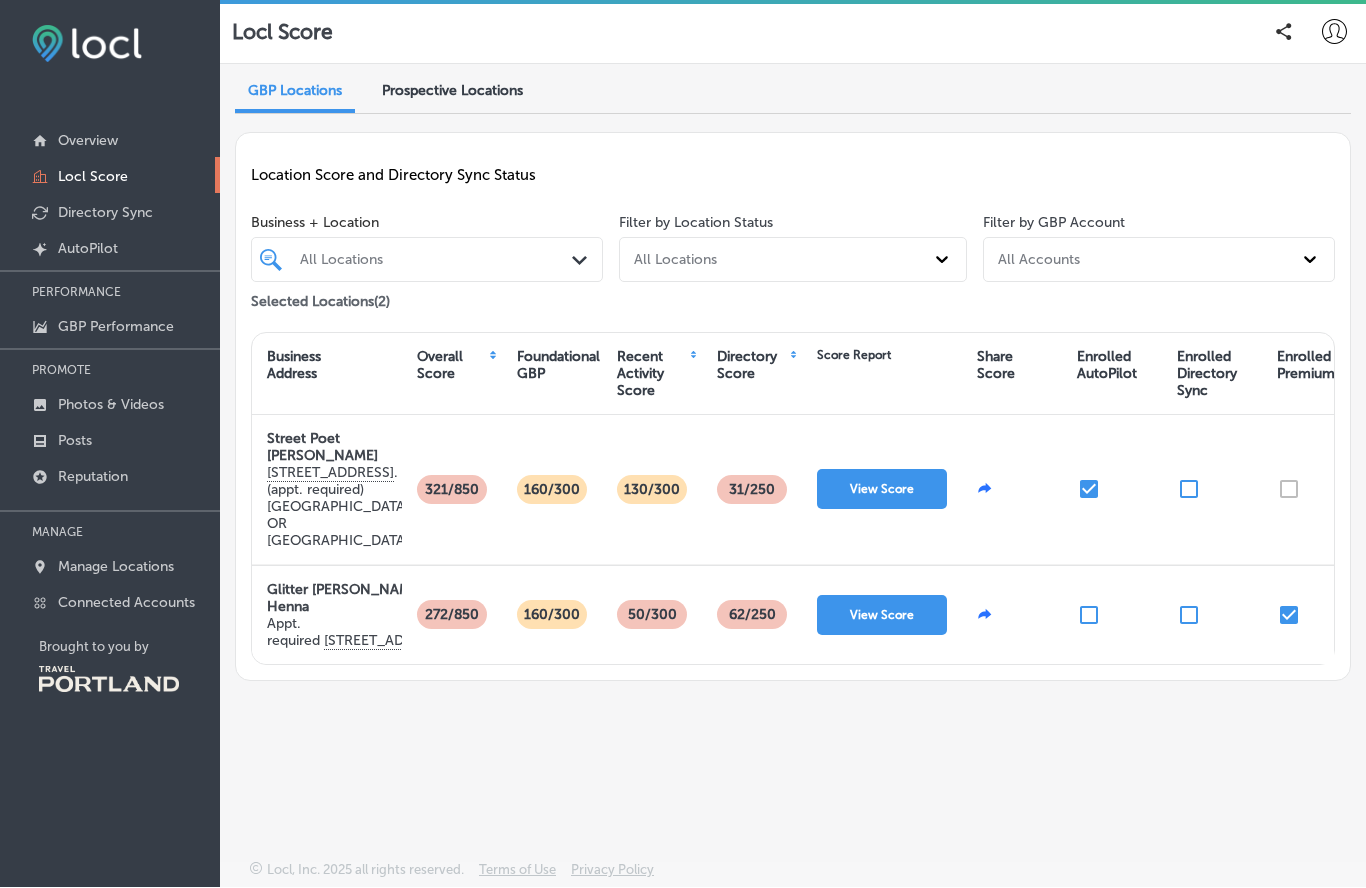click at bounding box center (1089, 616) 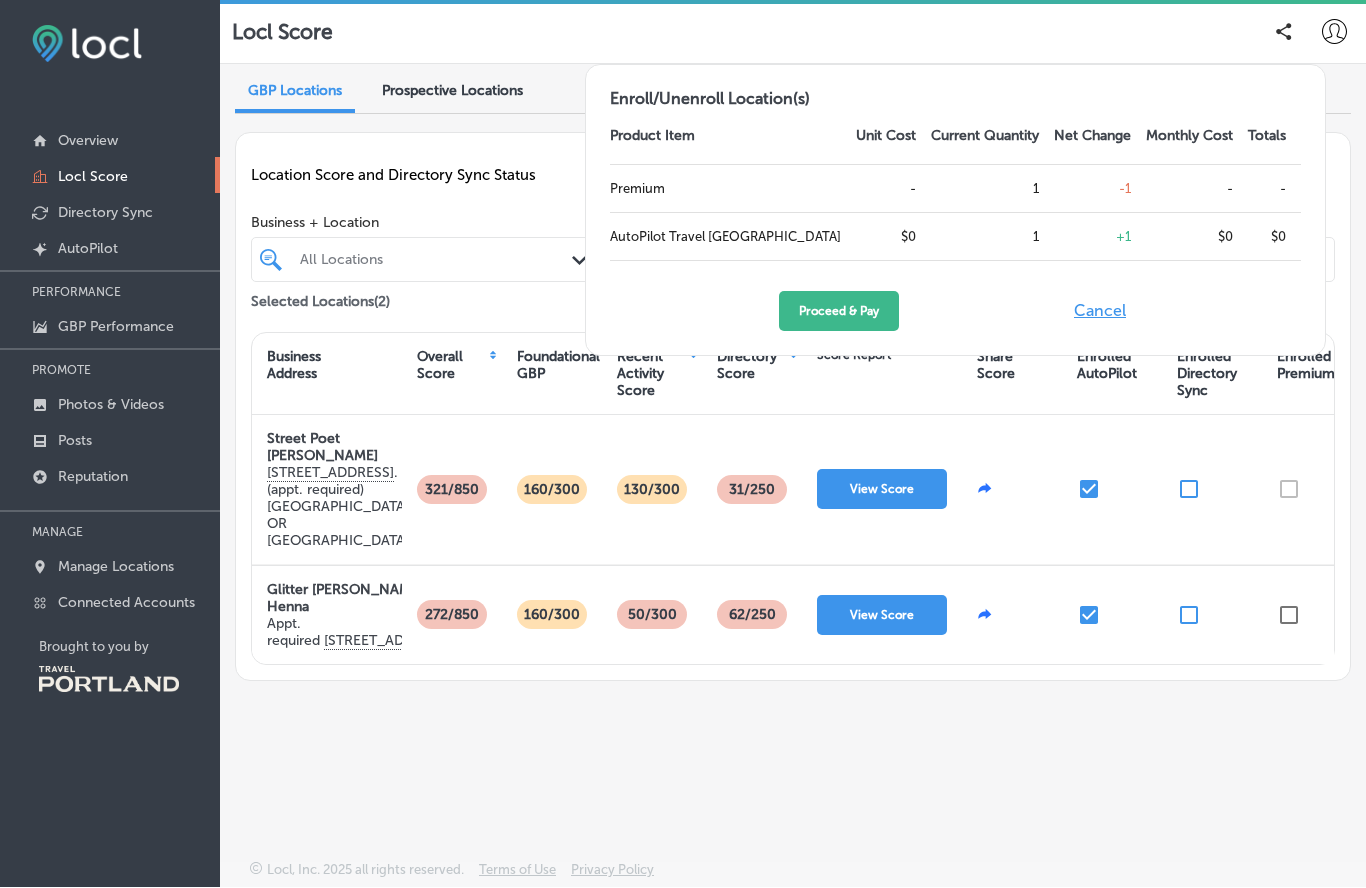 click on "Cancel" at bounding box center (1100, 312) 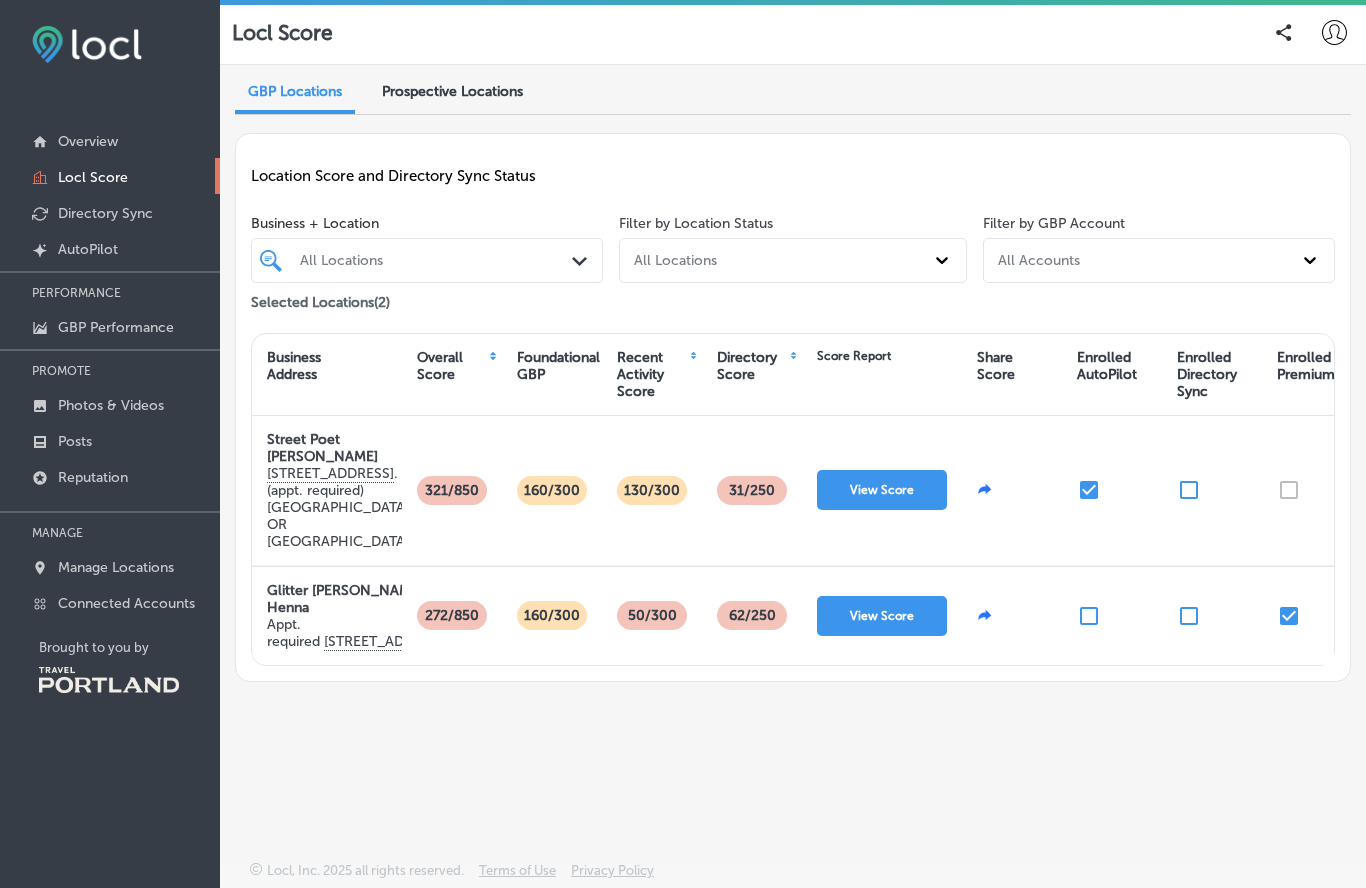 scroll, scrollTop: 0, scrollLeft: 0, axis: both 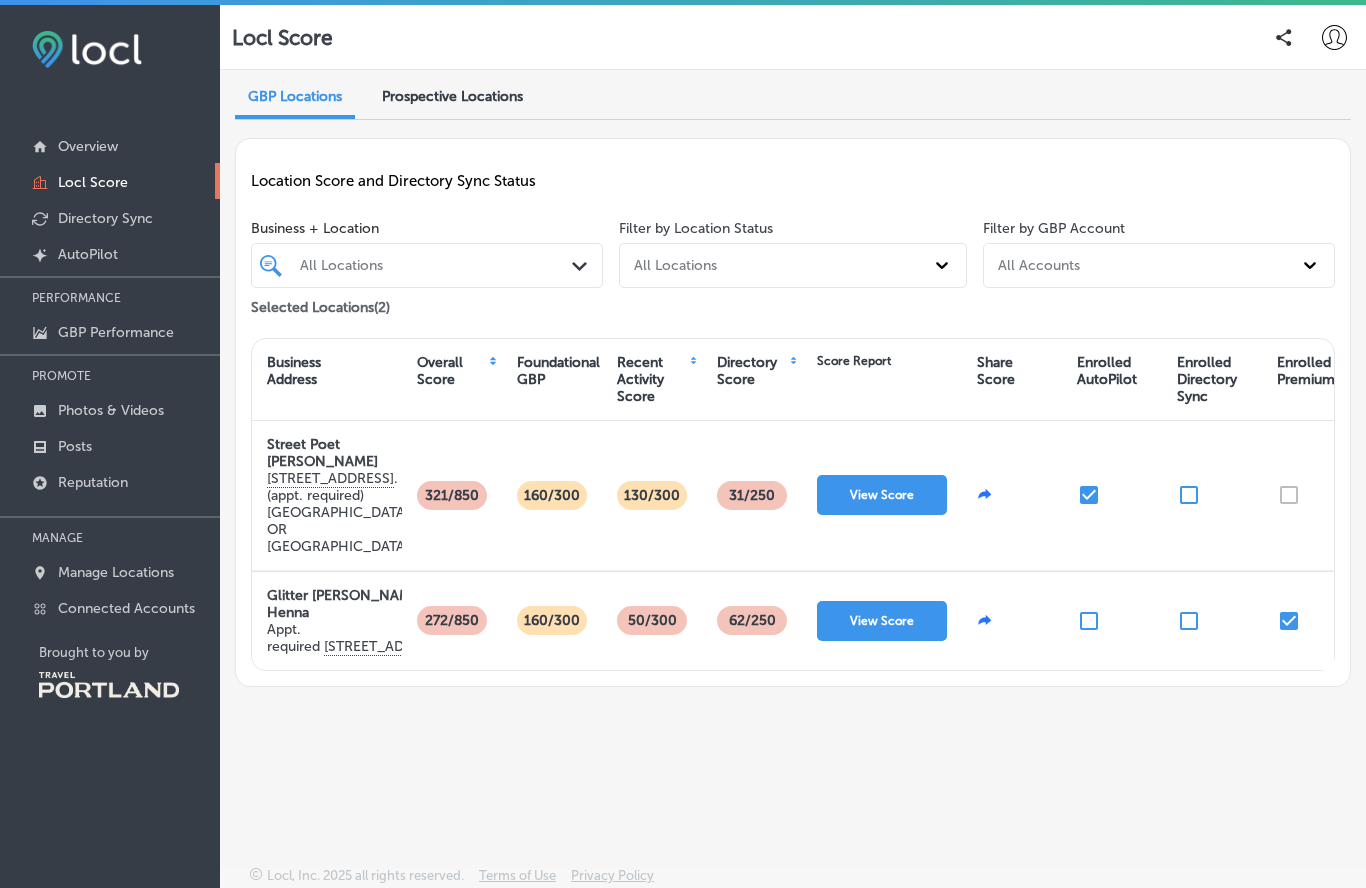 click on "Photos & Videos" at bounding box center (111, 410) 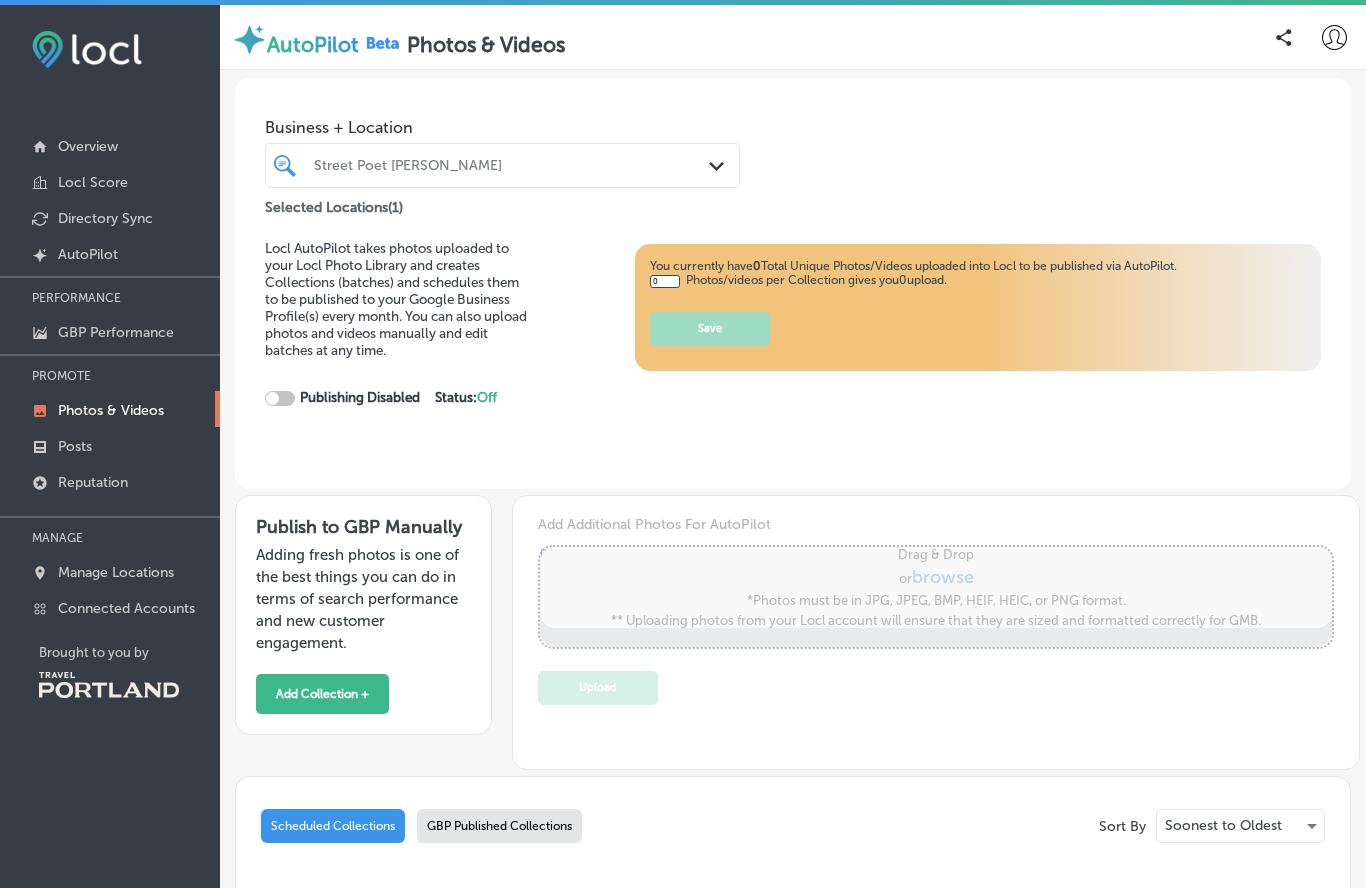 type on "5" 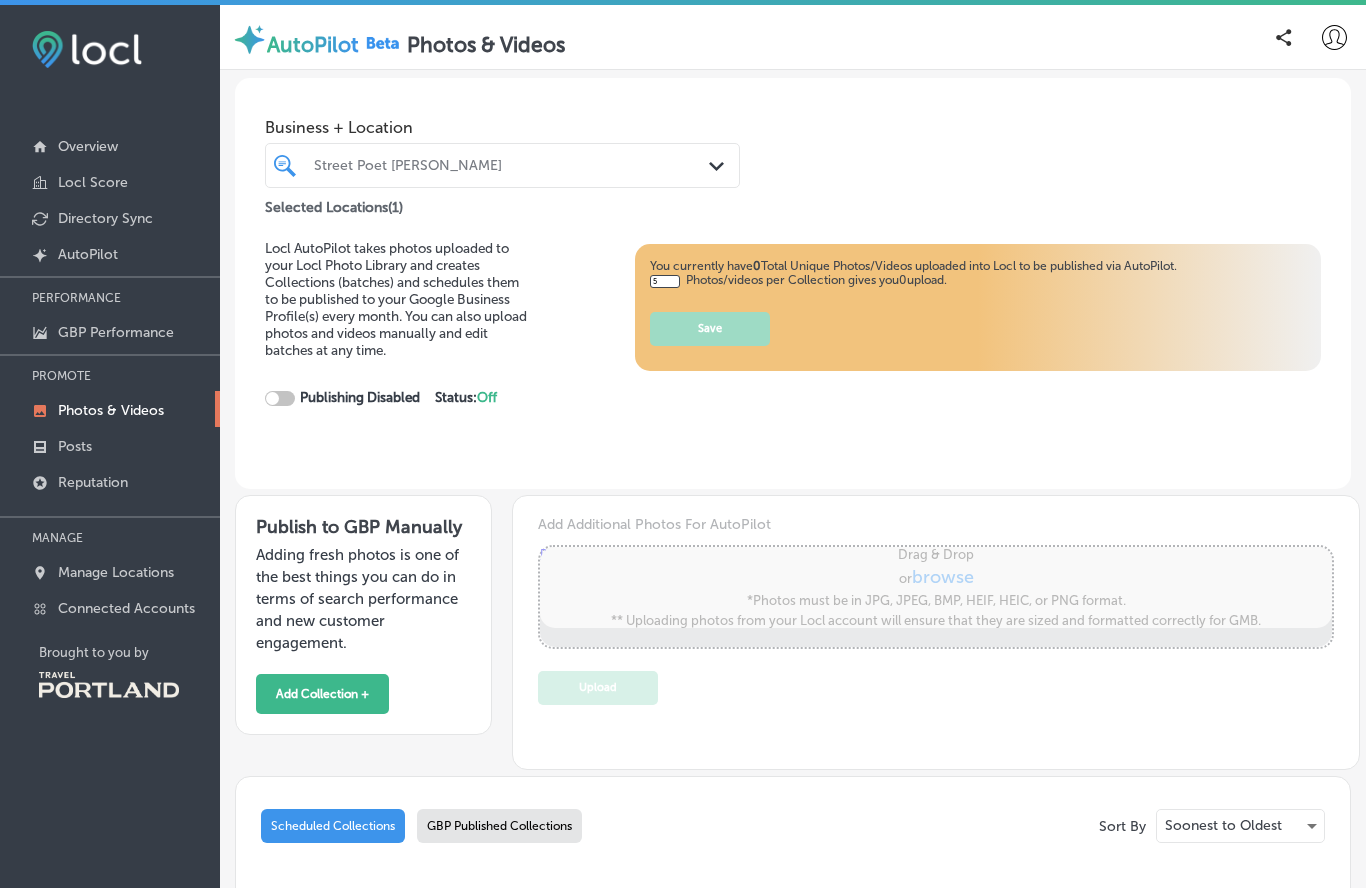 checkbox on "true" 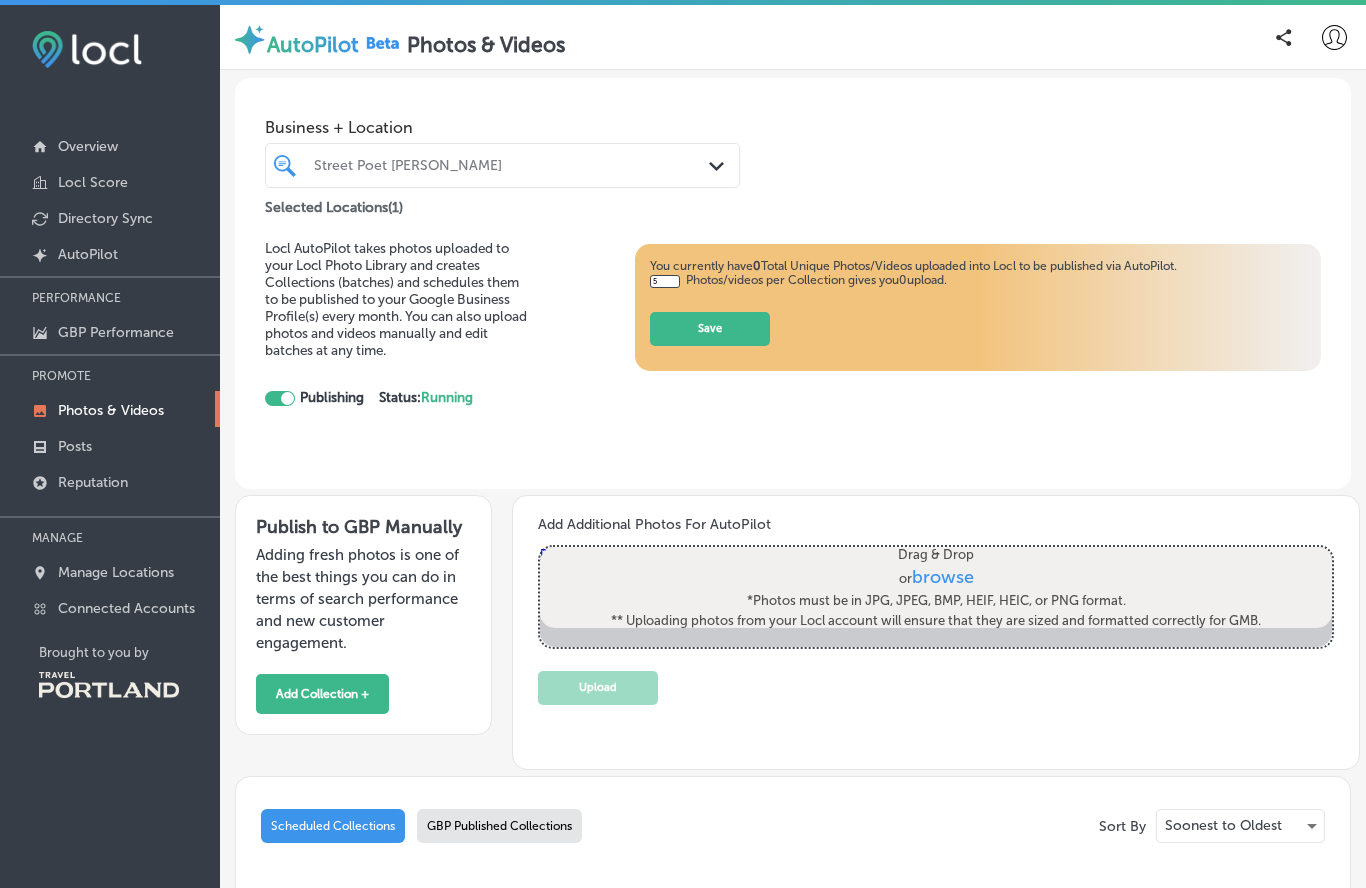 click on "browse" at bounding box center [942, 577] 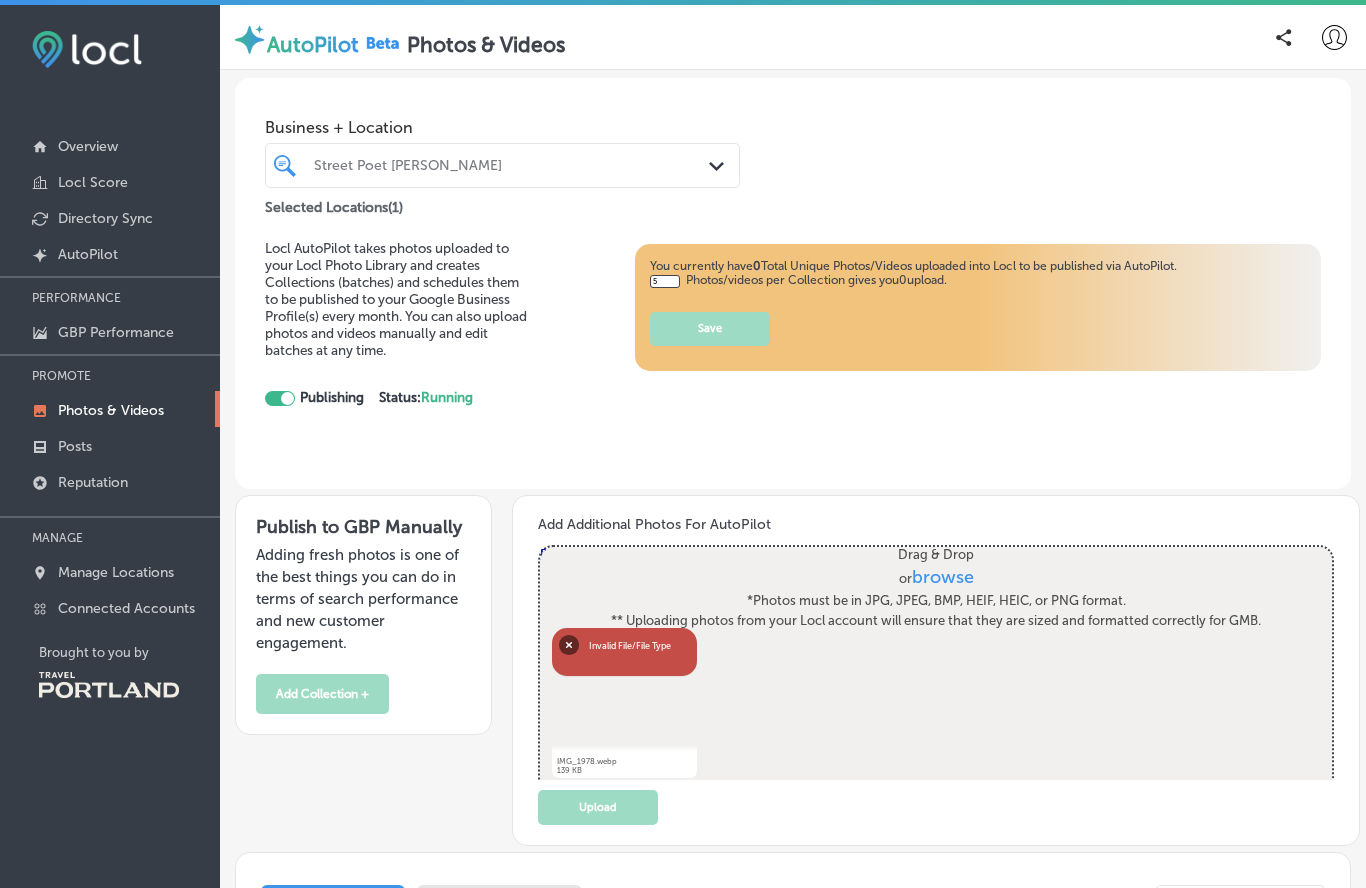 click on "Abort Retry Remove Upload Cancel Retry Remove IMG_1978.webp 139 KB Invalid File/File Type Expects image/jpeg, image/png, image/jpg, image/bmp, video/flv, video/mp4, video/x-flv, video/x-msvideo, video/avi, video/msvideo, video/mkv, video/quicktime, video/x-ms-wmv, image/heic or image/heif" at bounding box center [624, 703] 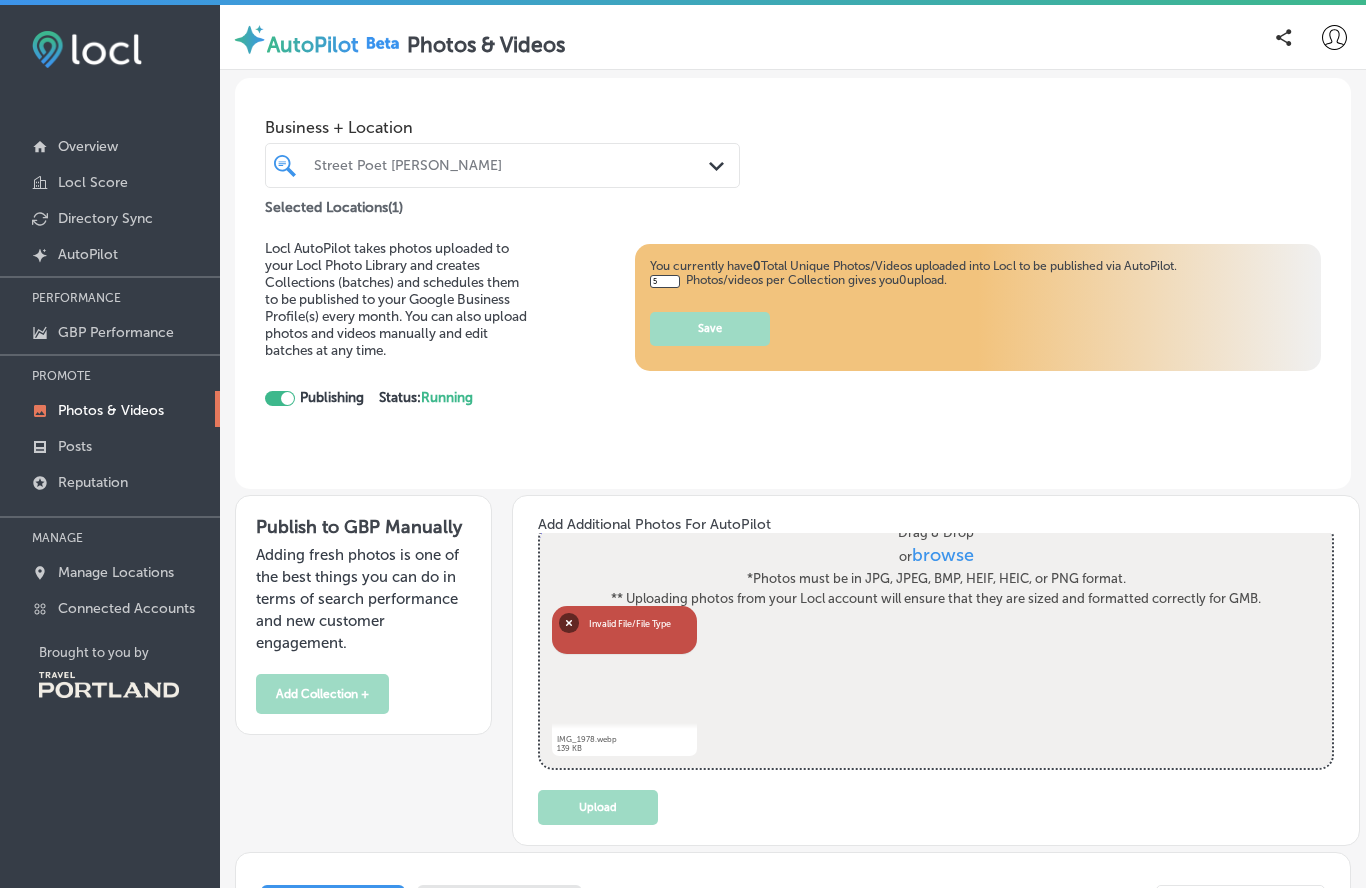 scroll, scrollTop: 14, scrollLeft: 0, axis: vertical 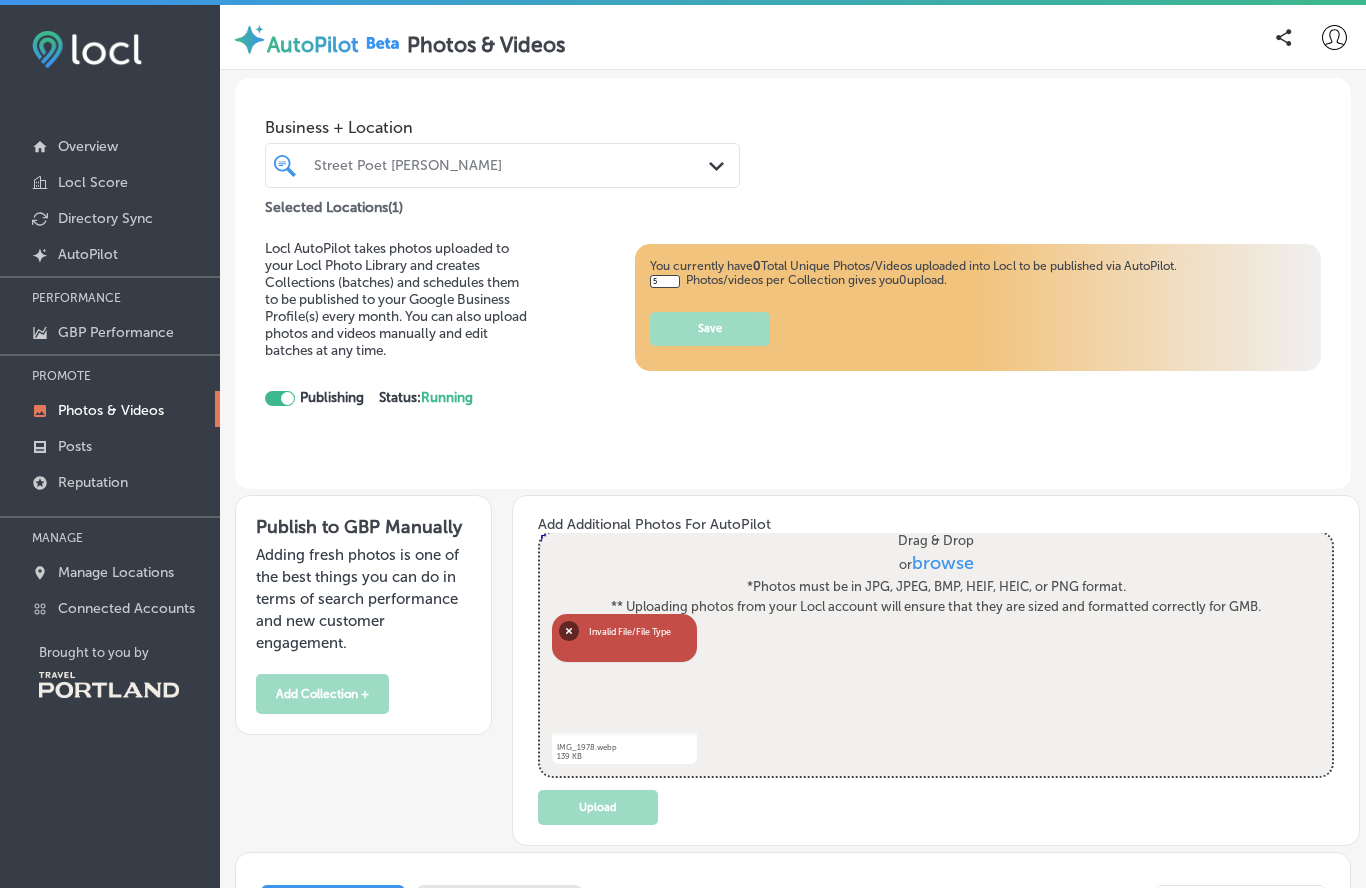 click on "Remove" at bounding box center (568, 630) 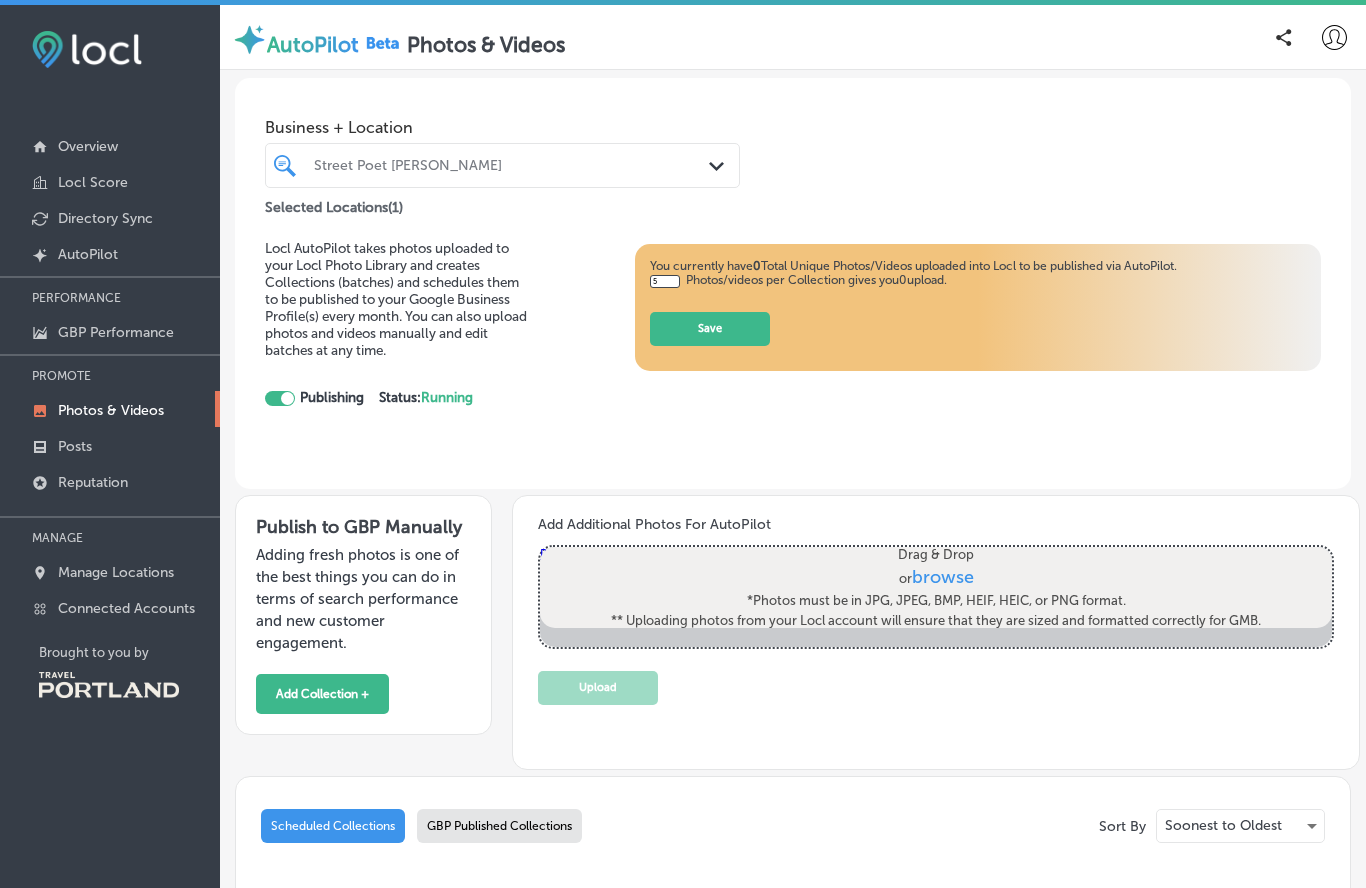 click on "5" at bounding box center (665, 281) 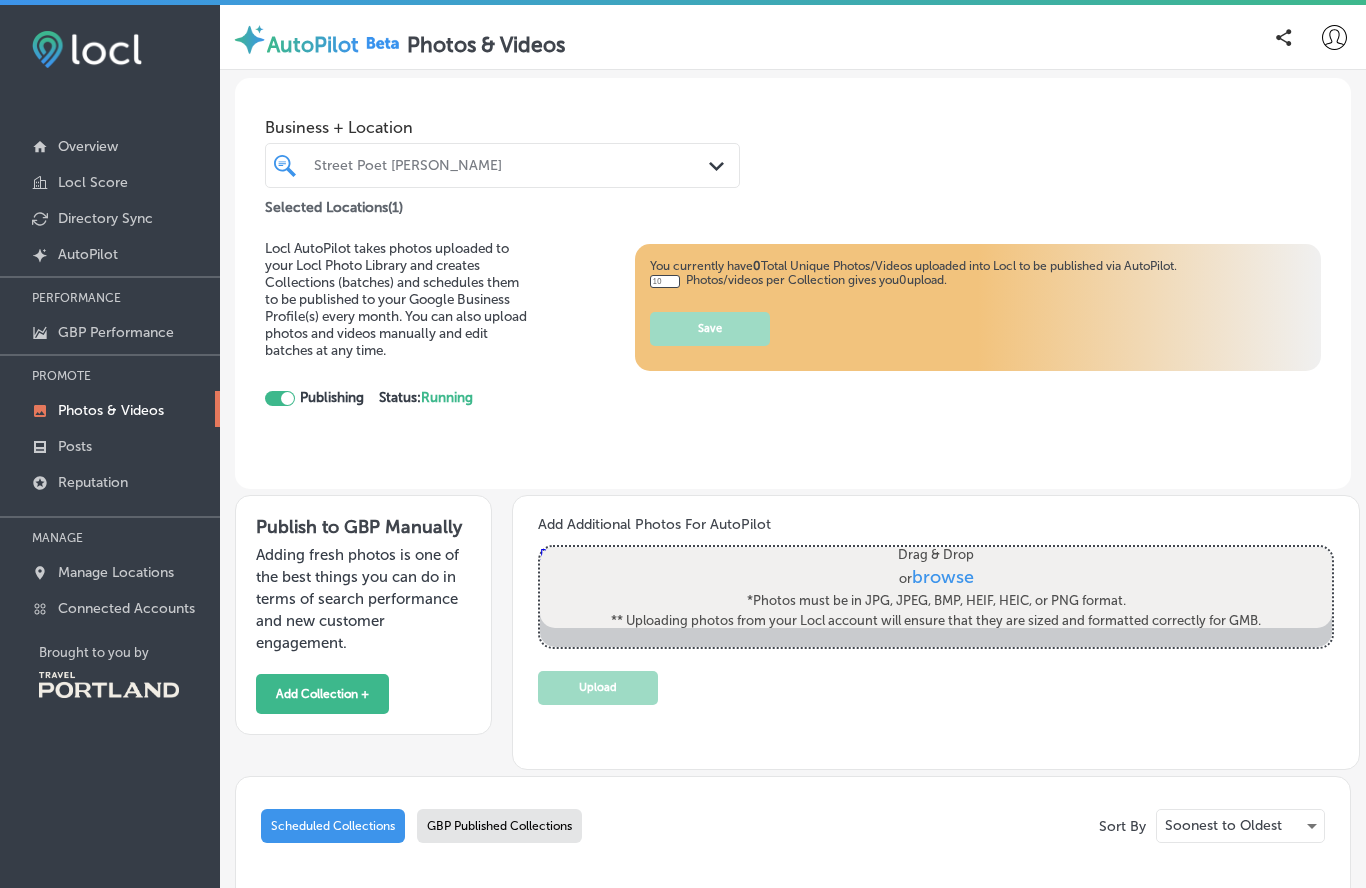 type 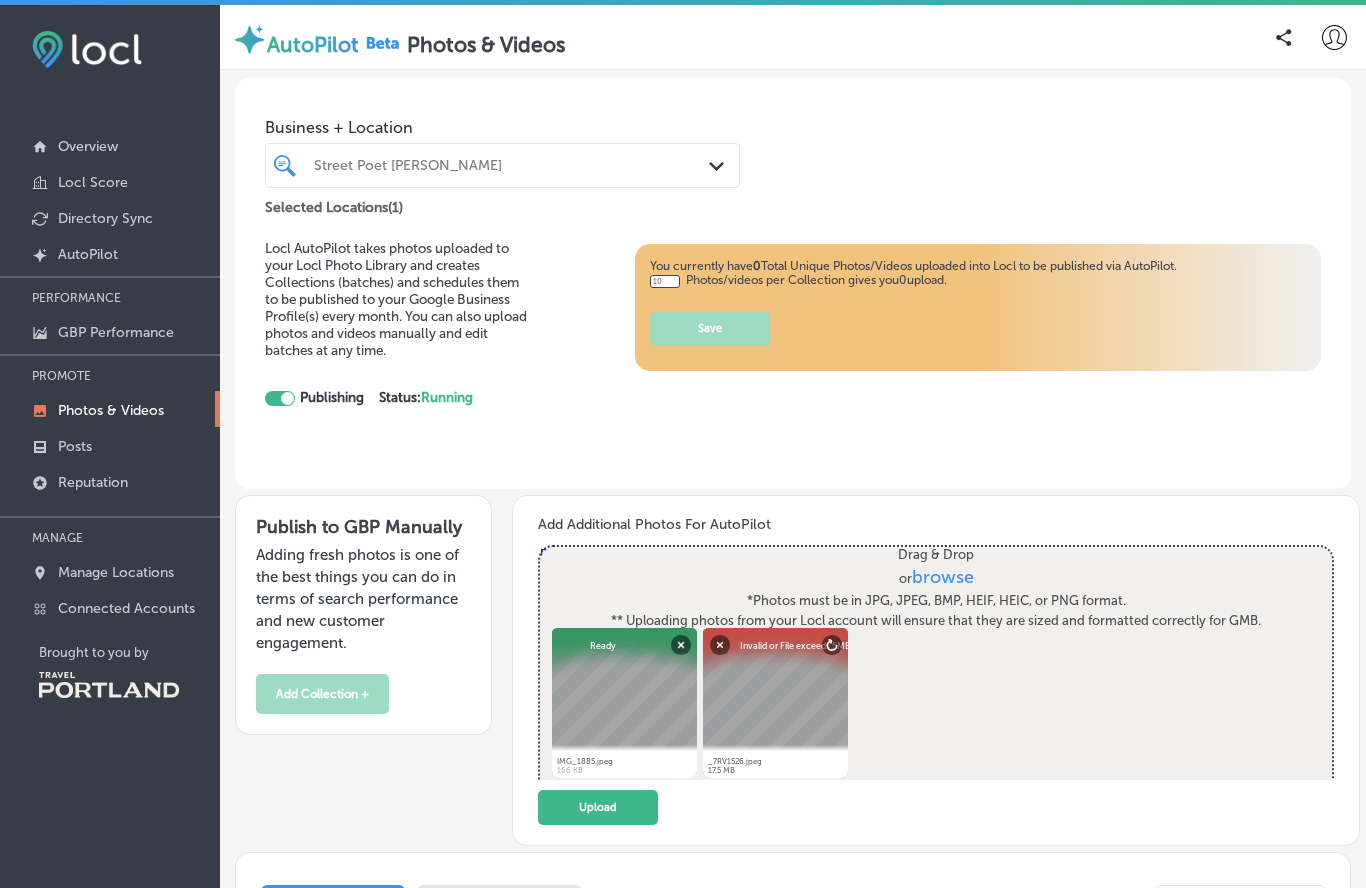 click on "Remove" at bounding box center (719, 644) 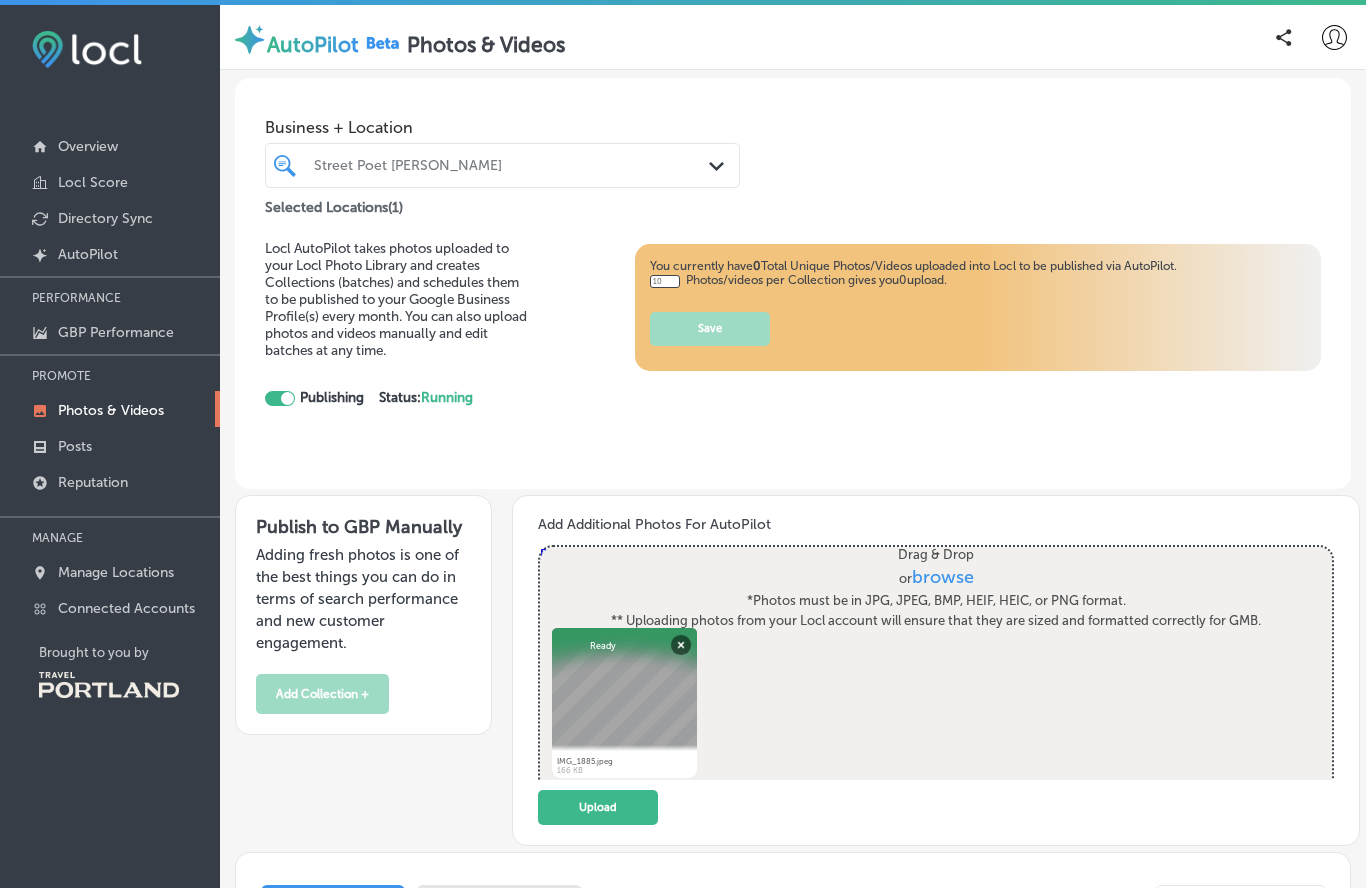 click on "Upload" 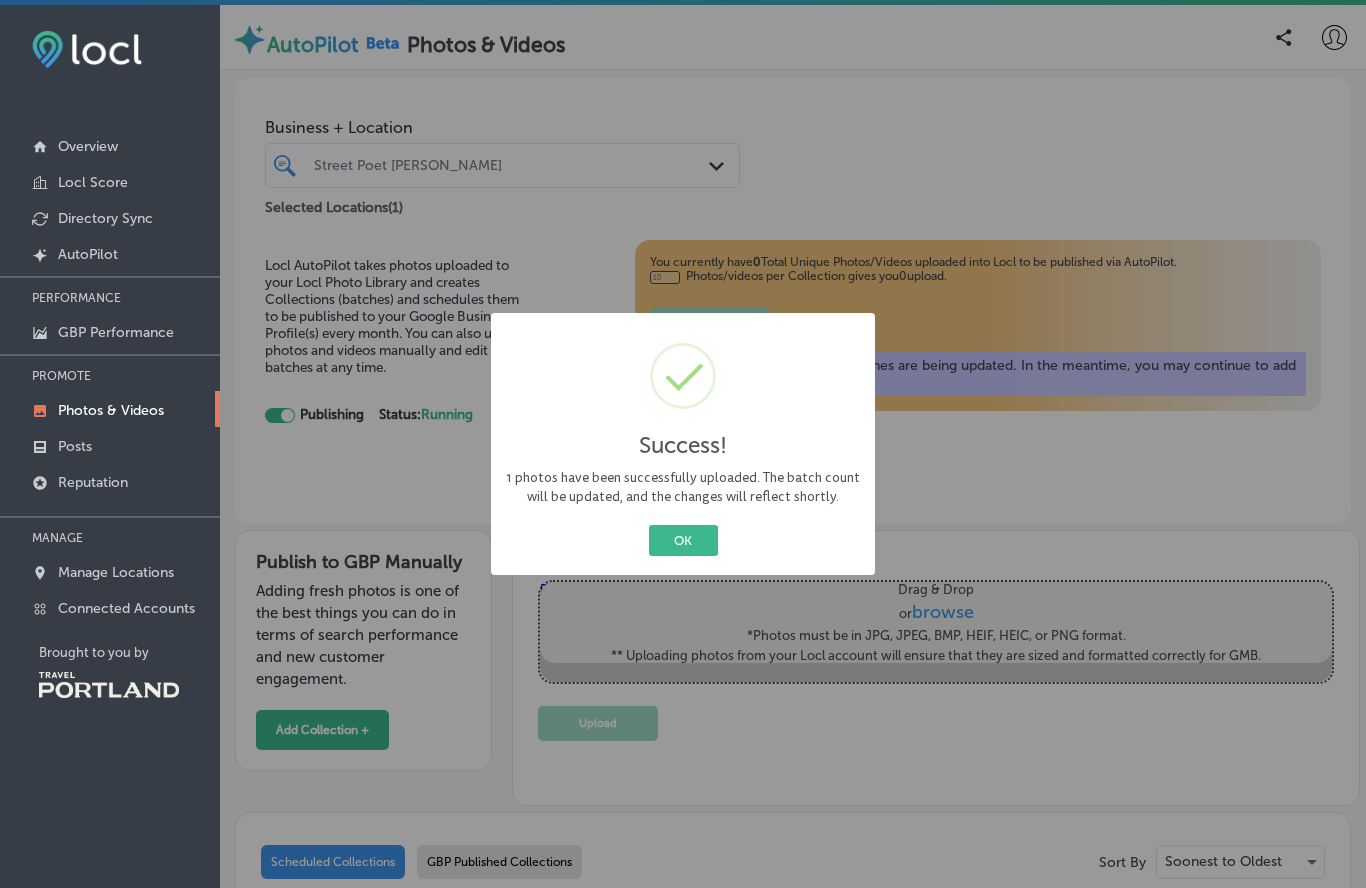type on "5" 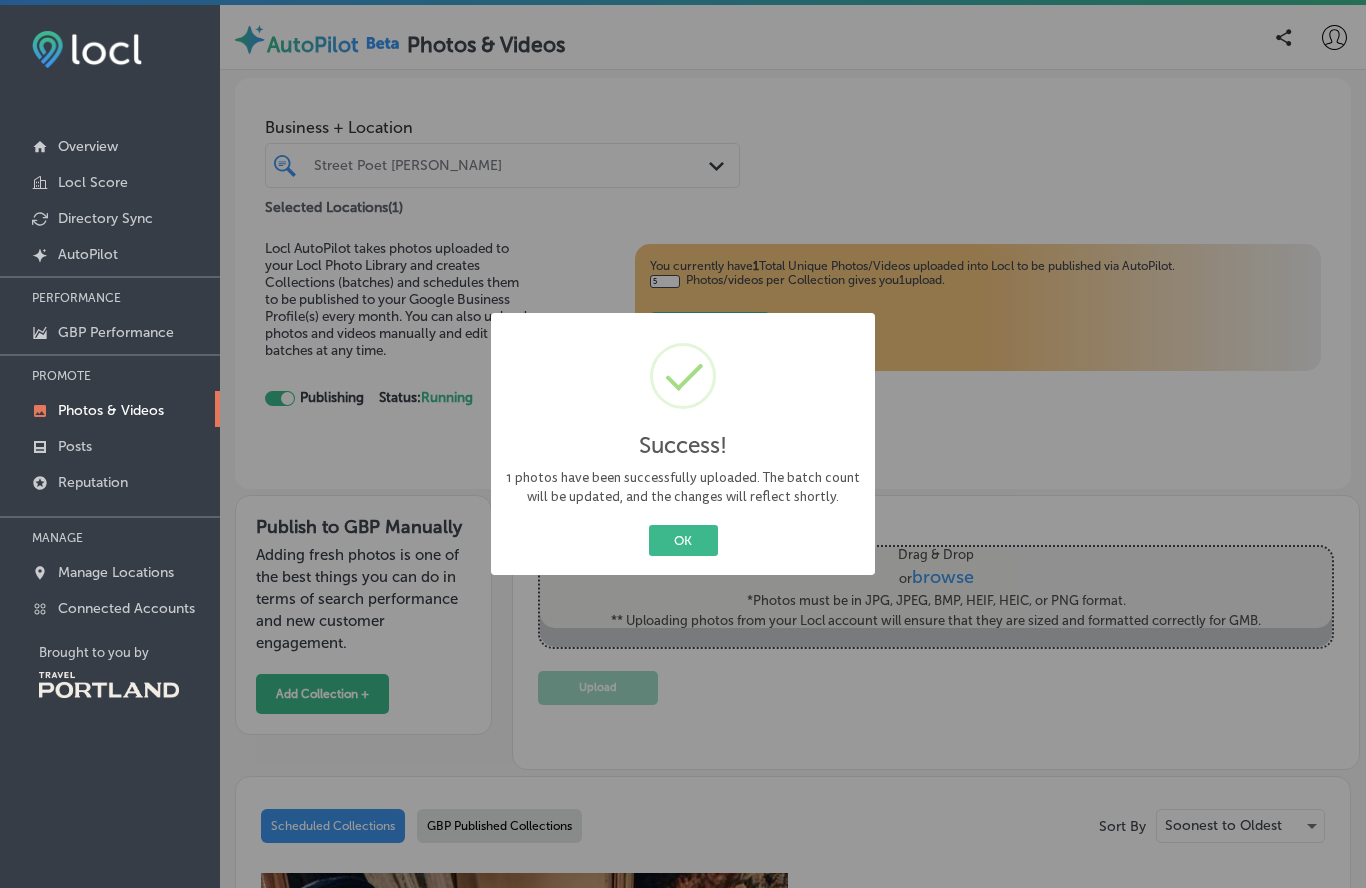 click on "OK" at bounding box center [683, 540] 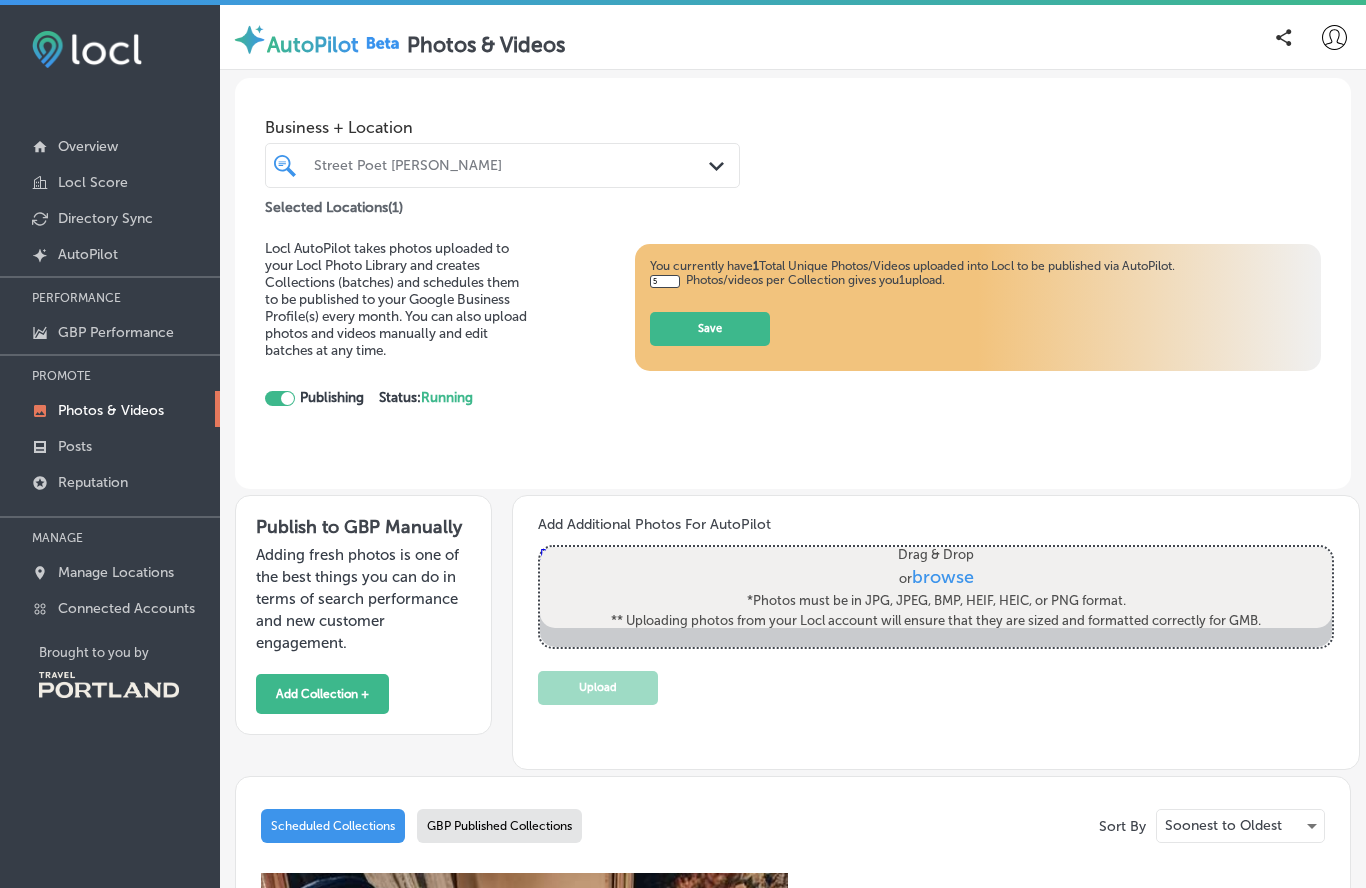 click on "browse" at bounding box center [942, 577] 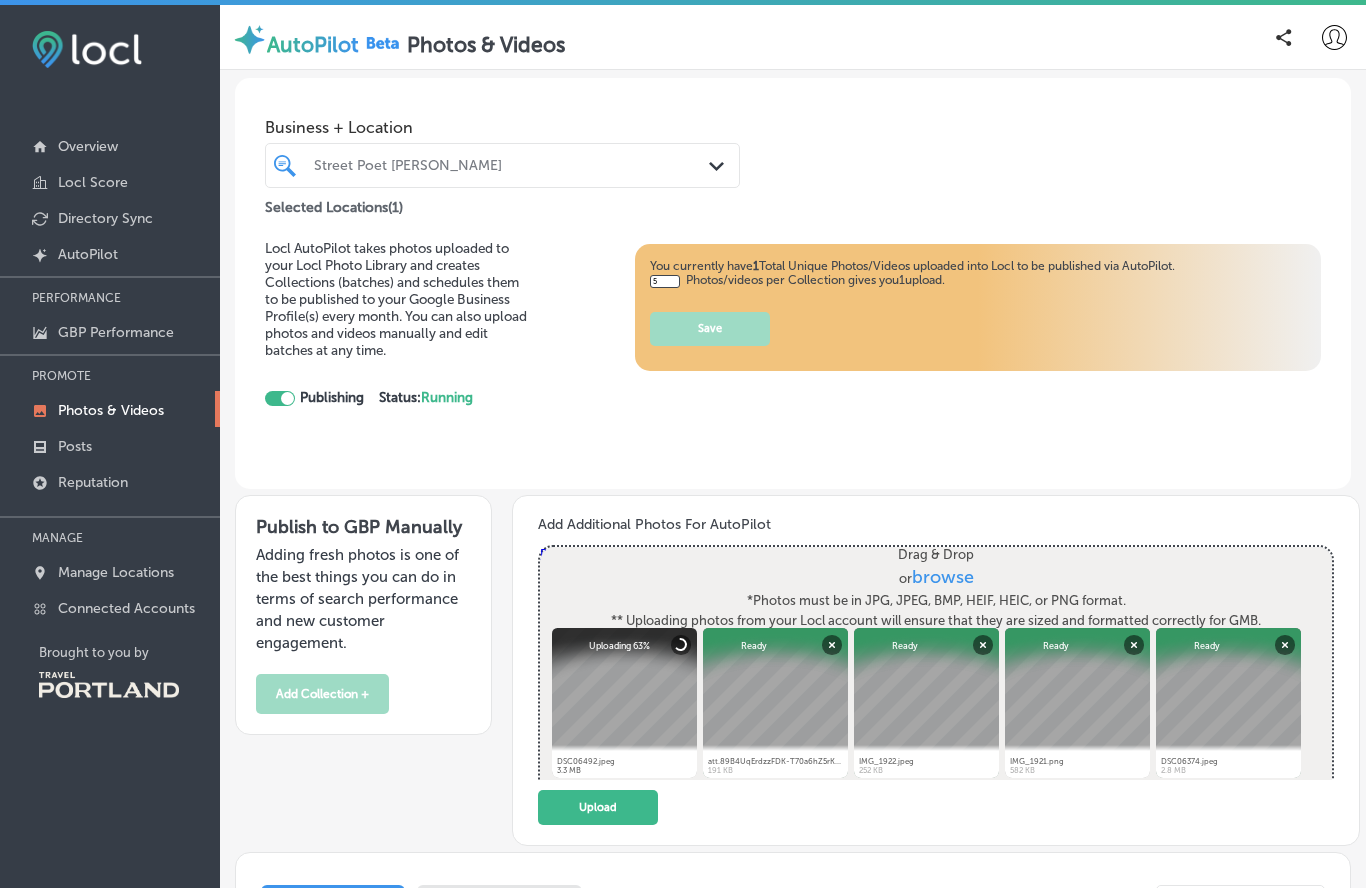 click on "Remove" at bounding box center (1284, 644) 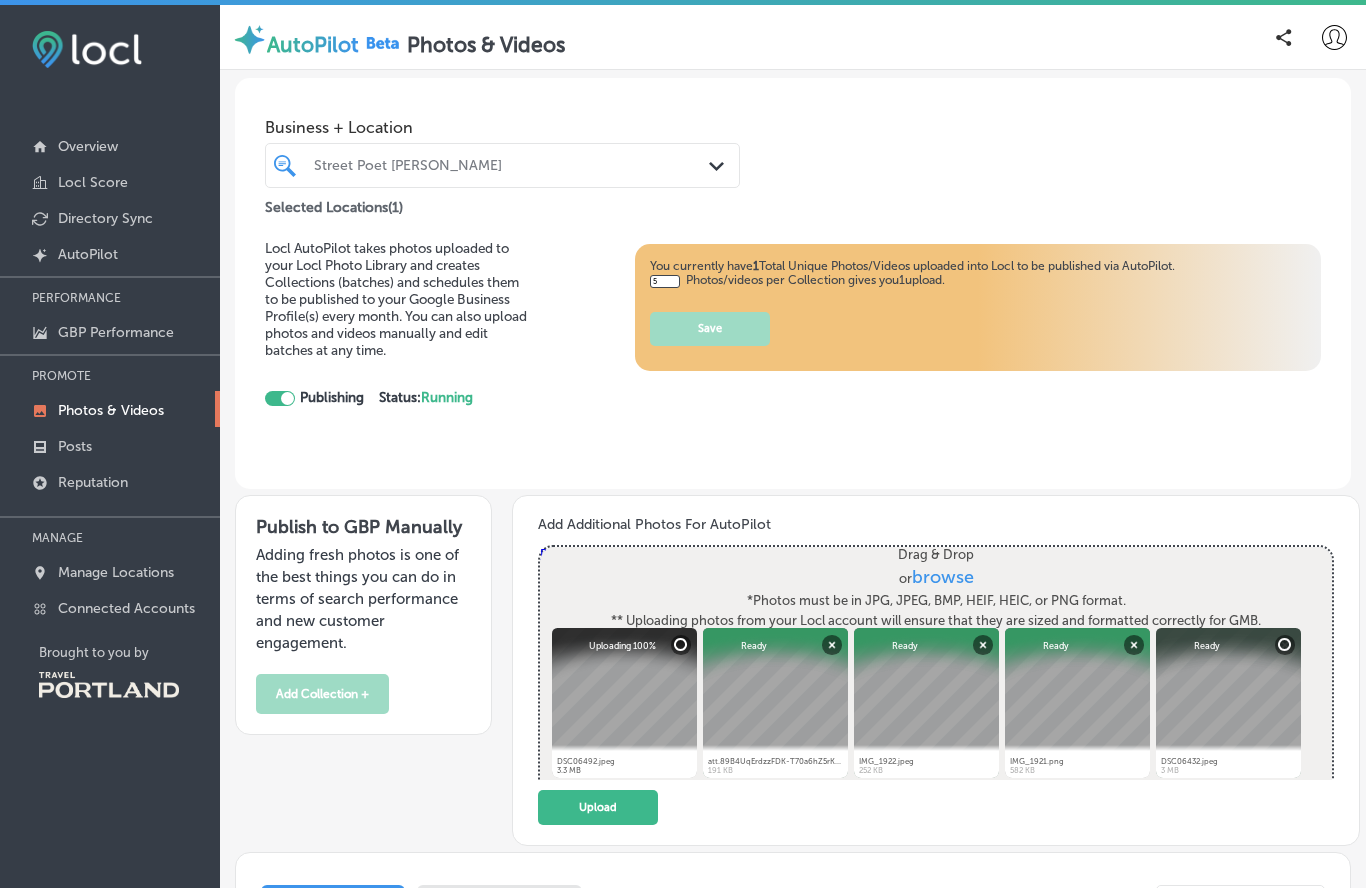 click on "Remove" at bounding box center [1133, 644] 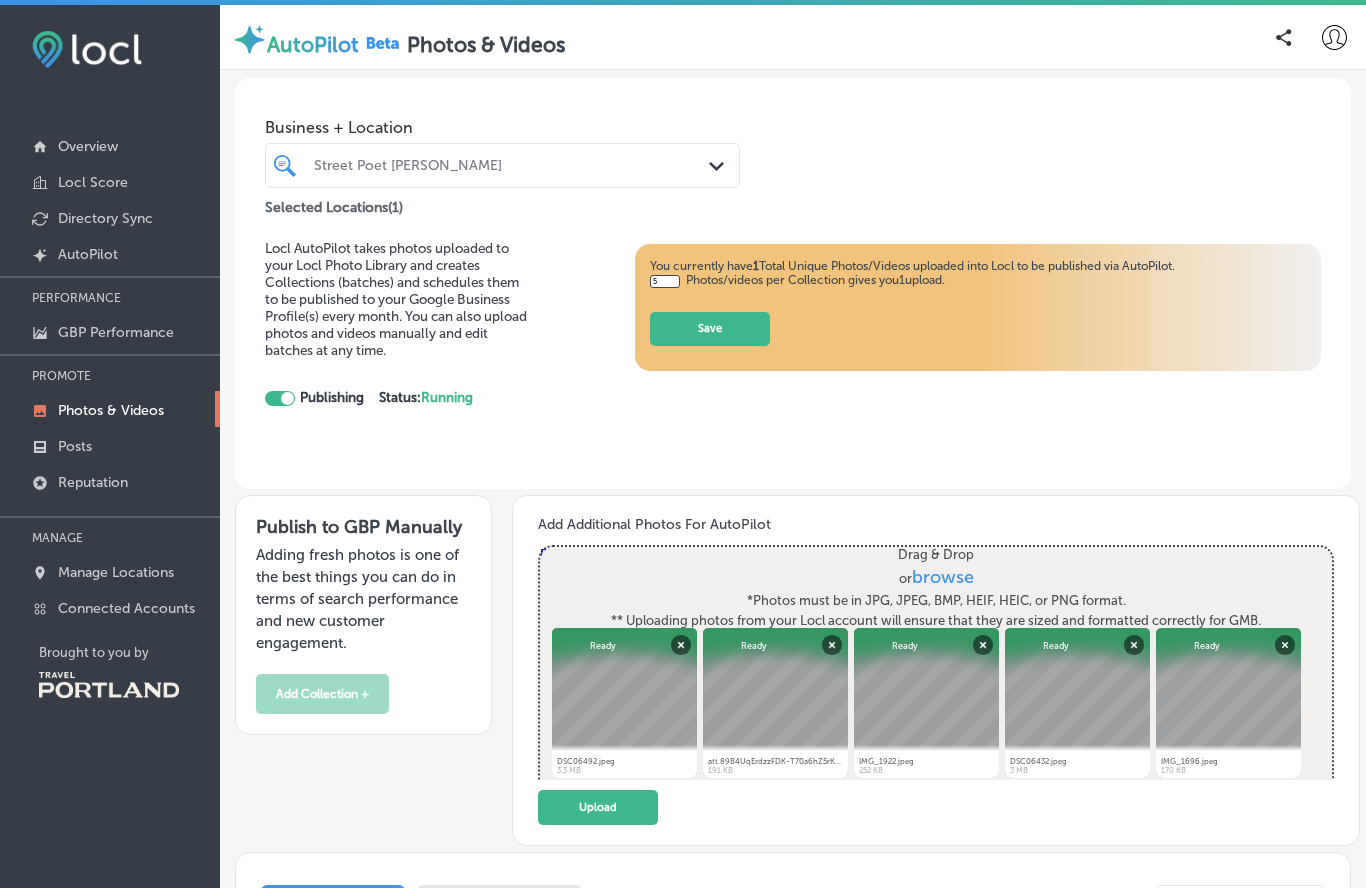click on "Remove" at bounding box center (982, 644) 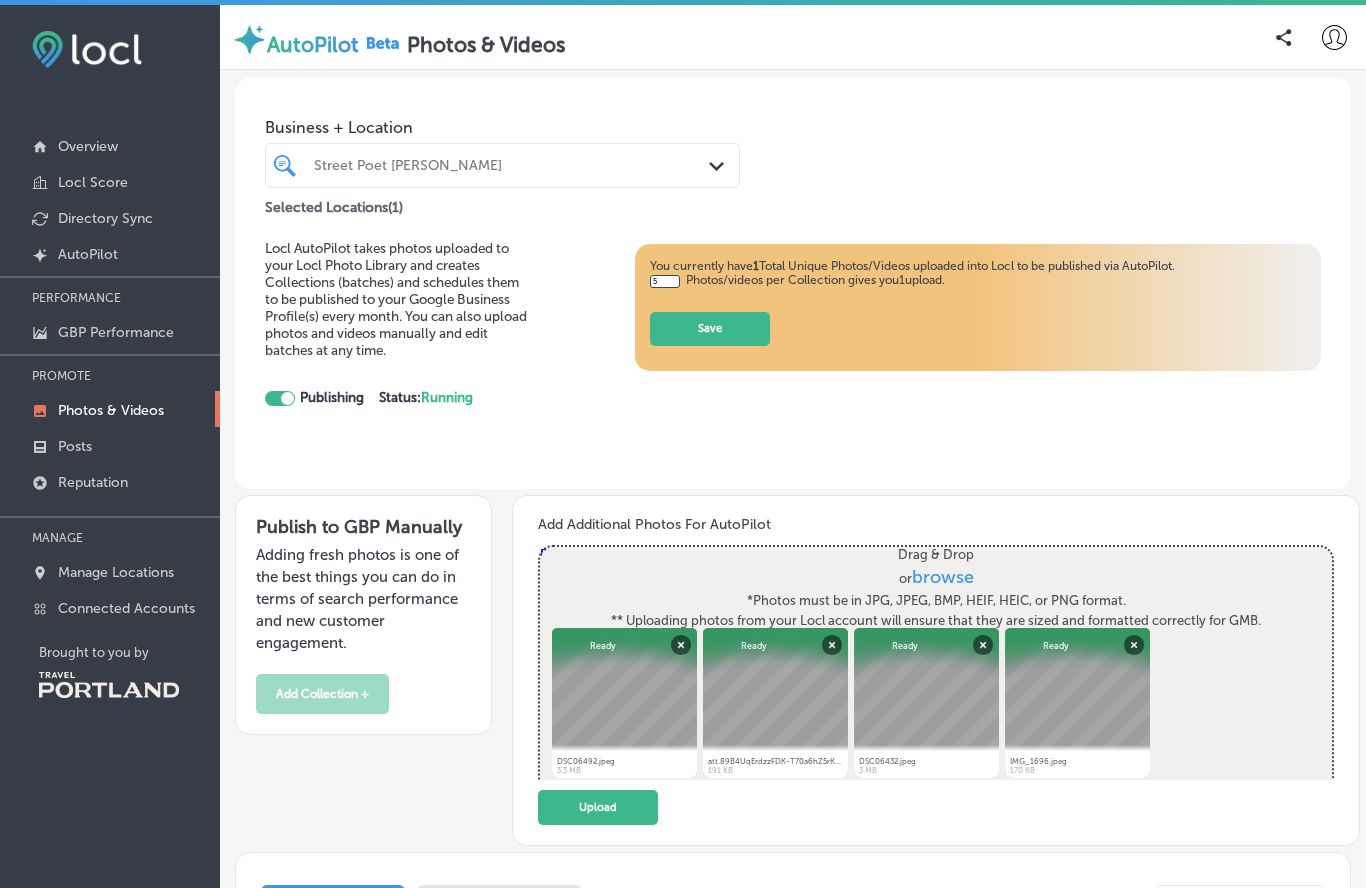 click on "Remove" at bounding box center [831, 644] 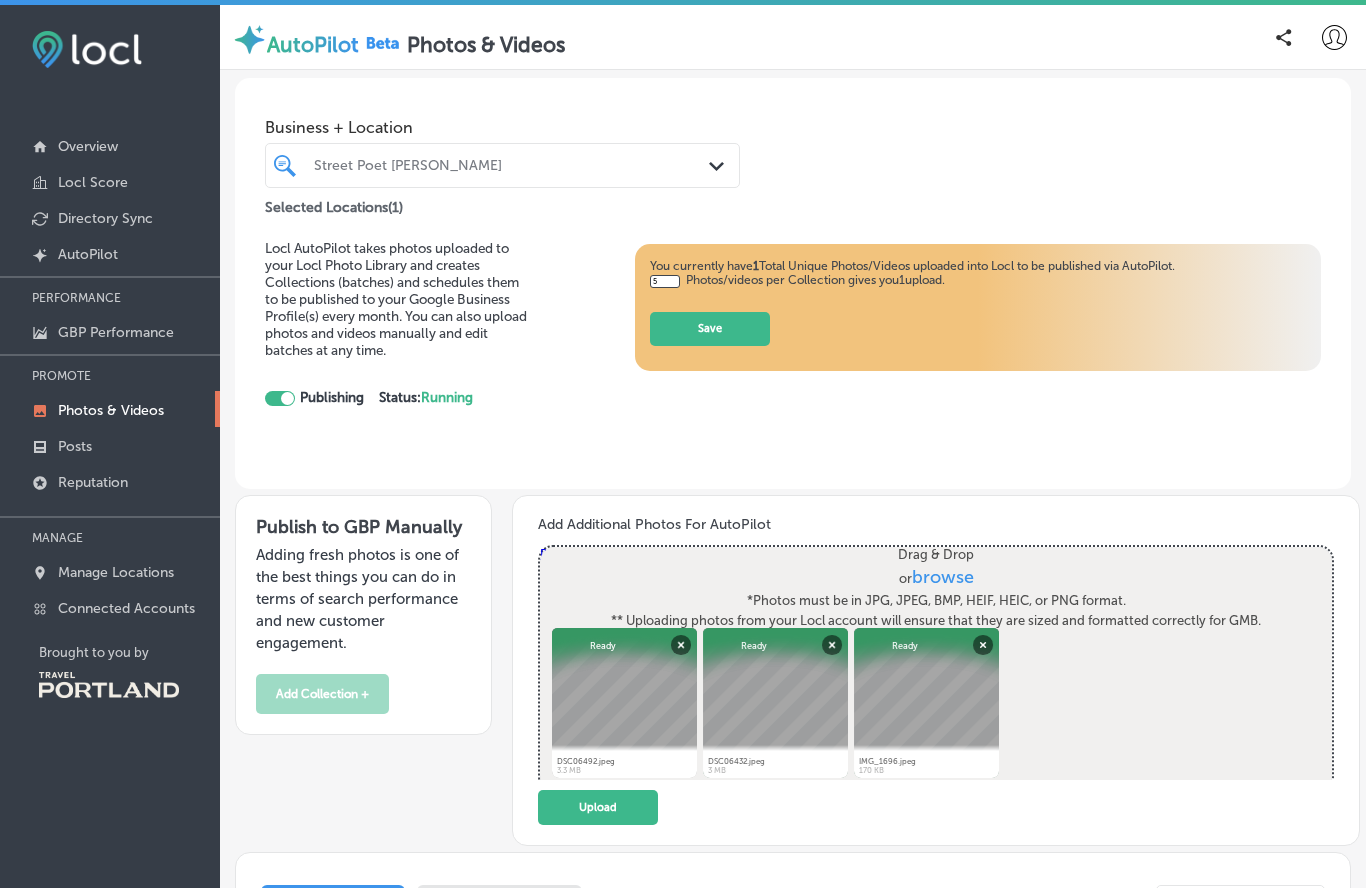 click on "Remove" at bounding box center [831, 644] 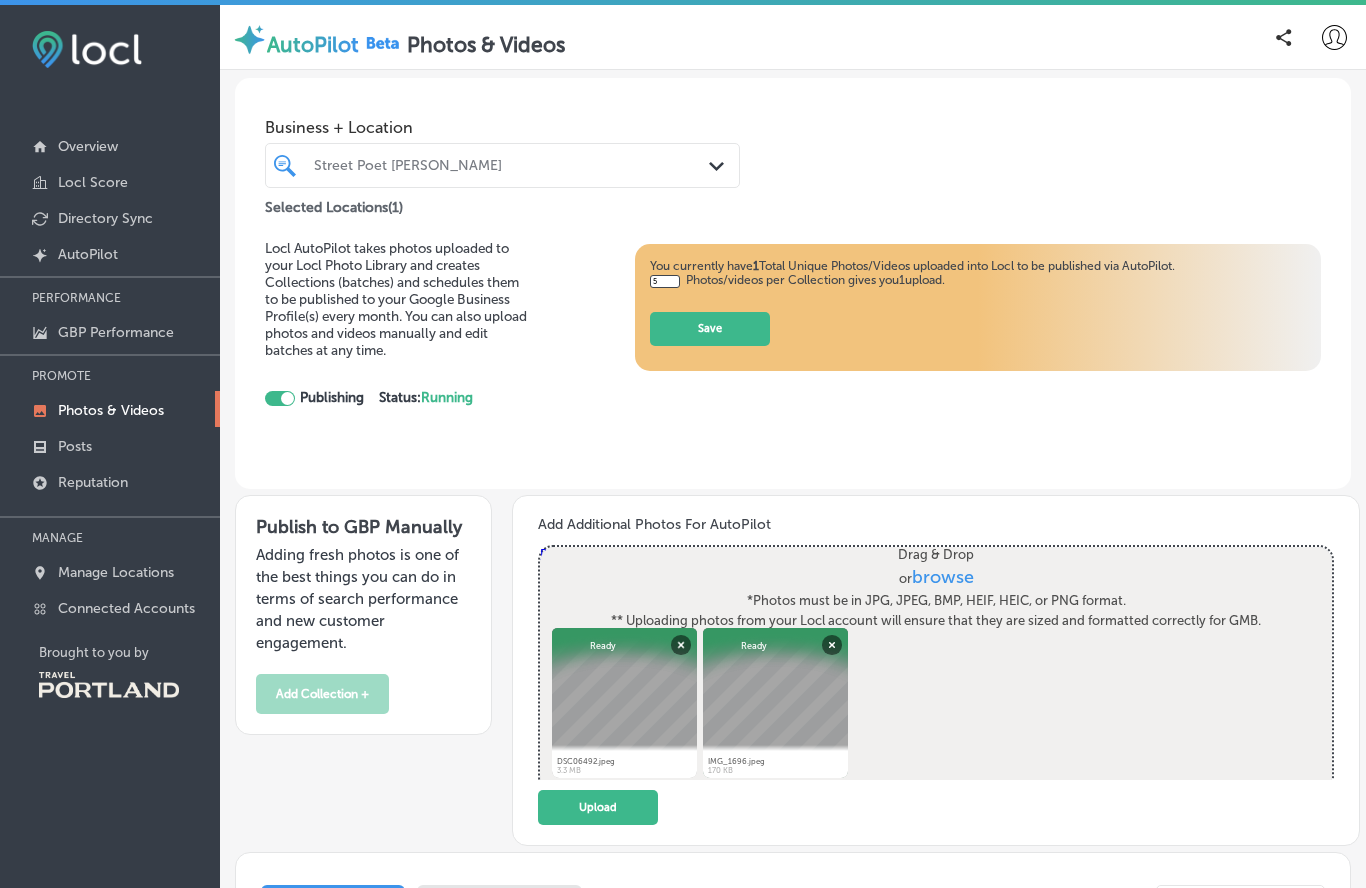 click on "Remove" at bounding box center [680, 644] 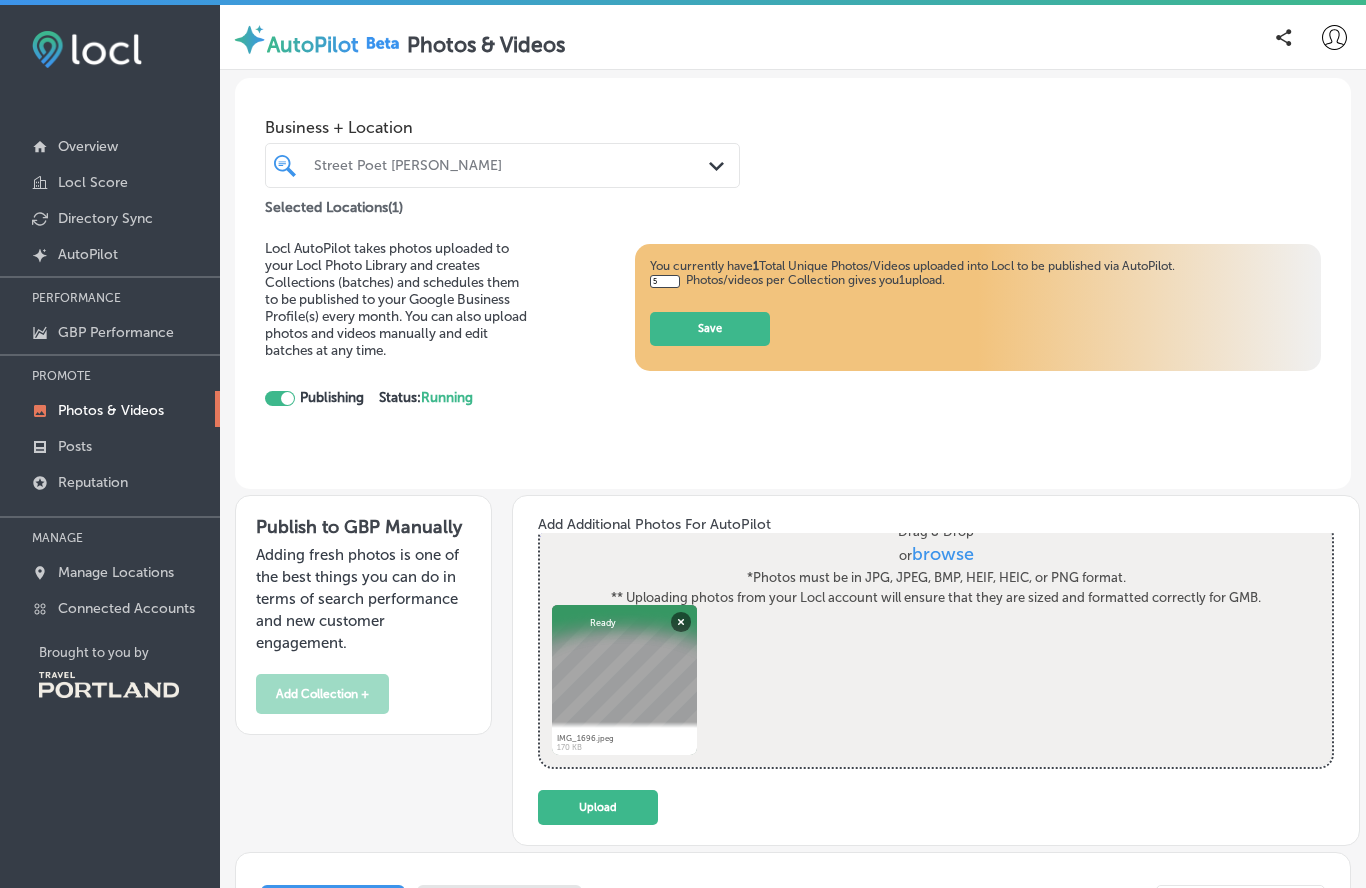 scroll, scrollTop: 23, scrollLeft: 0, axis: vertical 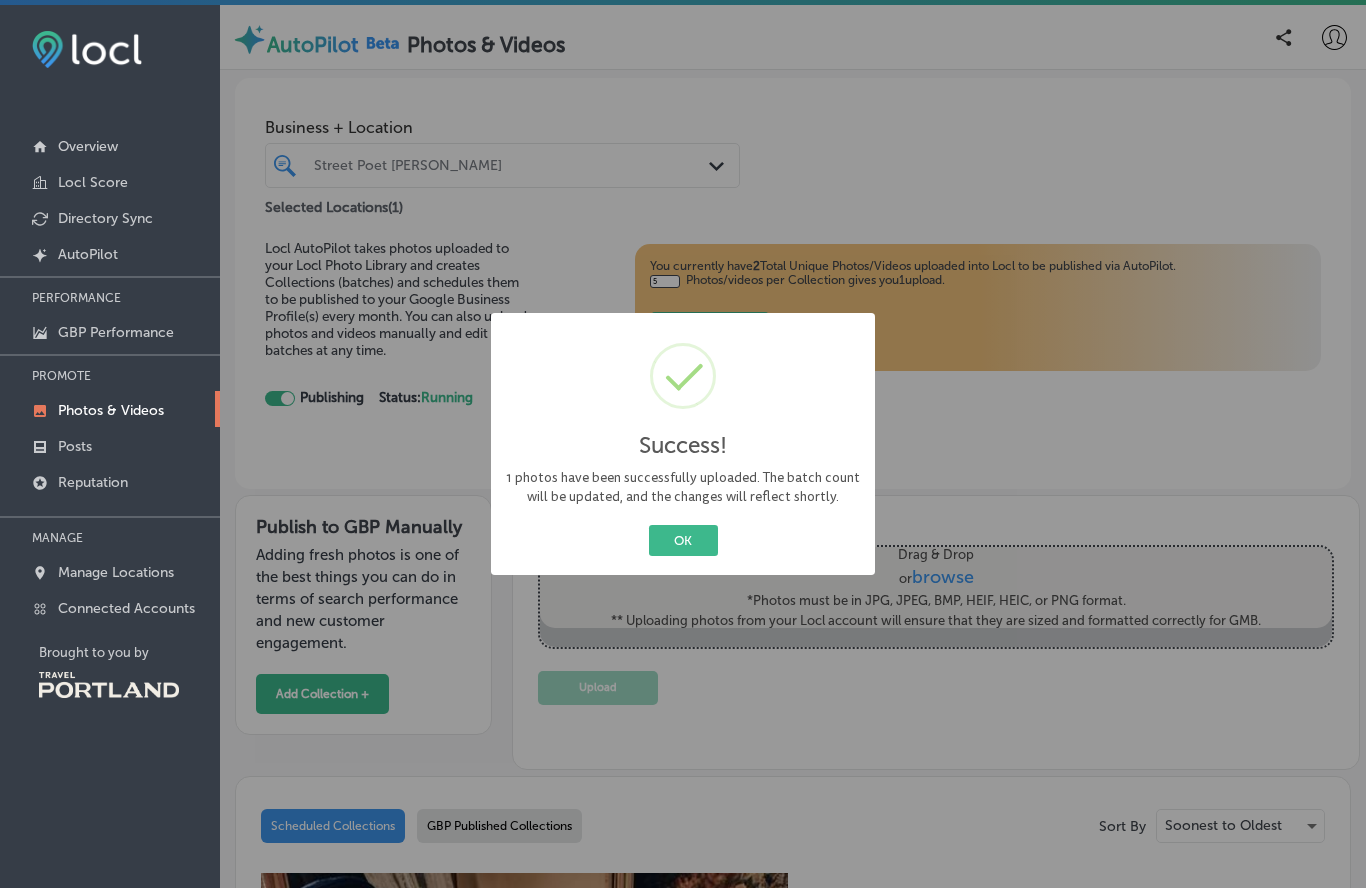 click on "OK" at bounding box center [683, 540] 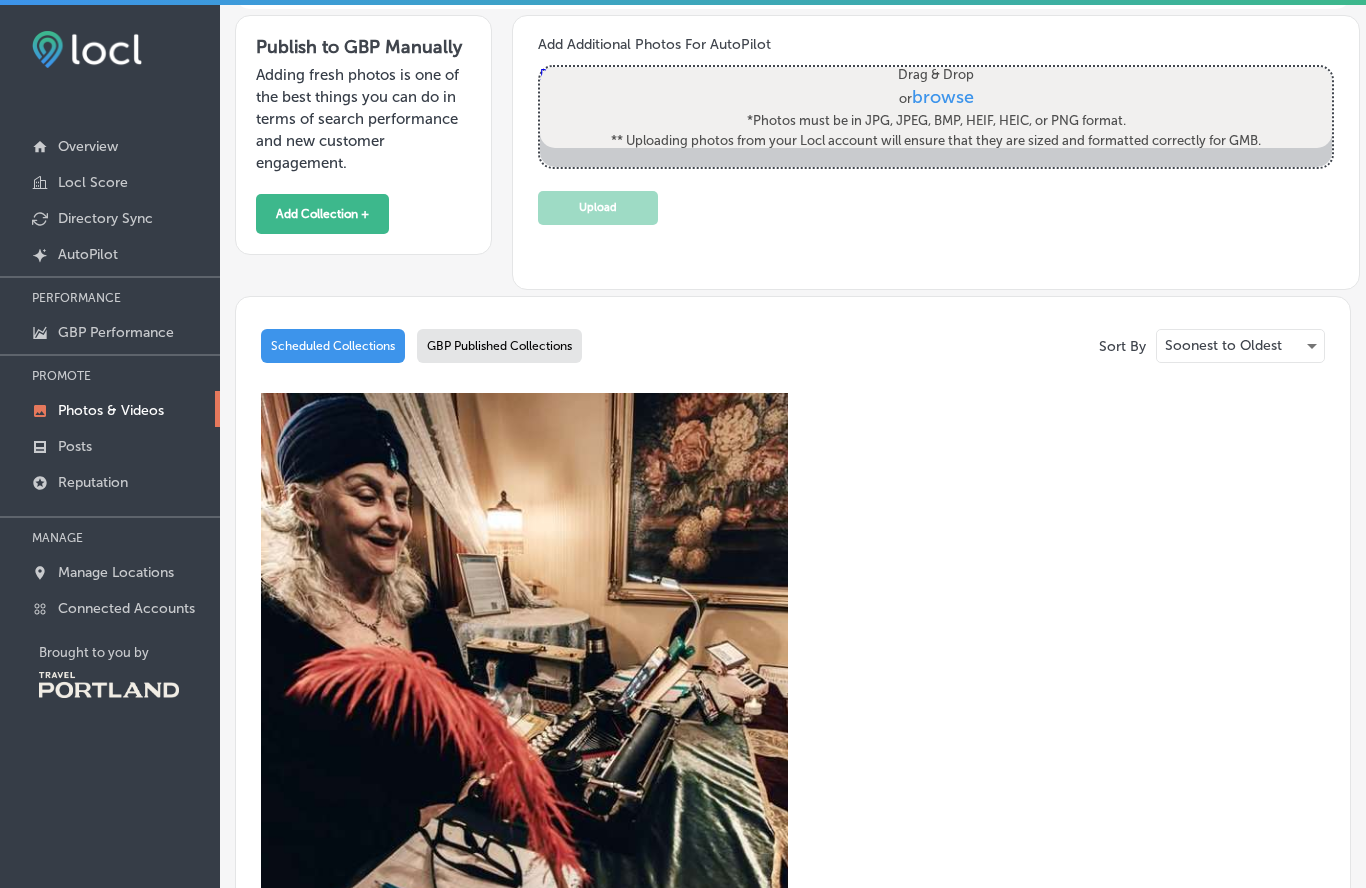 scroll, scrollTop: 498, scrollLeft: 0, axis: vertical 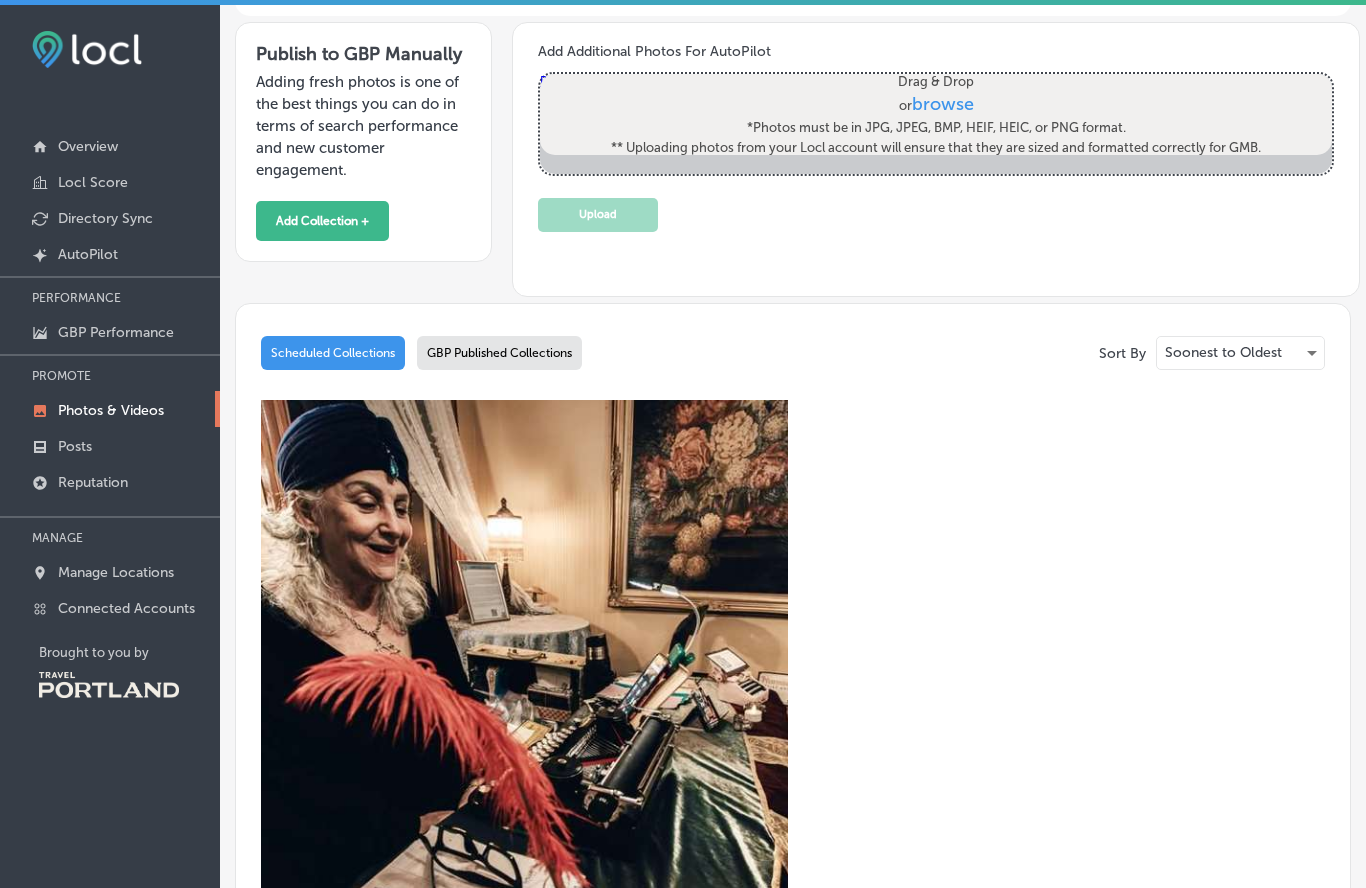 click on "GBP Published Collections" at bounding box center [499, 353] 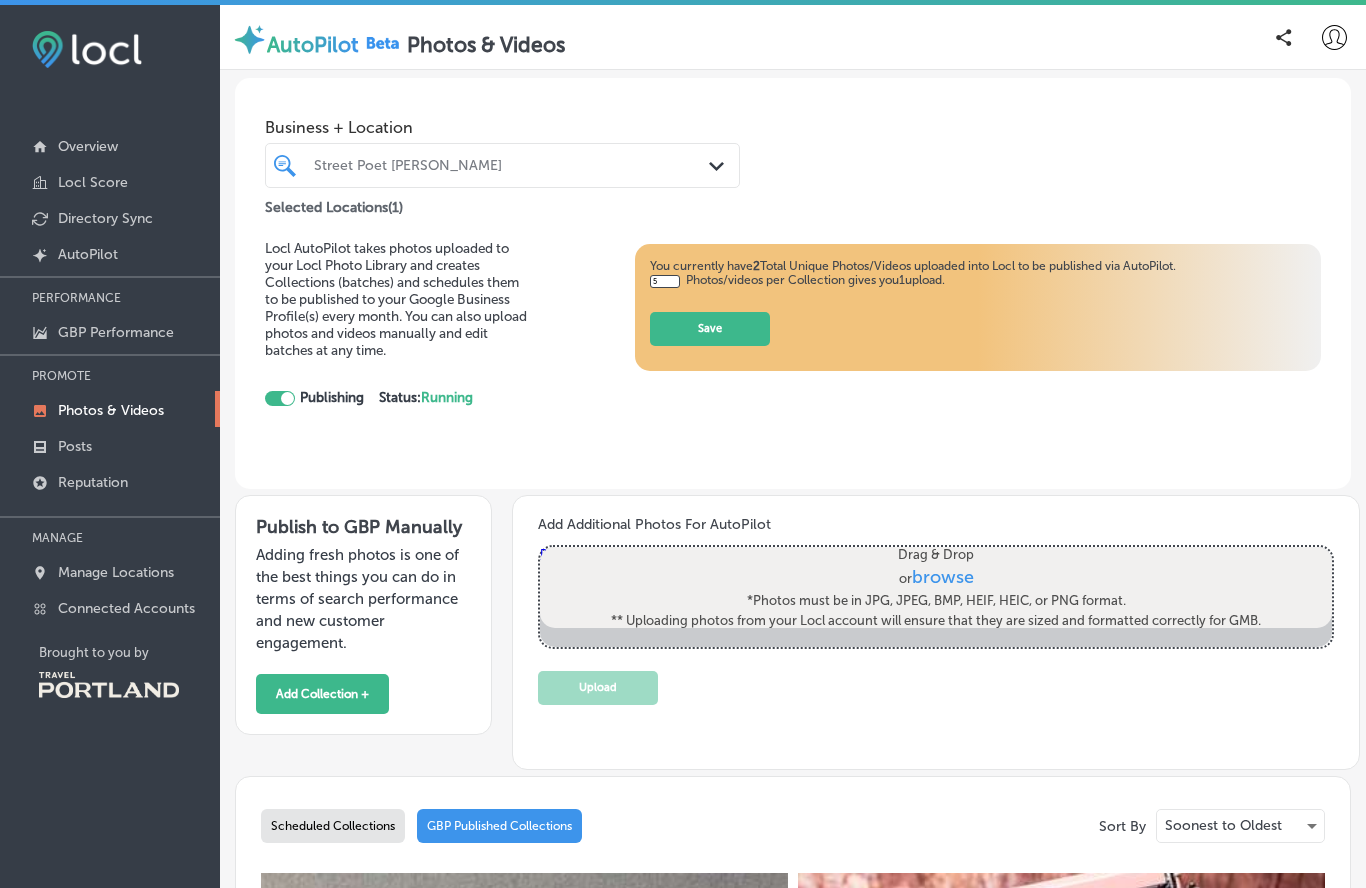 scroll, scrollTop: 0, scrollLeft: 0, axis: both 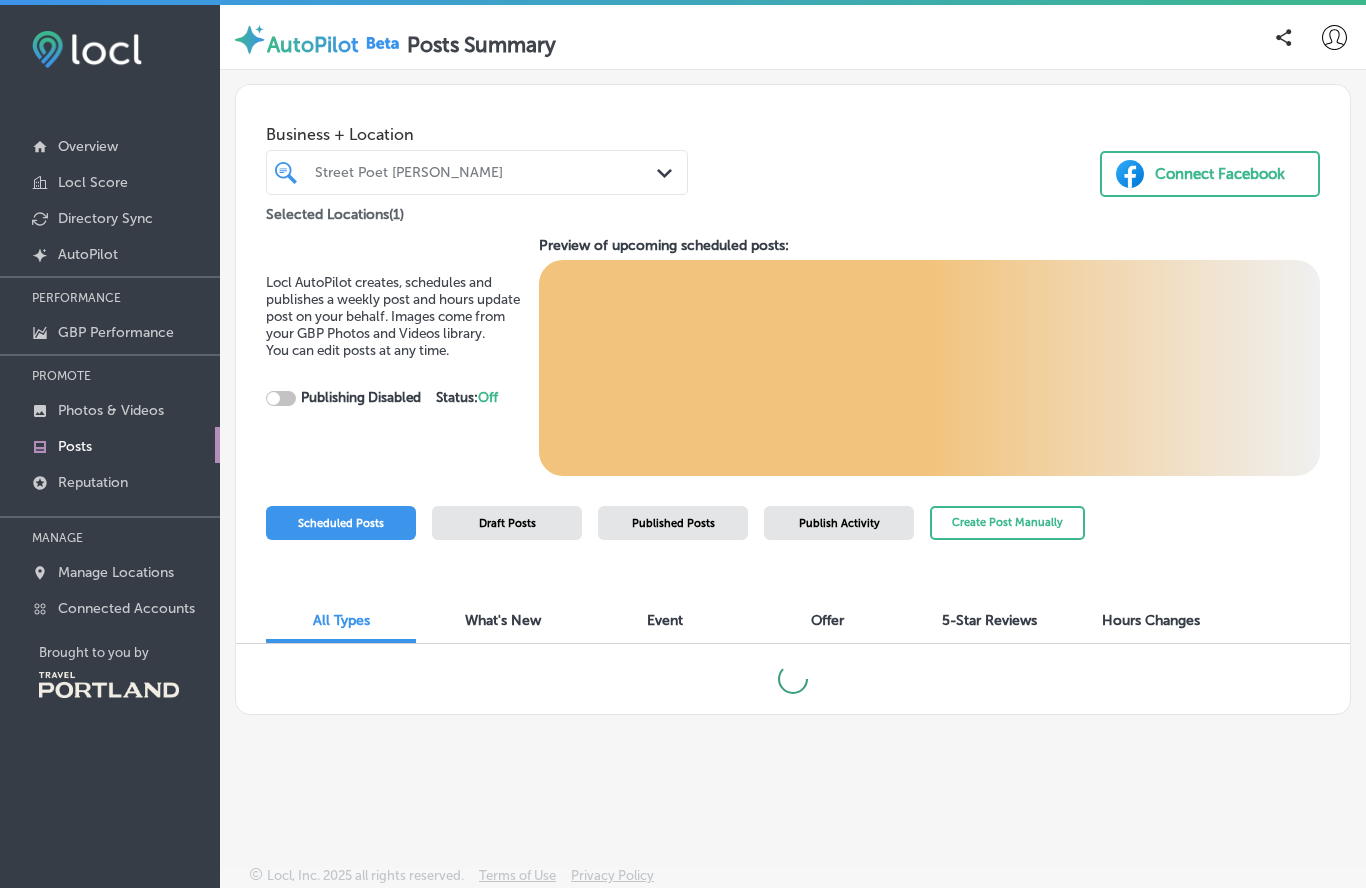 checkbox on "true" 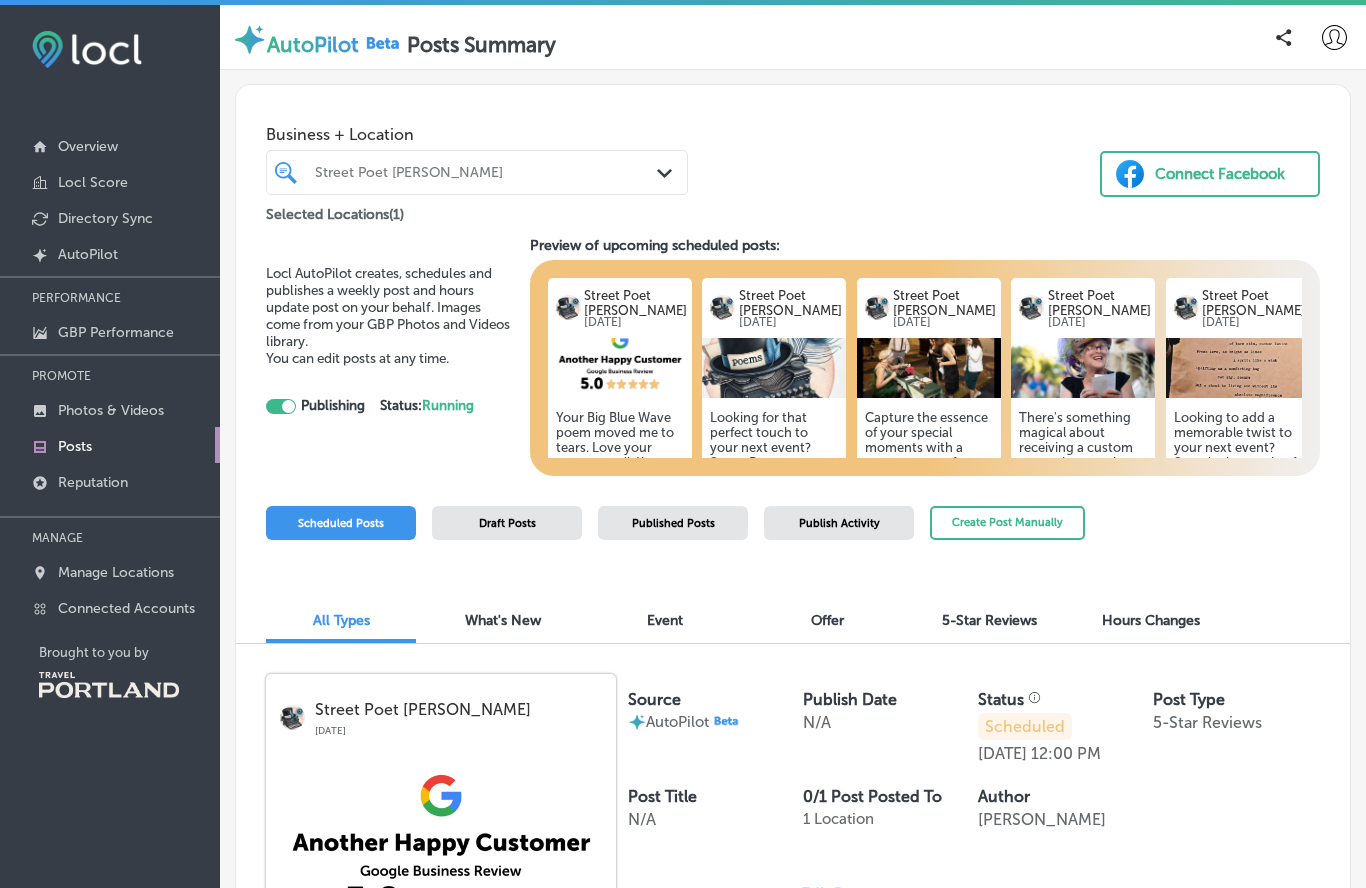 click on "Published Posts" at bounding box center (673, 523) 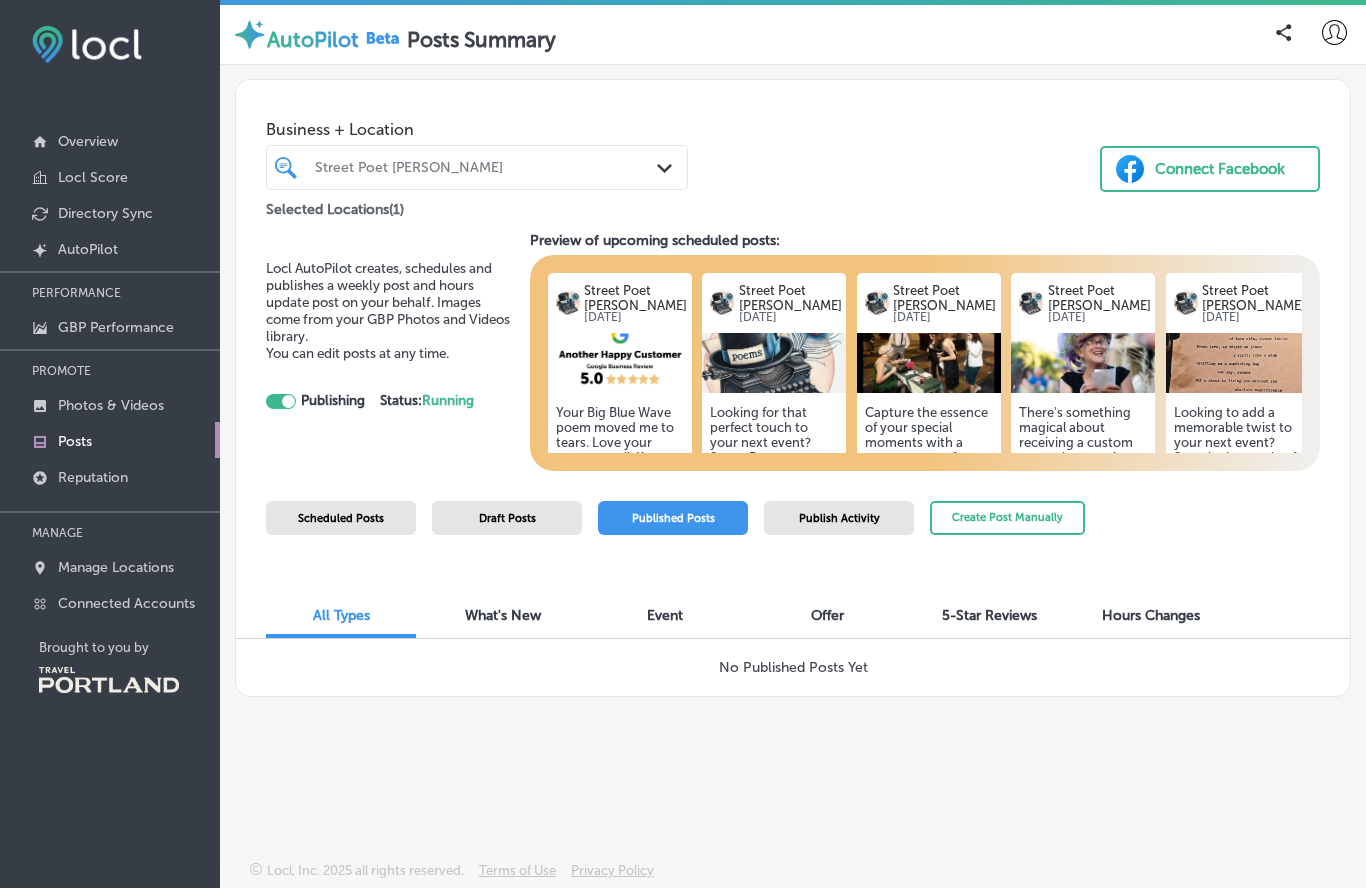 scroll, scrollTop: 85, scrollLeft: 0, axis: vertical 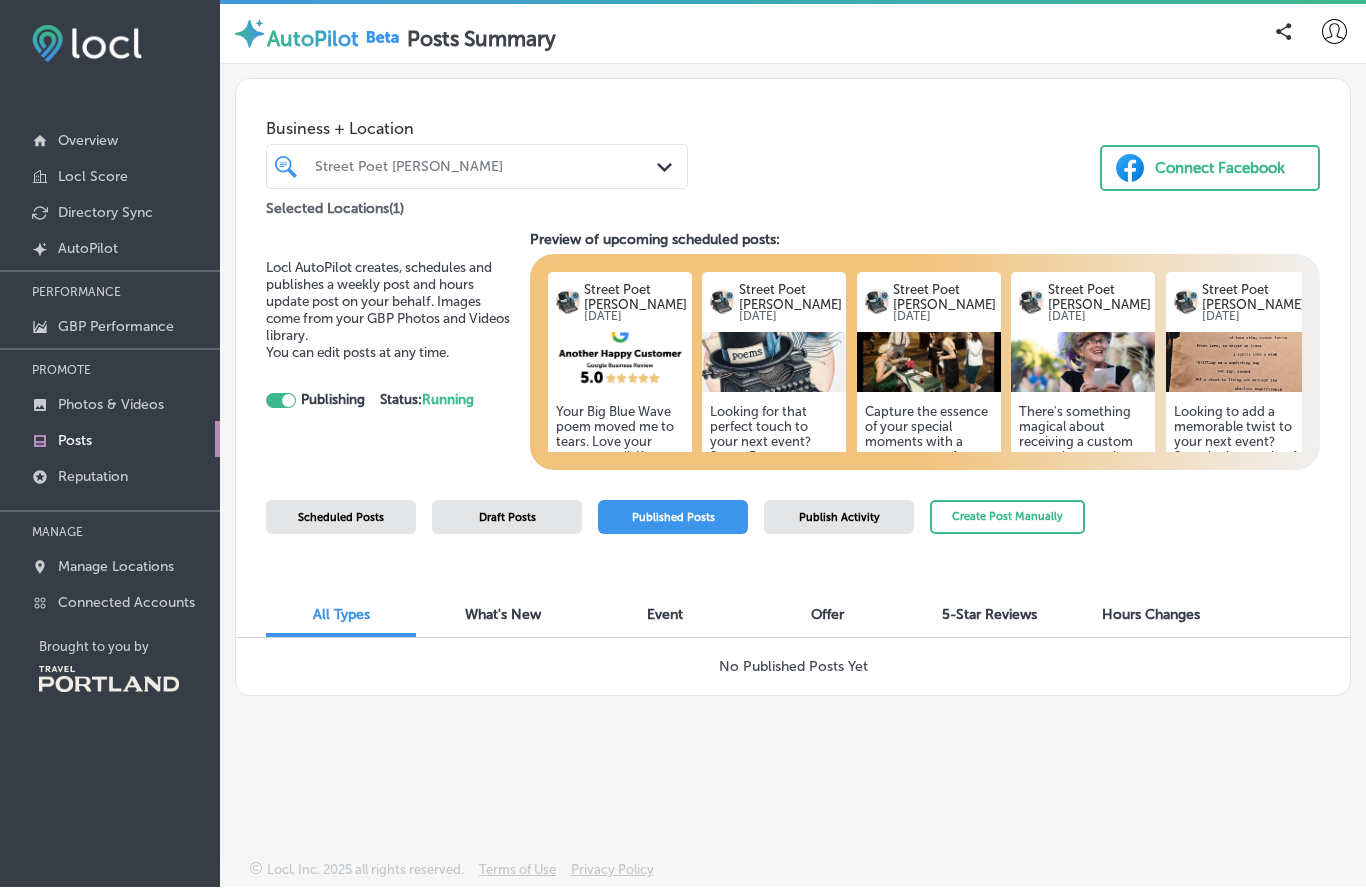 click on "Scheduled Posts" at bounding box center [341, 518] 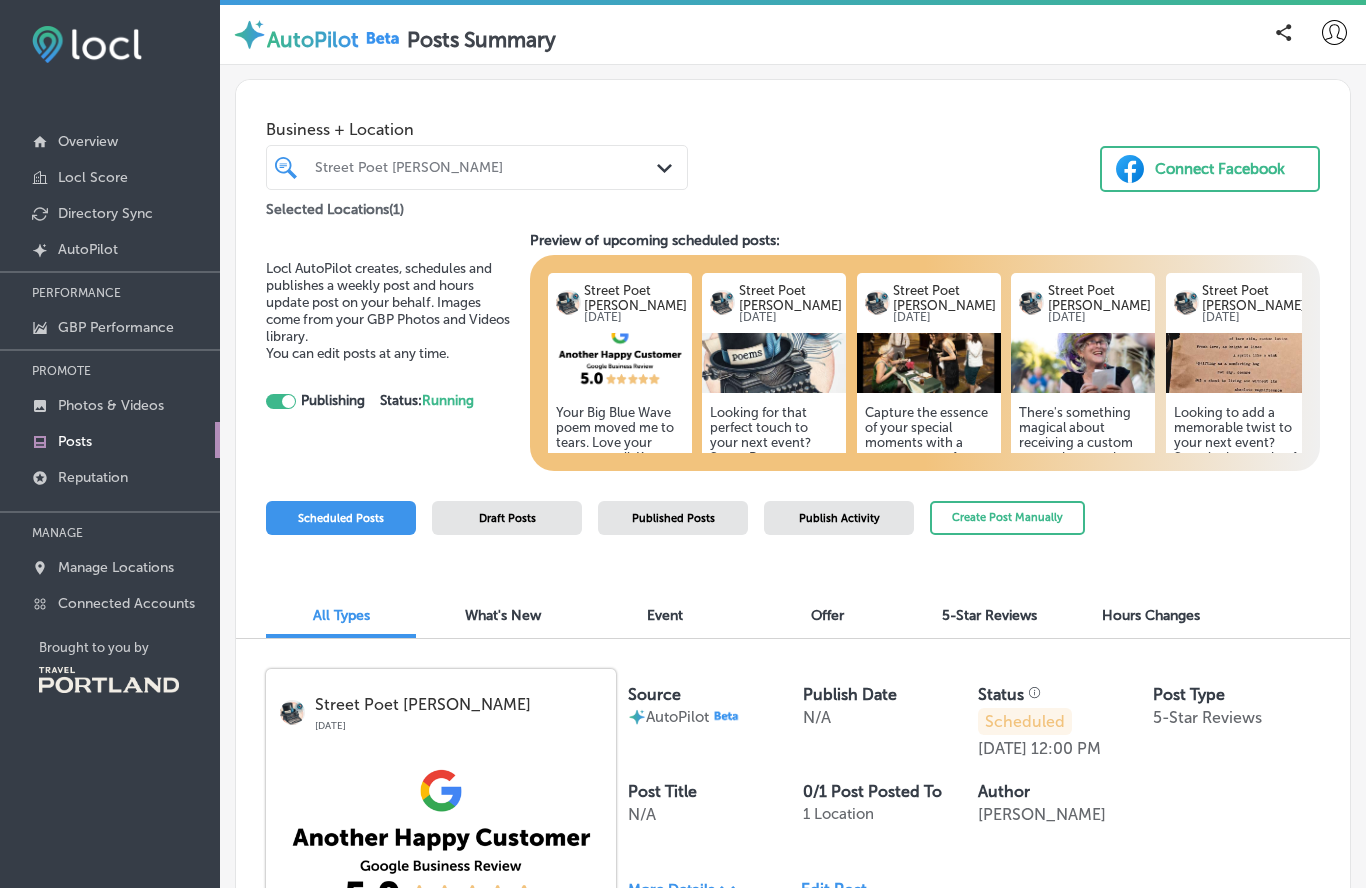 scroll, scrollTop: 0, scrollLeft: 0, axis: both 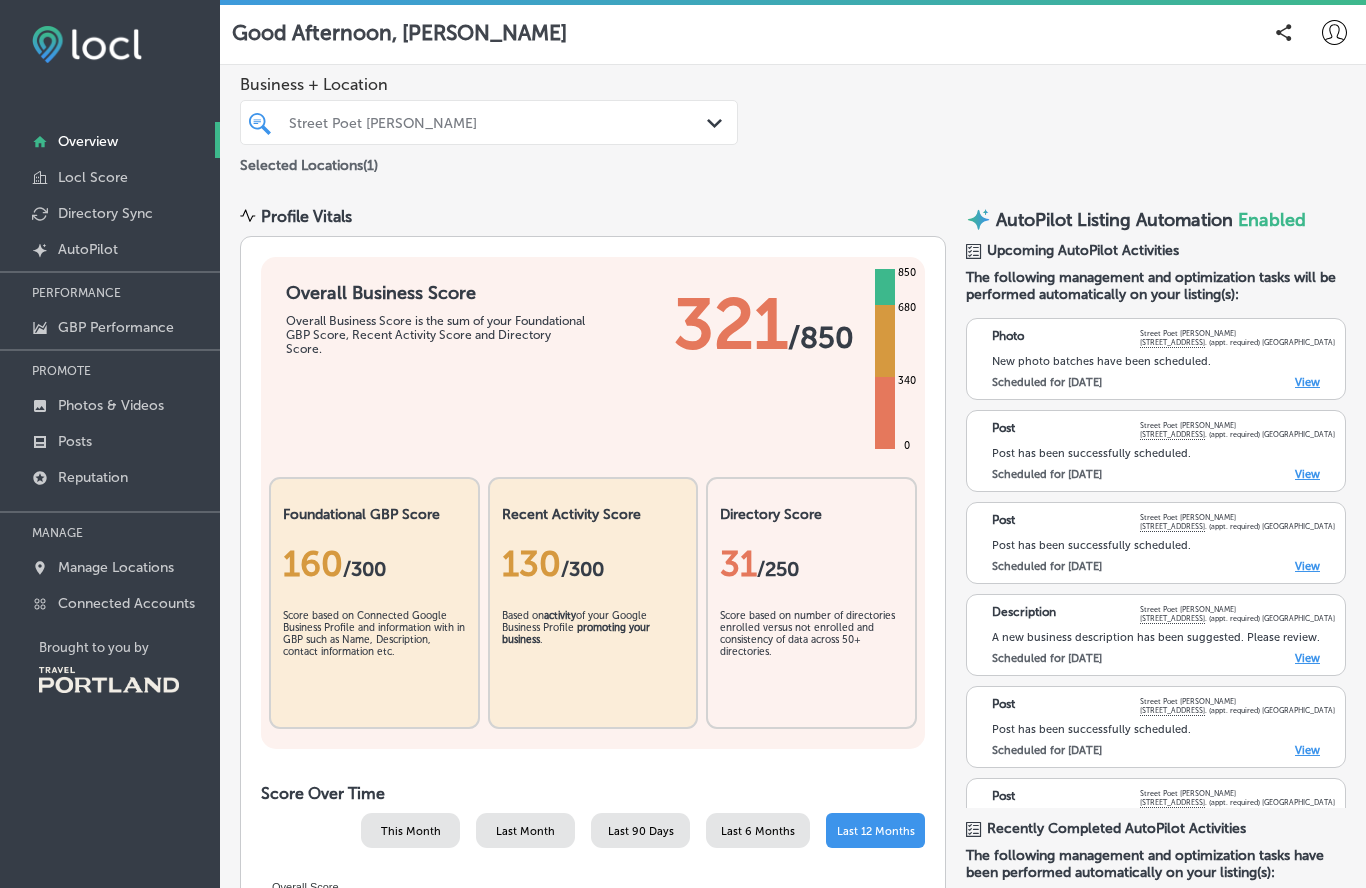 click on "View" at bounding box center [1307, 658] 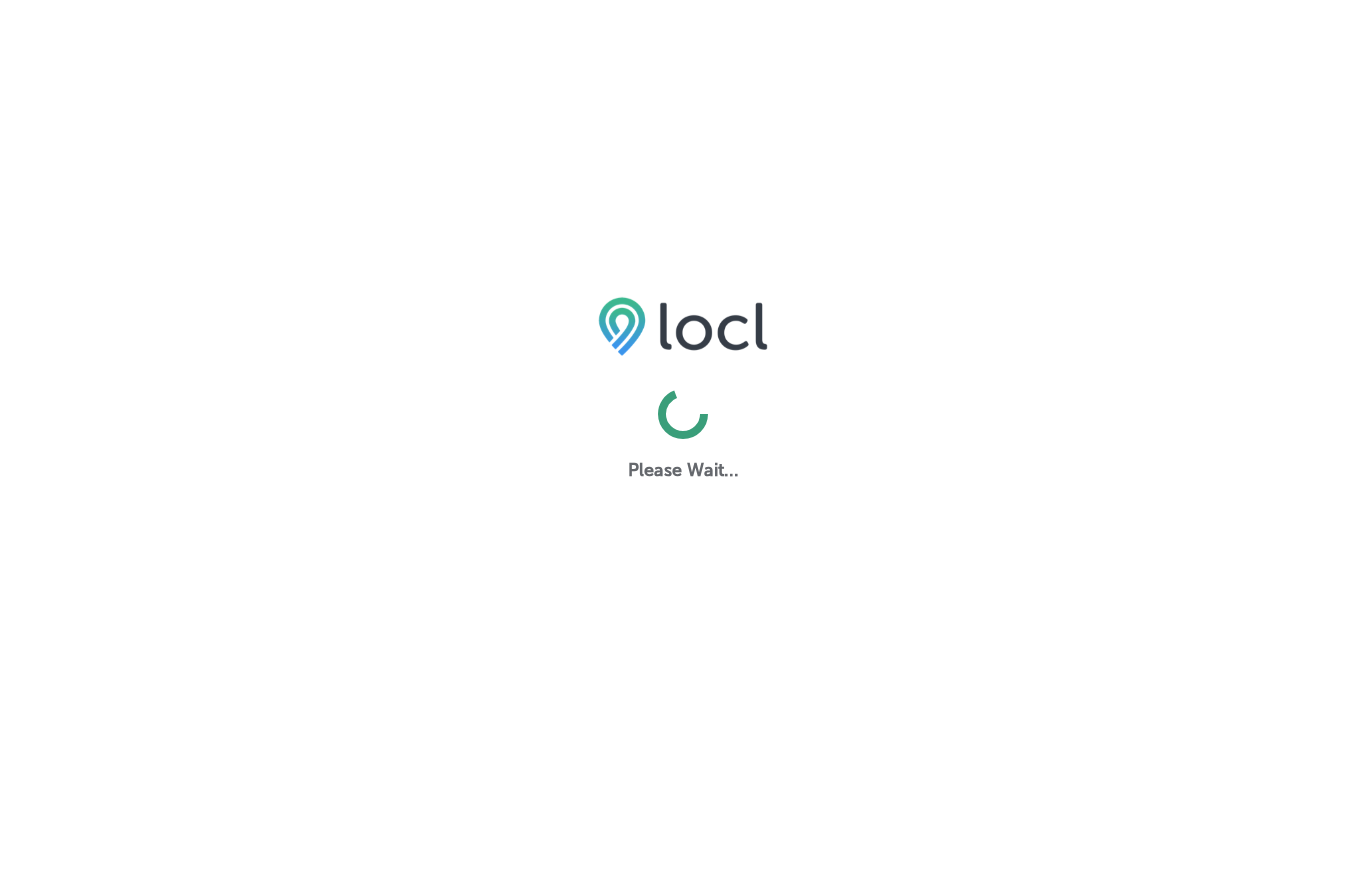 scroll, scrollTop: 0, scrollLeft: 0, axis: both 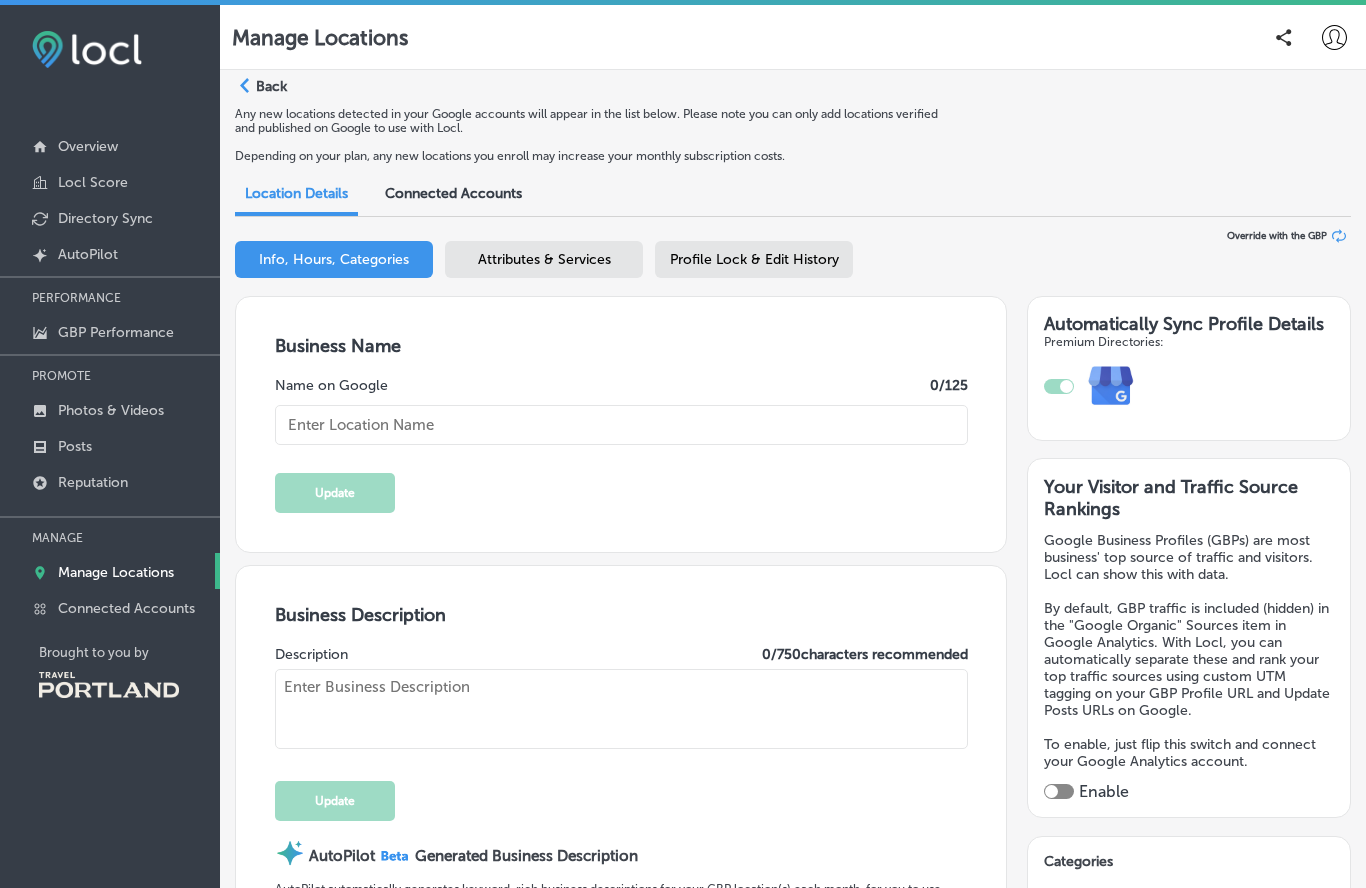 checkbox on "true" 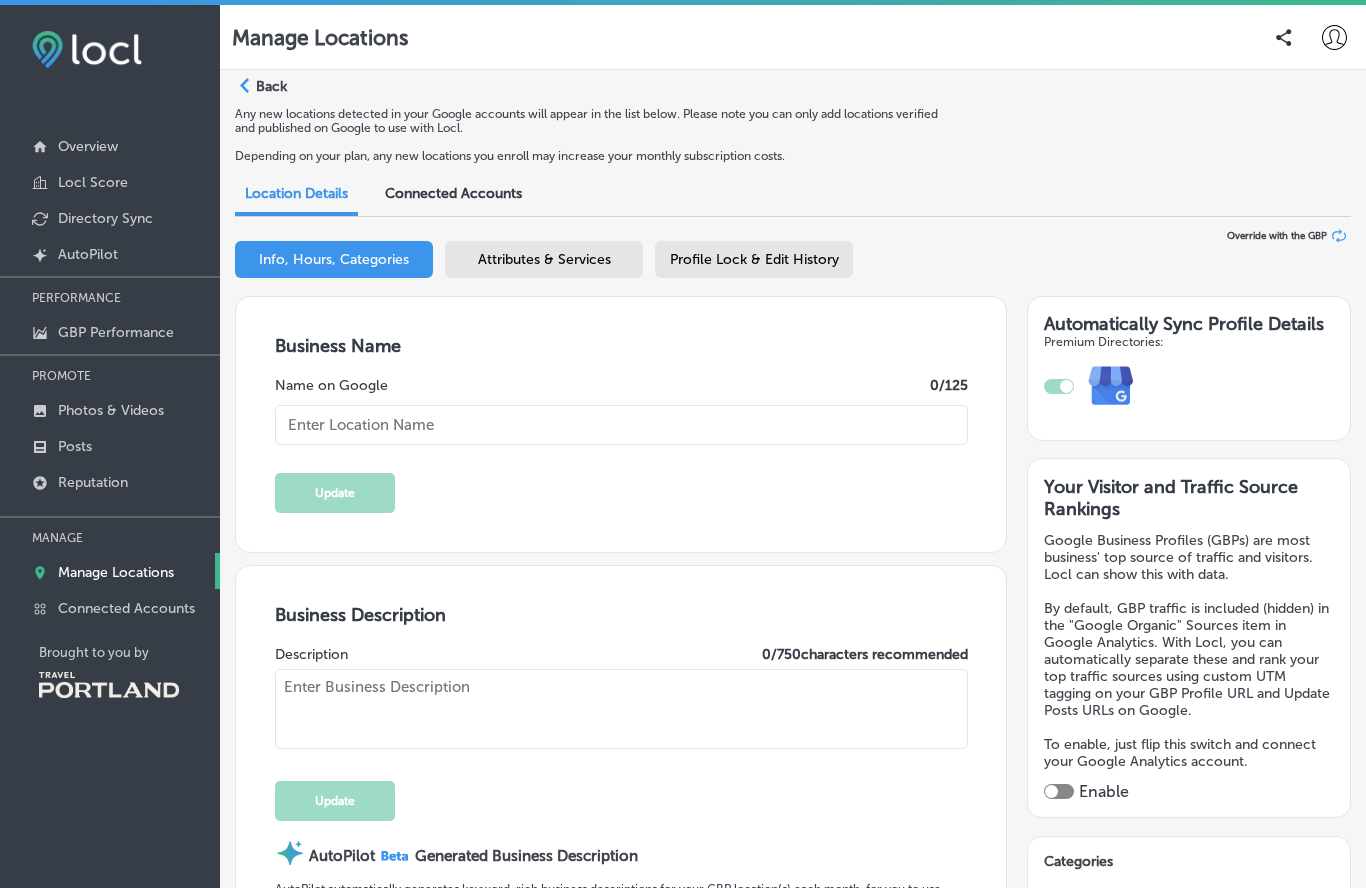 type on "Street Poet [PERSON_NAME]" 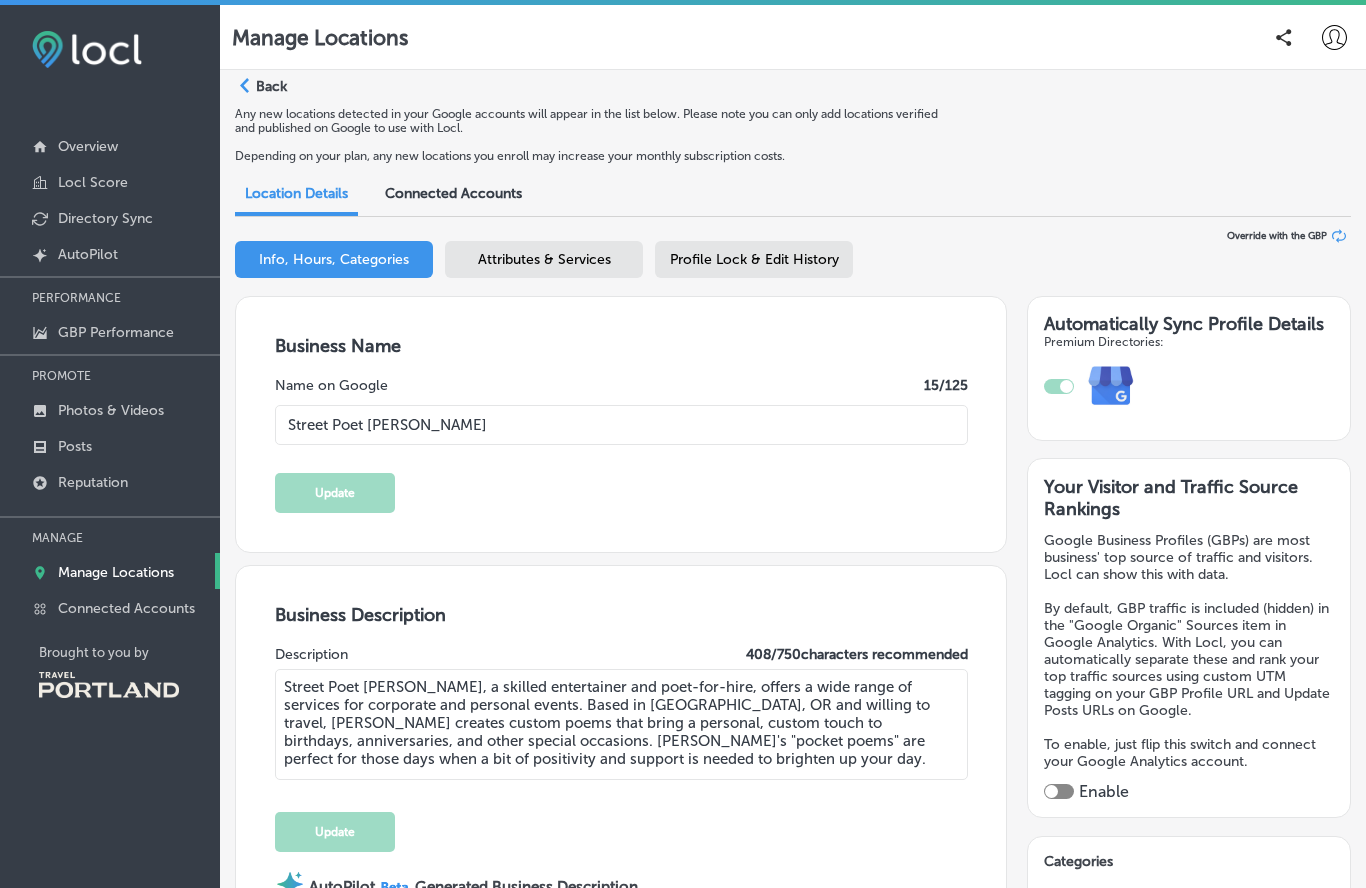 type on "Street Poet Sam, a skilled entertainer and poet-for-hire, offers a wide range of services for corporate and personal events. Based in Portland, OR and willing to travel, Sam creates custom poems that bring a personal, custom touch to birthdays, anniversaries, and other special occasions. Sam's "pocket poems" are perfect for those days when a bit of positivity and support is needed to brighten up your day." 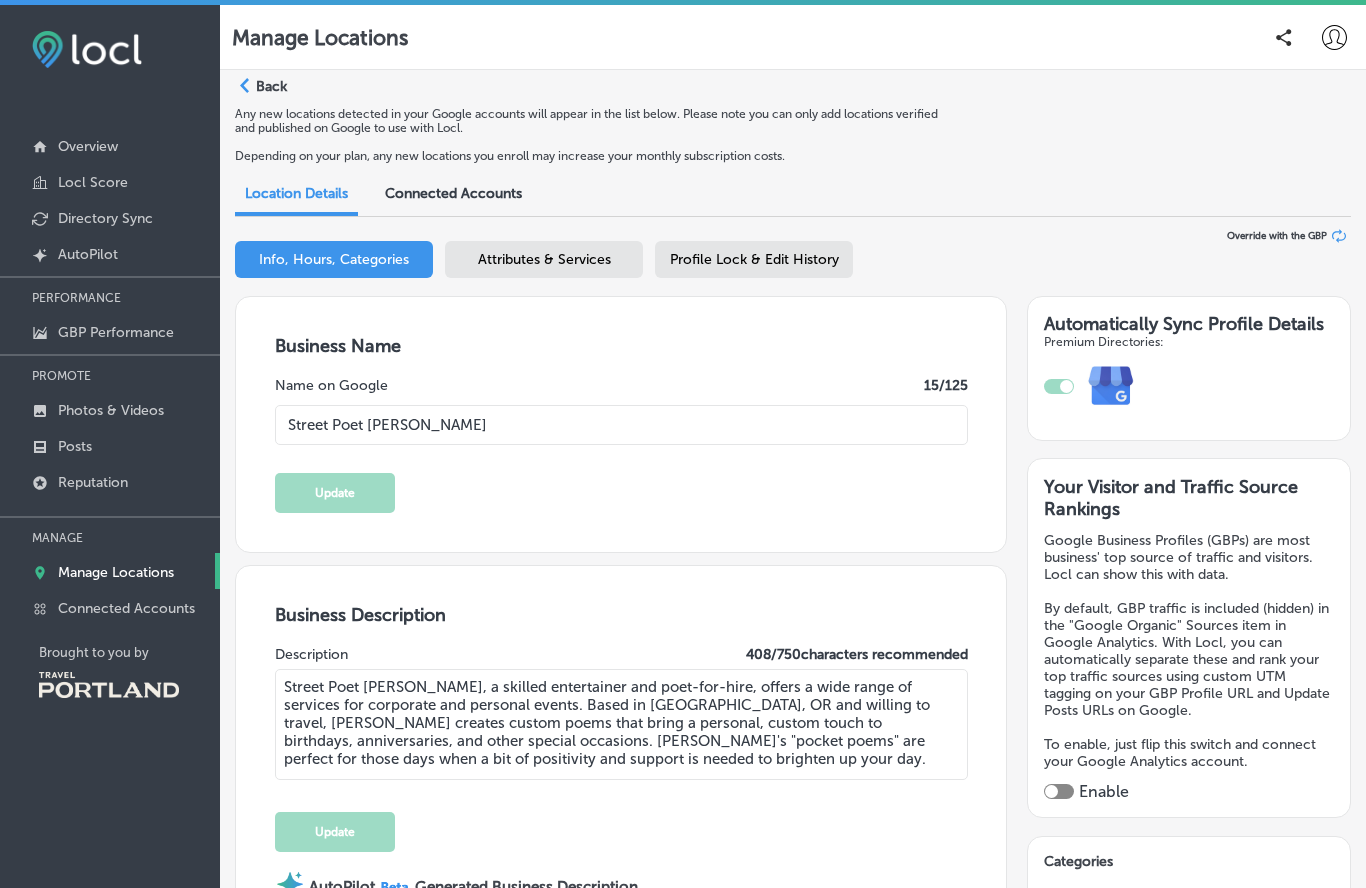 type on "833 SE Main St. (appt. required)" 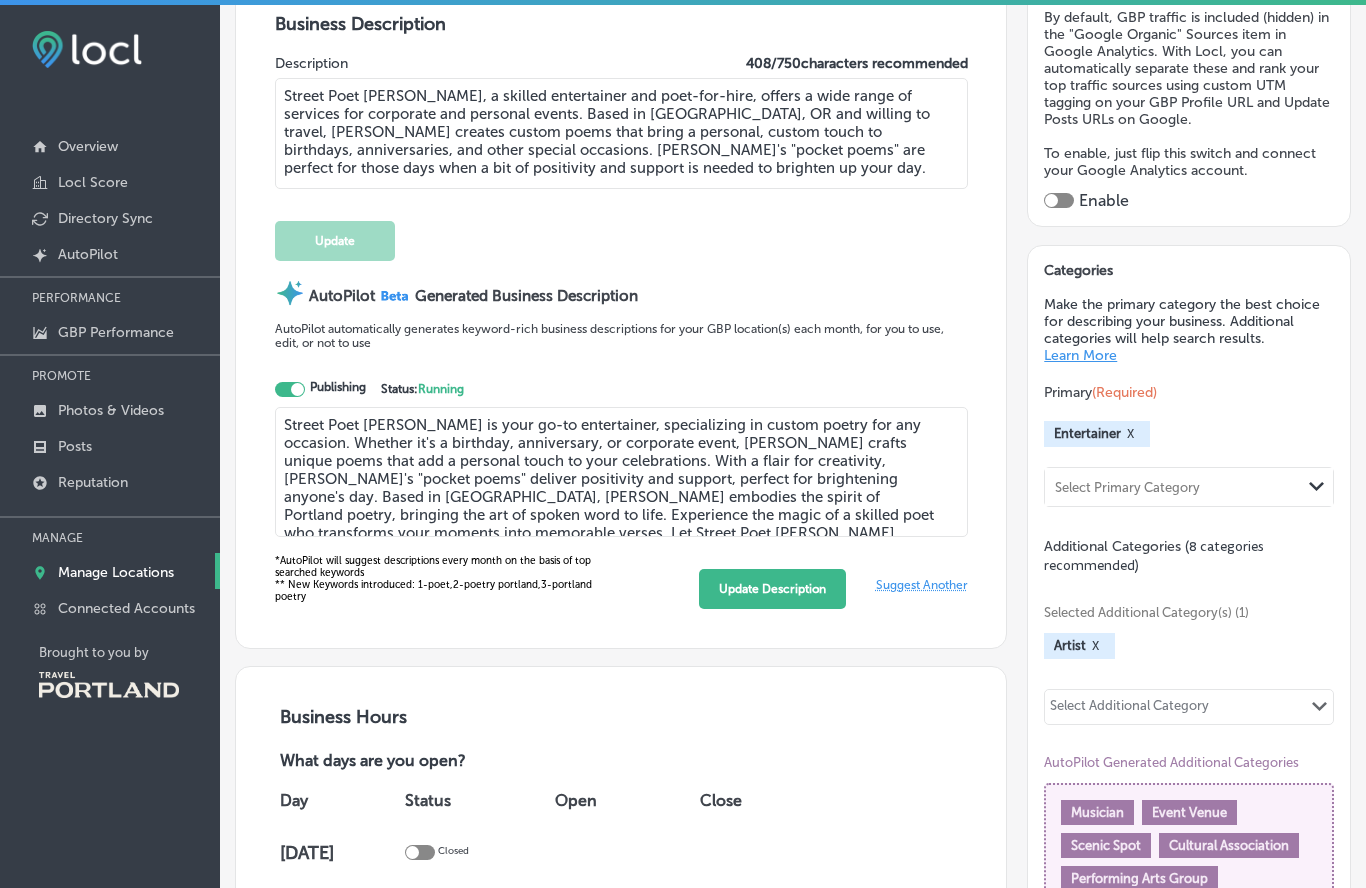 scroll, scrollTop: 592, scrollLeft: 0, axis: vertical 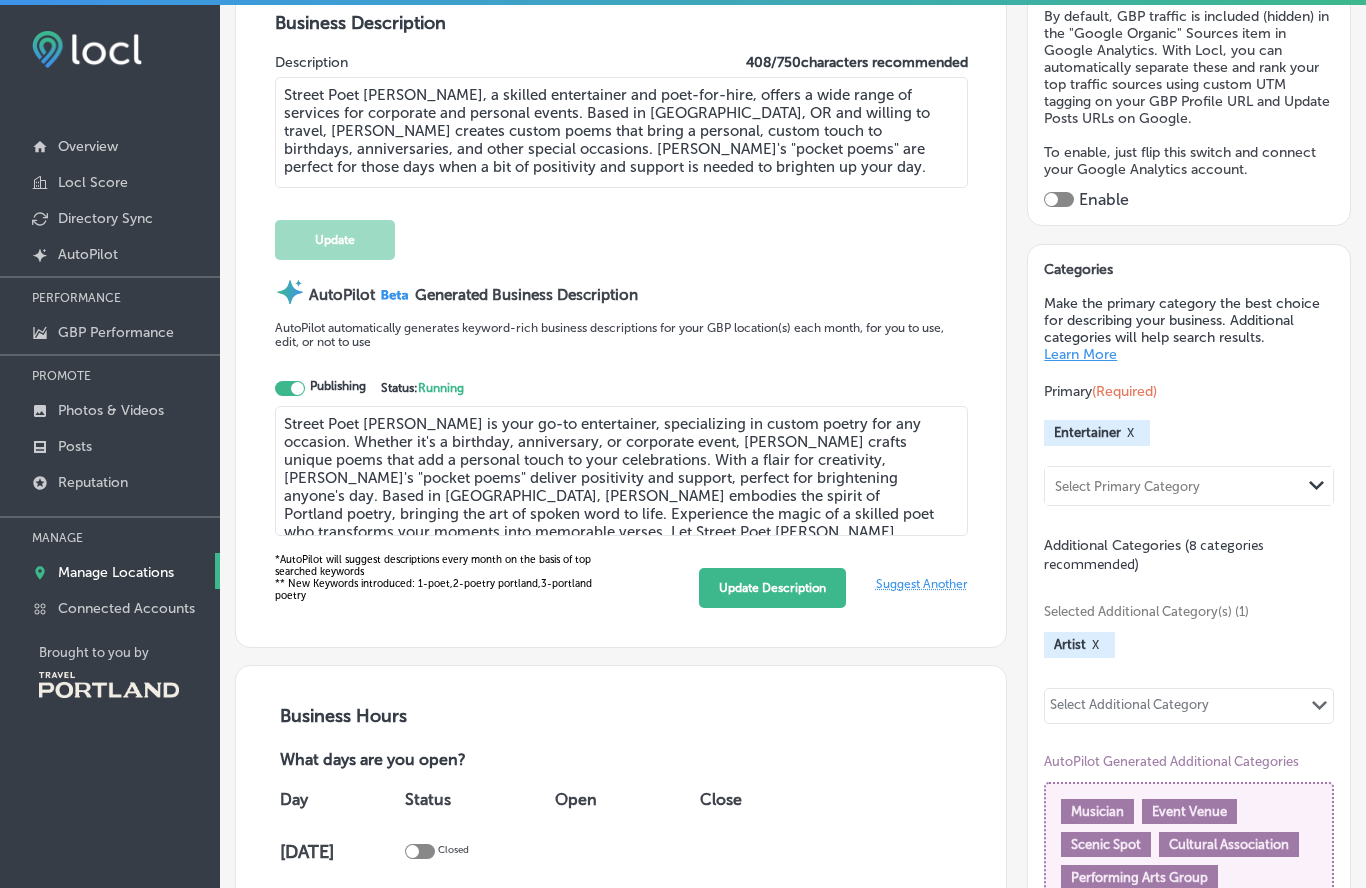 click on "Update Description" at bounding box center [772, 588] 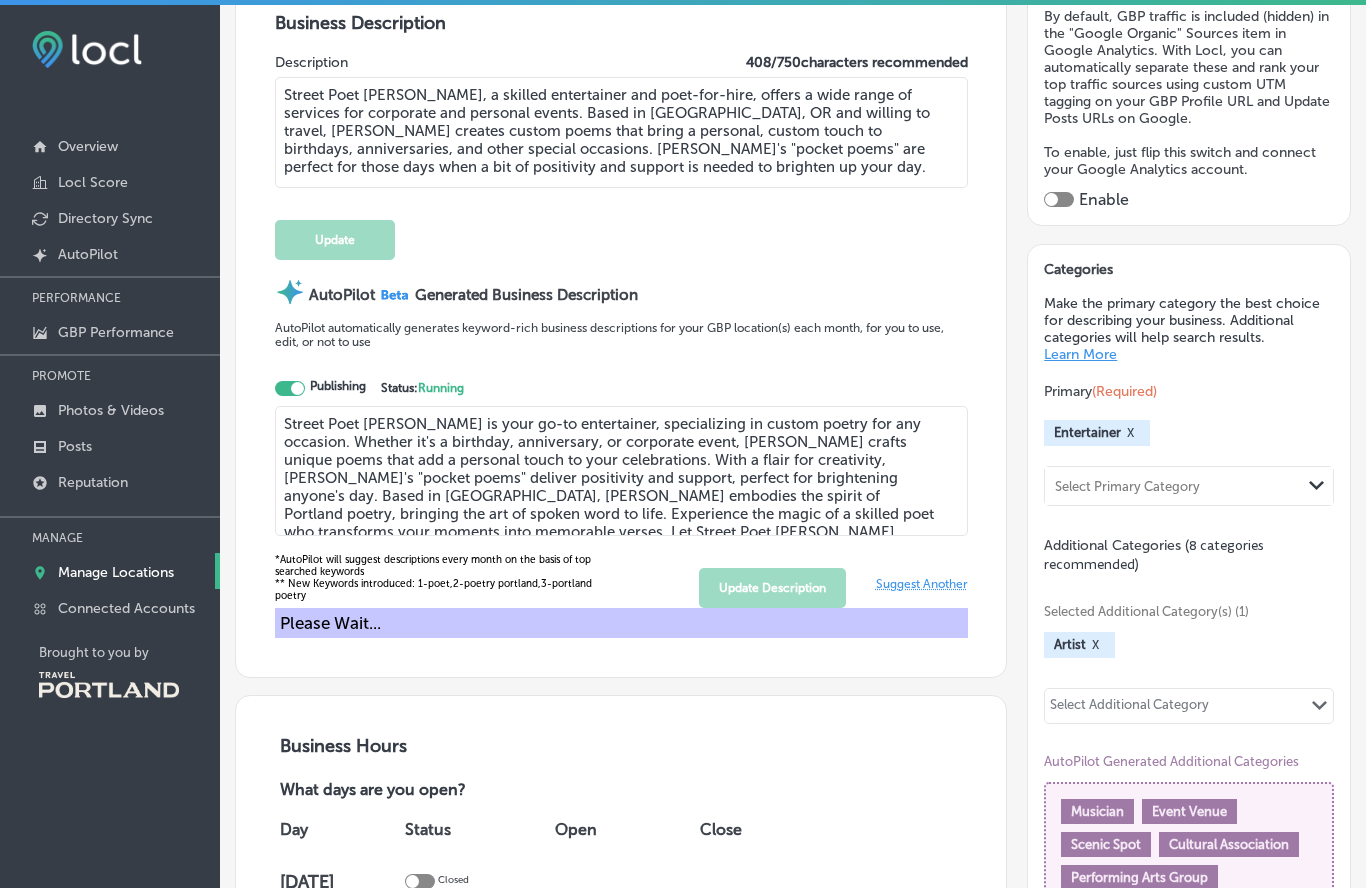 type on "Street Poet Sam is your go-to entertainer, specializing in custom poetry for any occasion. Whether it's a birthday, anniversary, or corporate event, Sam crafts unique poems that add a personal touch to your celebrations. With a flair for creativity, Sam's "pocket poems" deliver positivity and support, perfect for brightening anyone's day. Based in Portland, Sam embodies the spirit of Portland poetry, bringing the art of spoken word to life. Experience the magic of a skilled poet who transforms your moments into memorable verses. Let Street Poet Sam elevate your event with the beauty of poetry!" 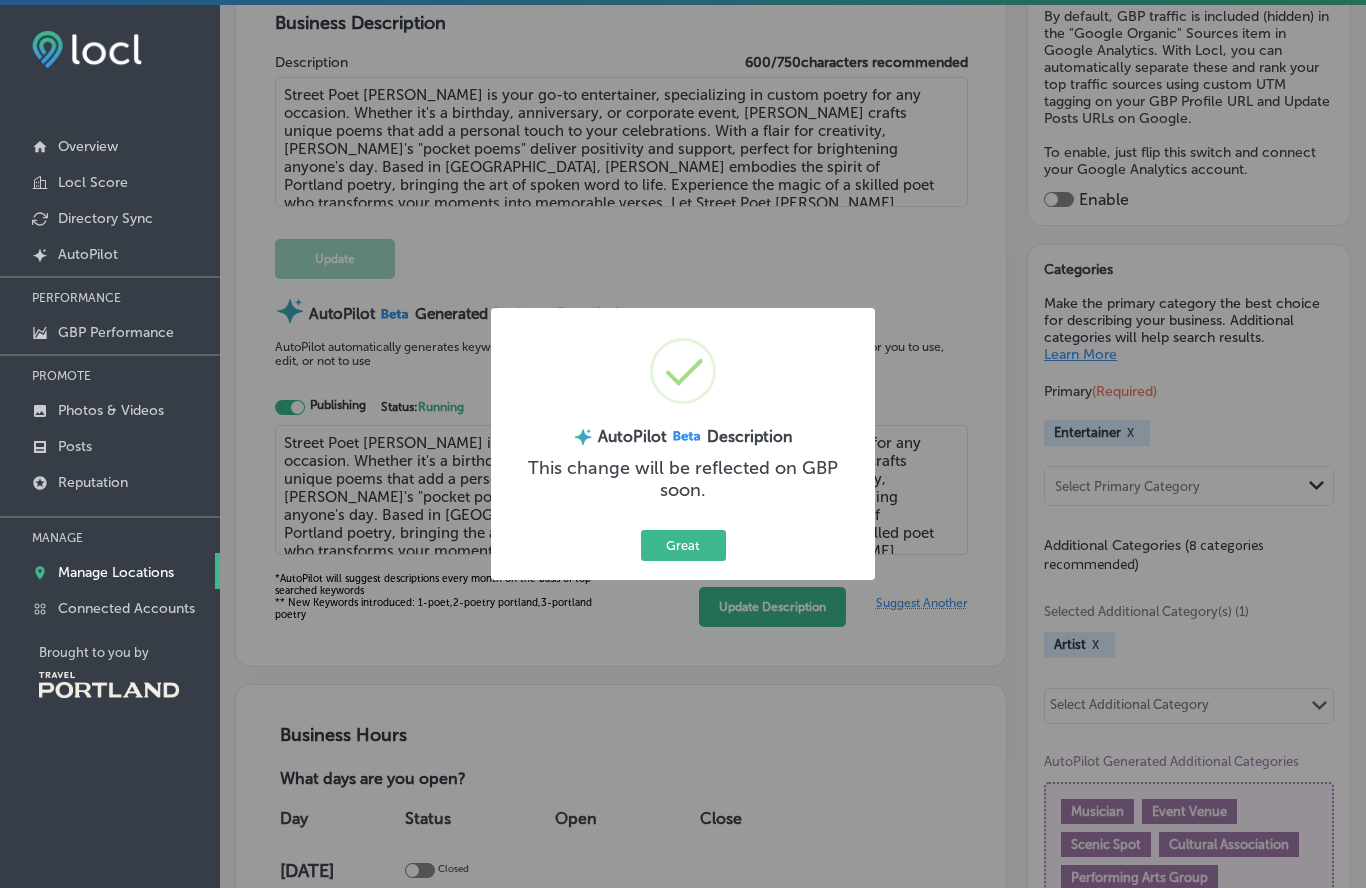 click on "Great" at bounding box center [683, 545] 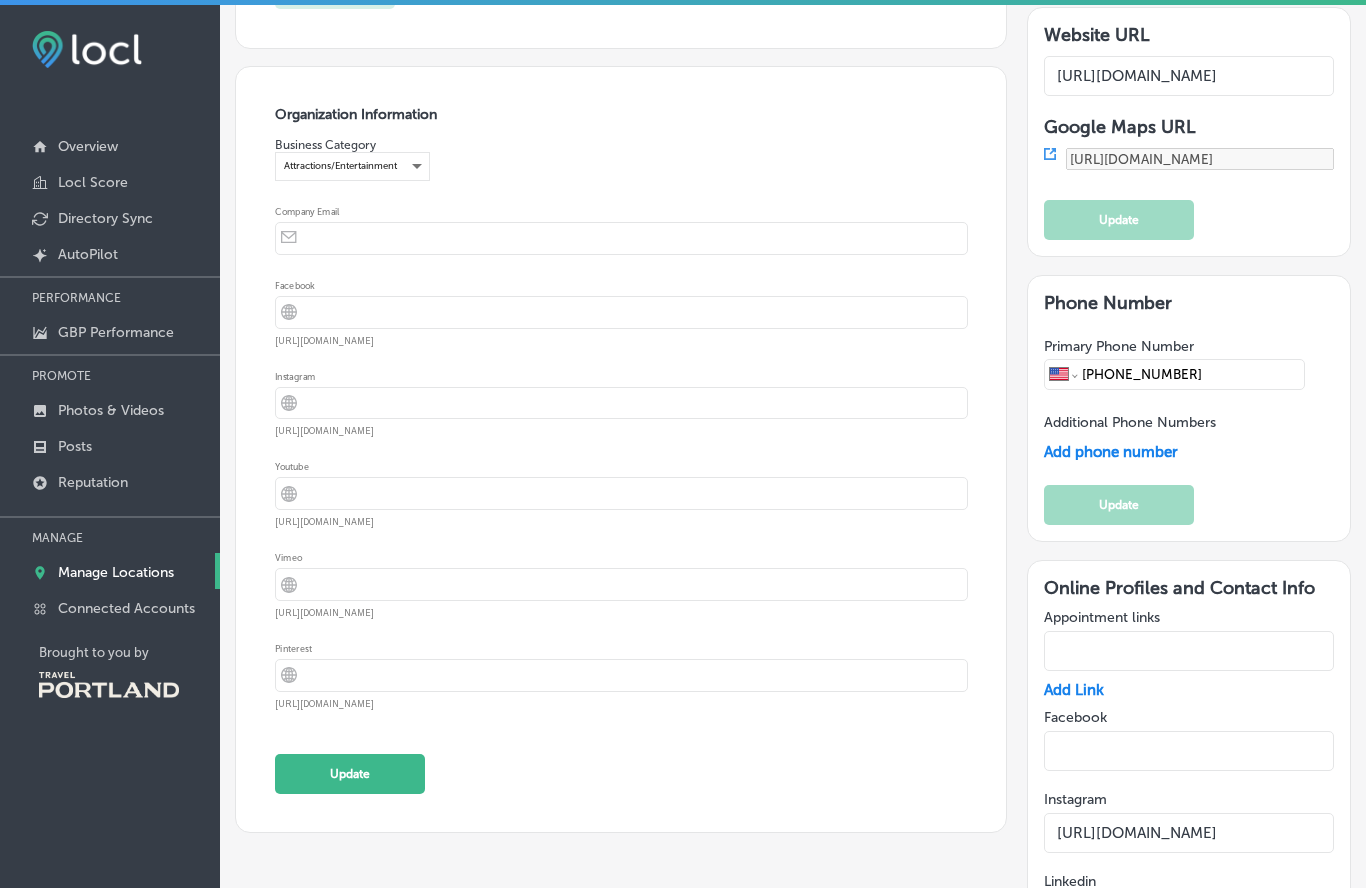 scroll, scrollTop: 2419, scrollLeft: 0, axis: vertical 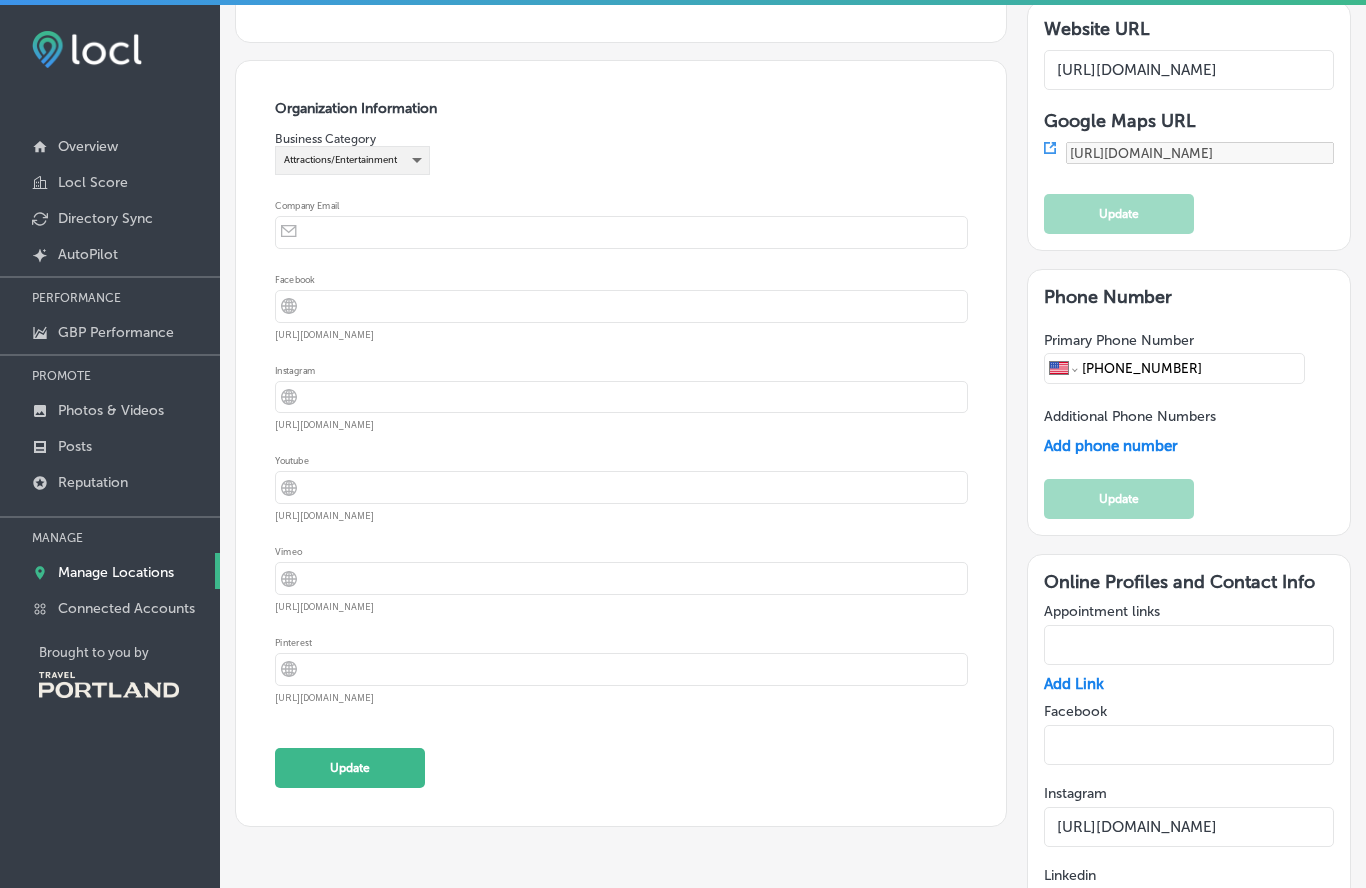 click on "Attractions/Entertainment" at bounding box center (352, 160) 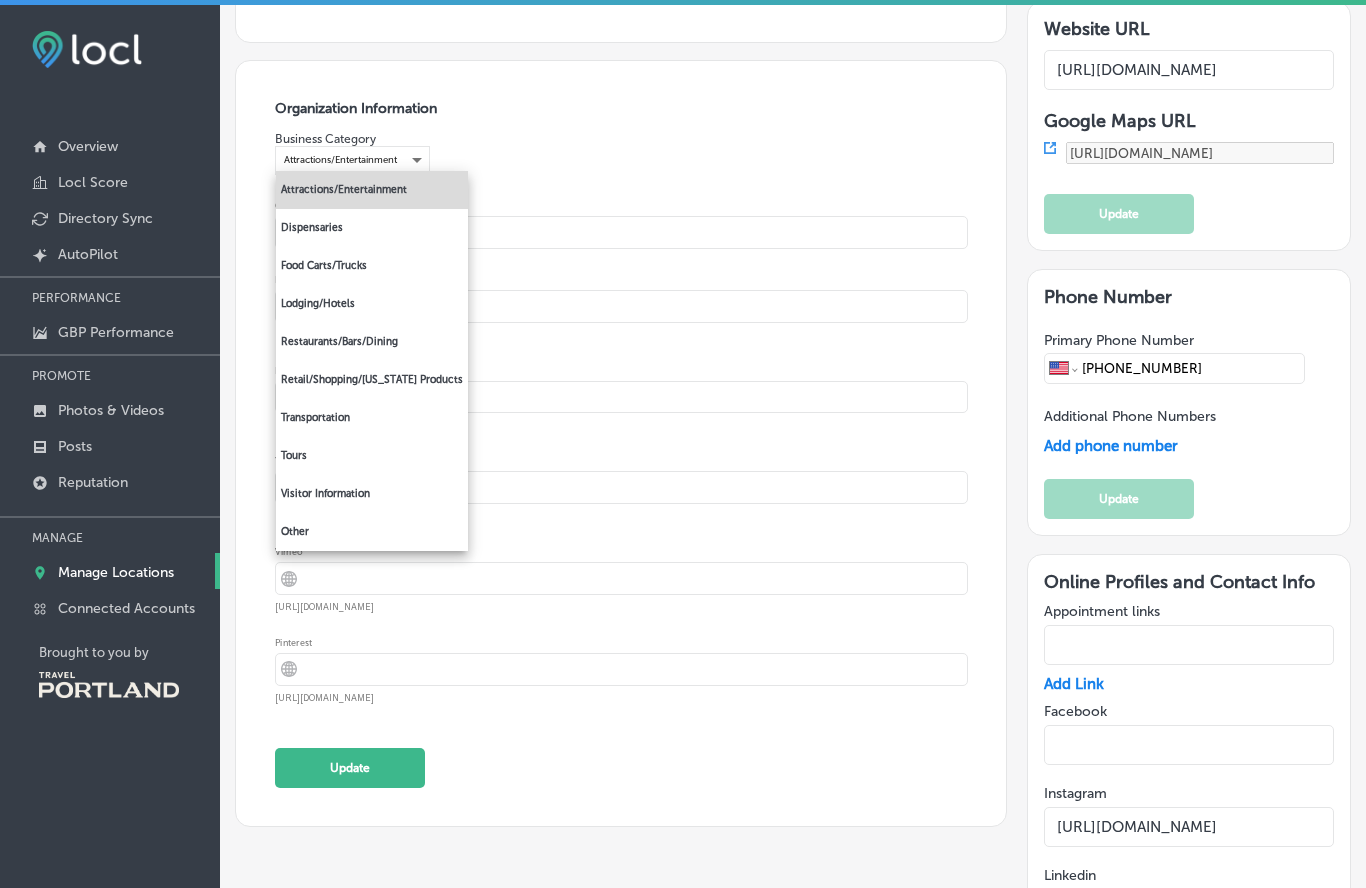 click on "Other" at bounding box center (372, 532) 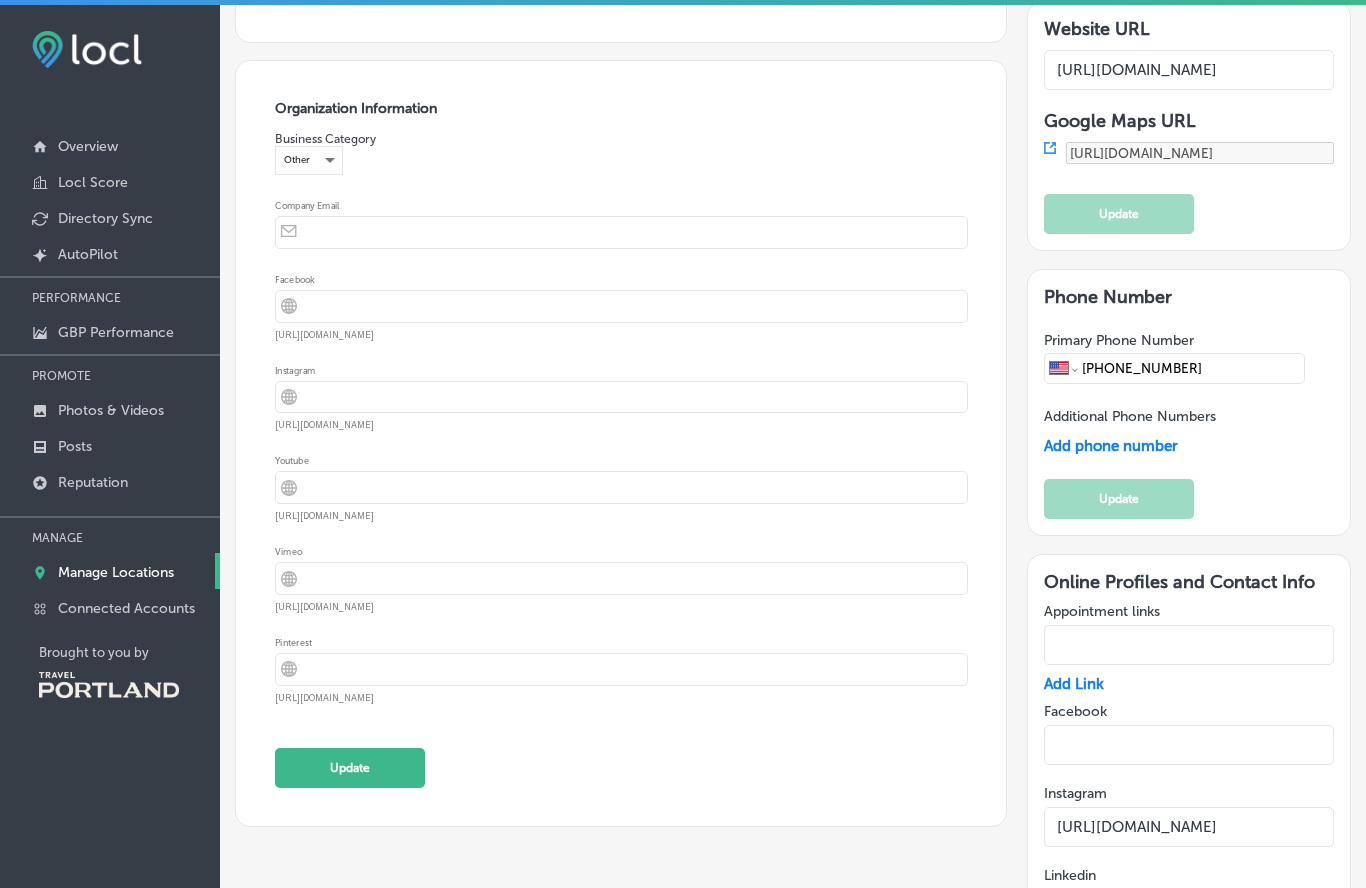 click at bounding box center [637, 232] 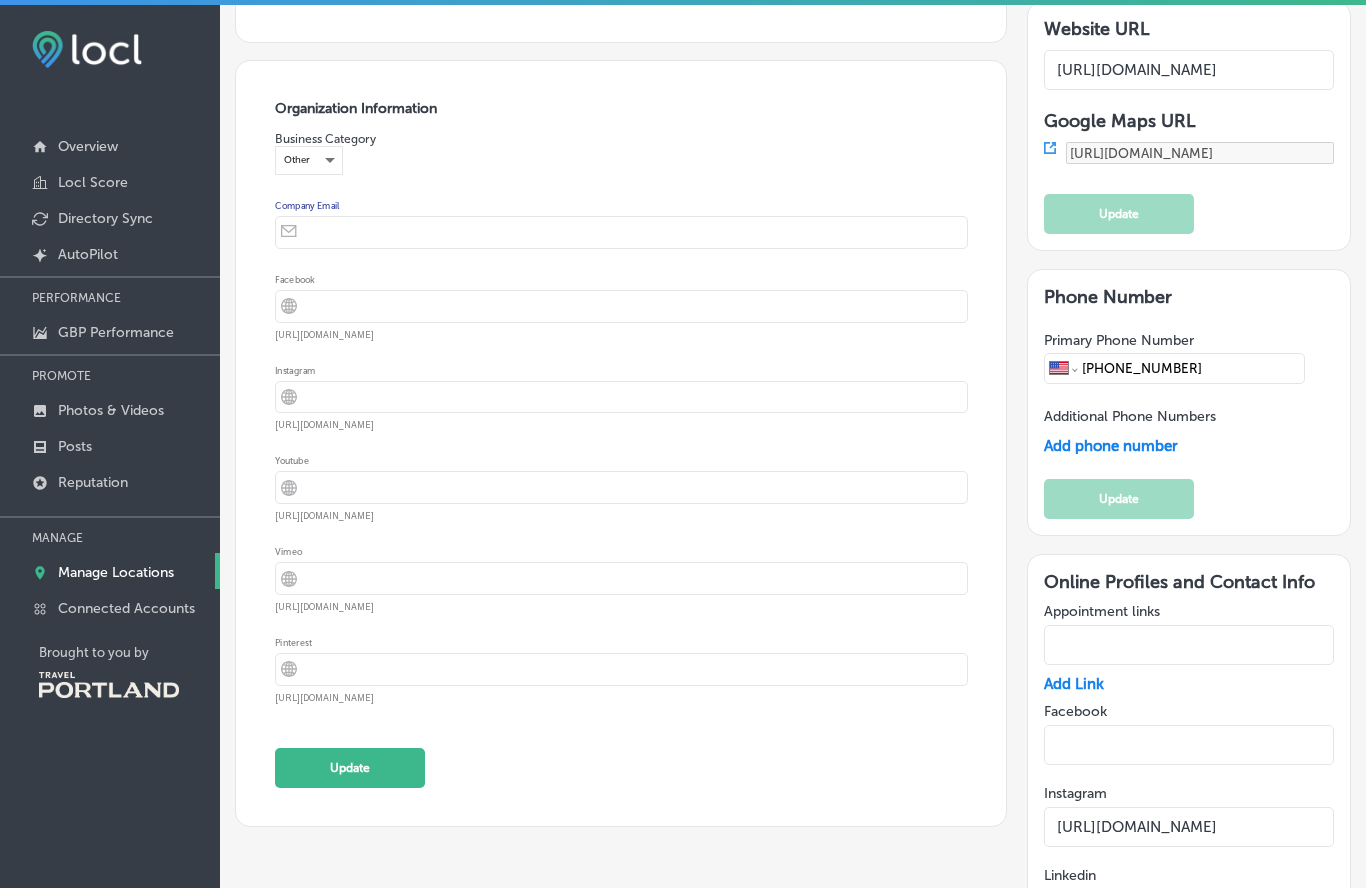 type on "streetpoetsam@gmail.com" 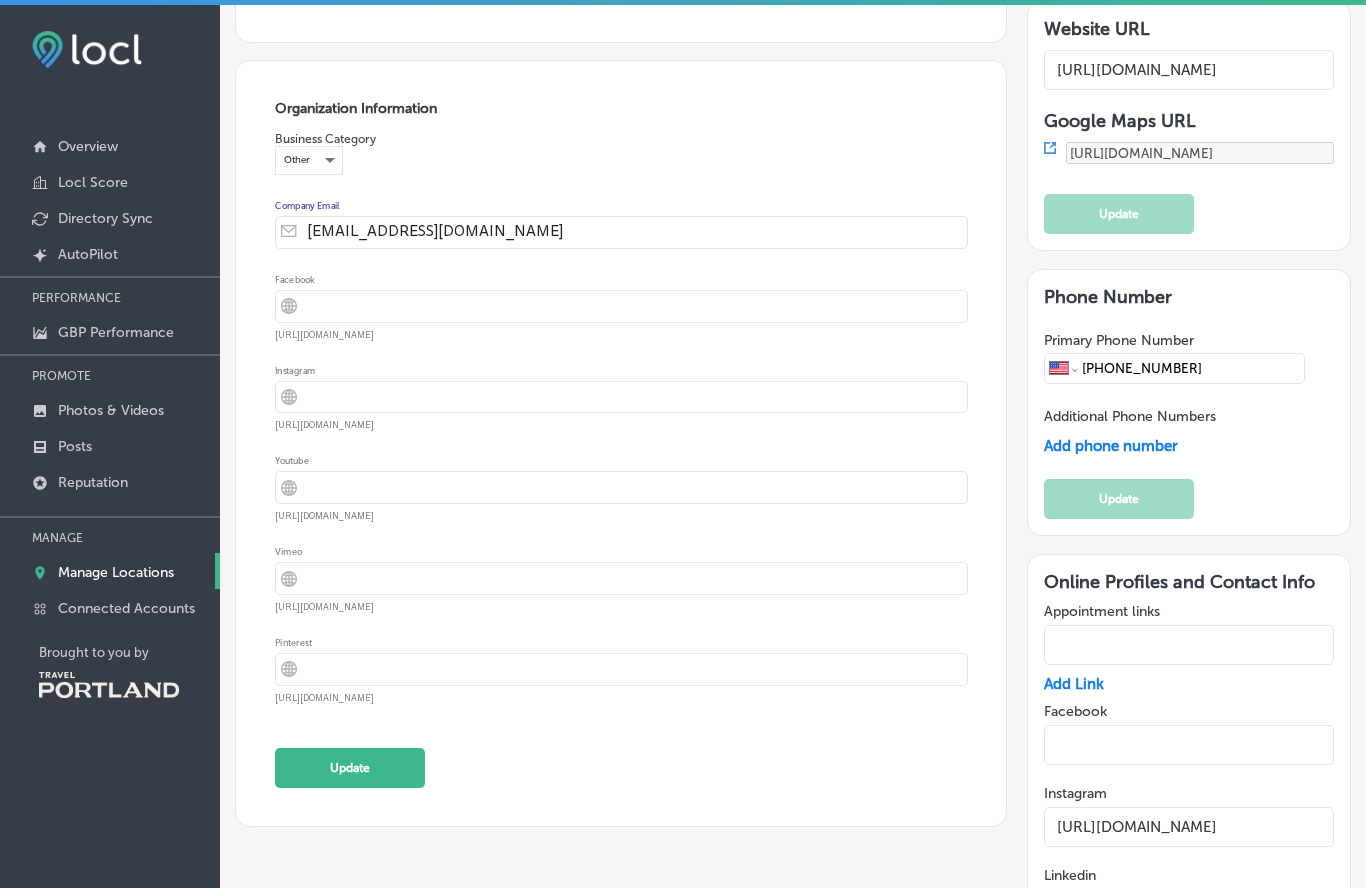 type on "4110 SE 62nd Avenue" 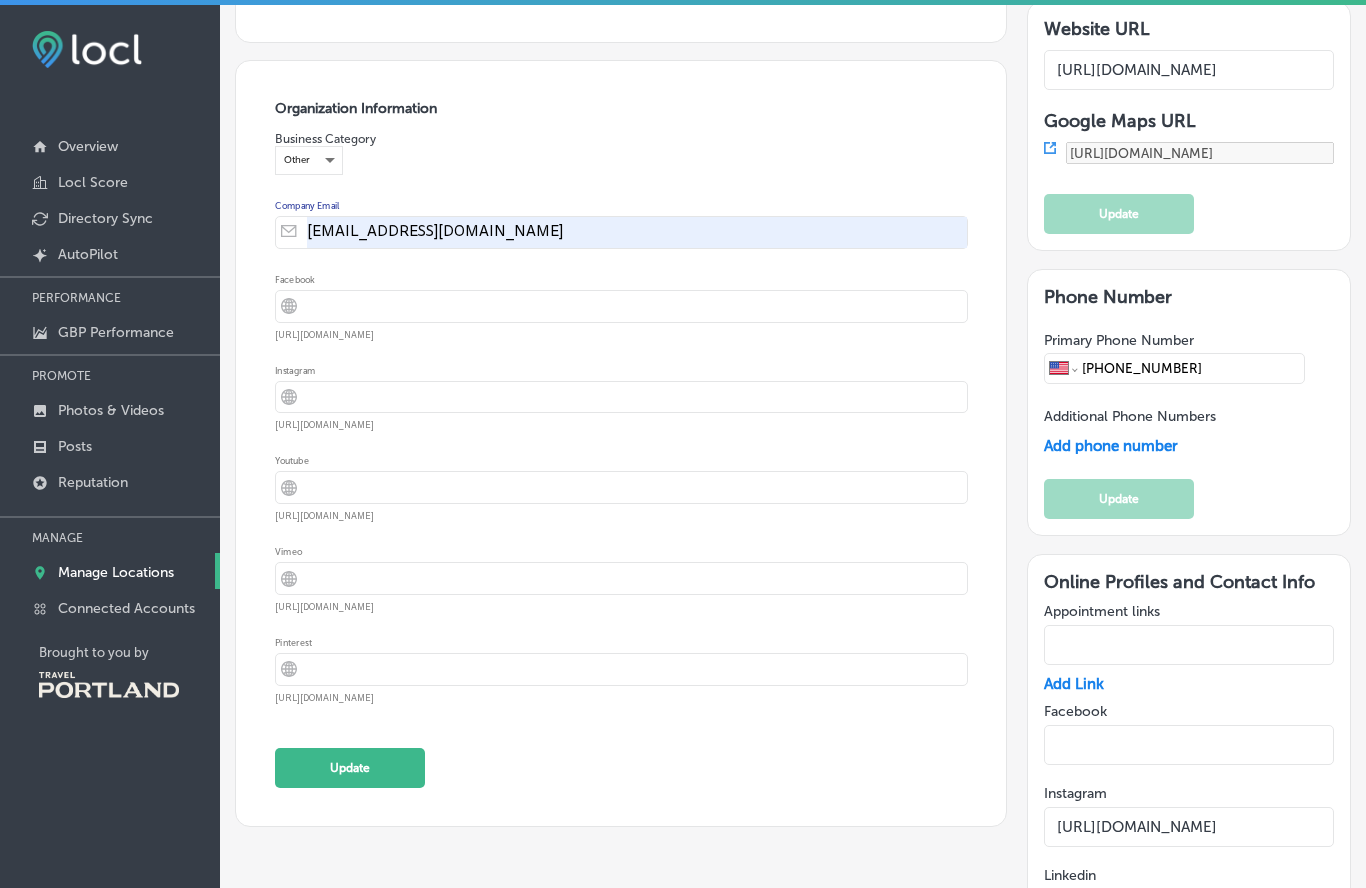 click at bounding box center [637, 397] 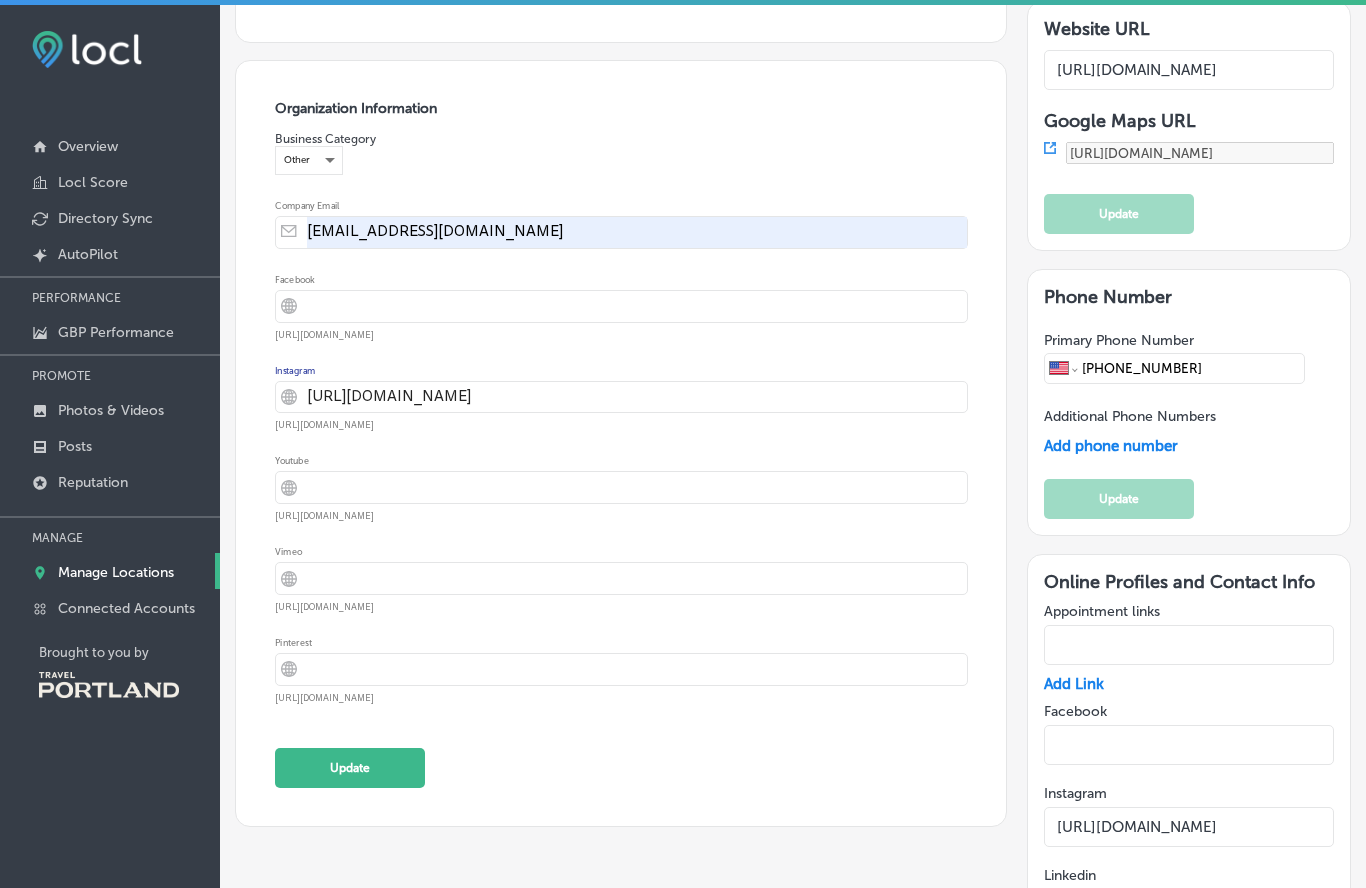type on "https://www.streetpoetsam.com" 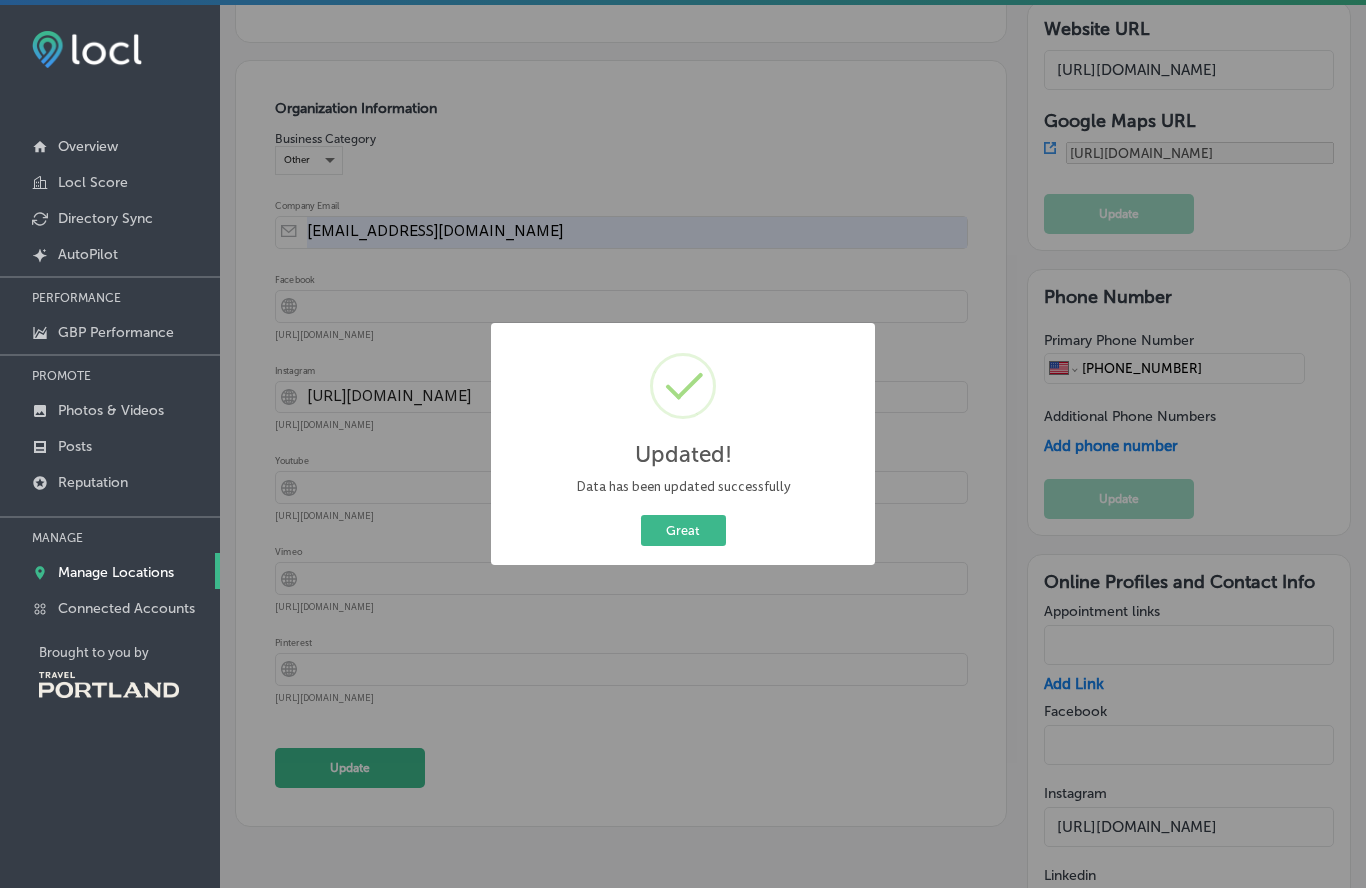 click on "Great" at bounding box center (683, 530) 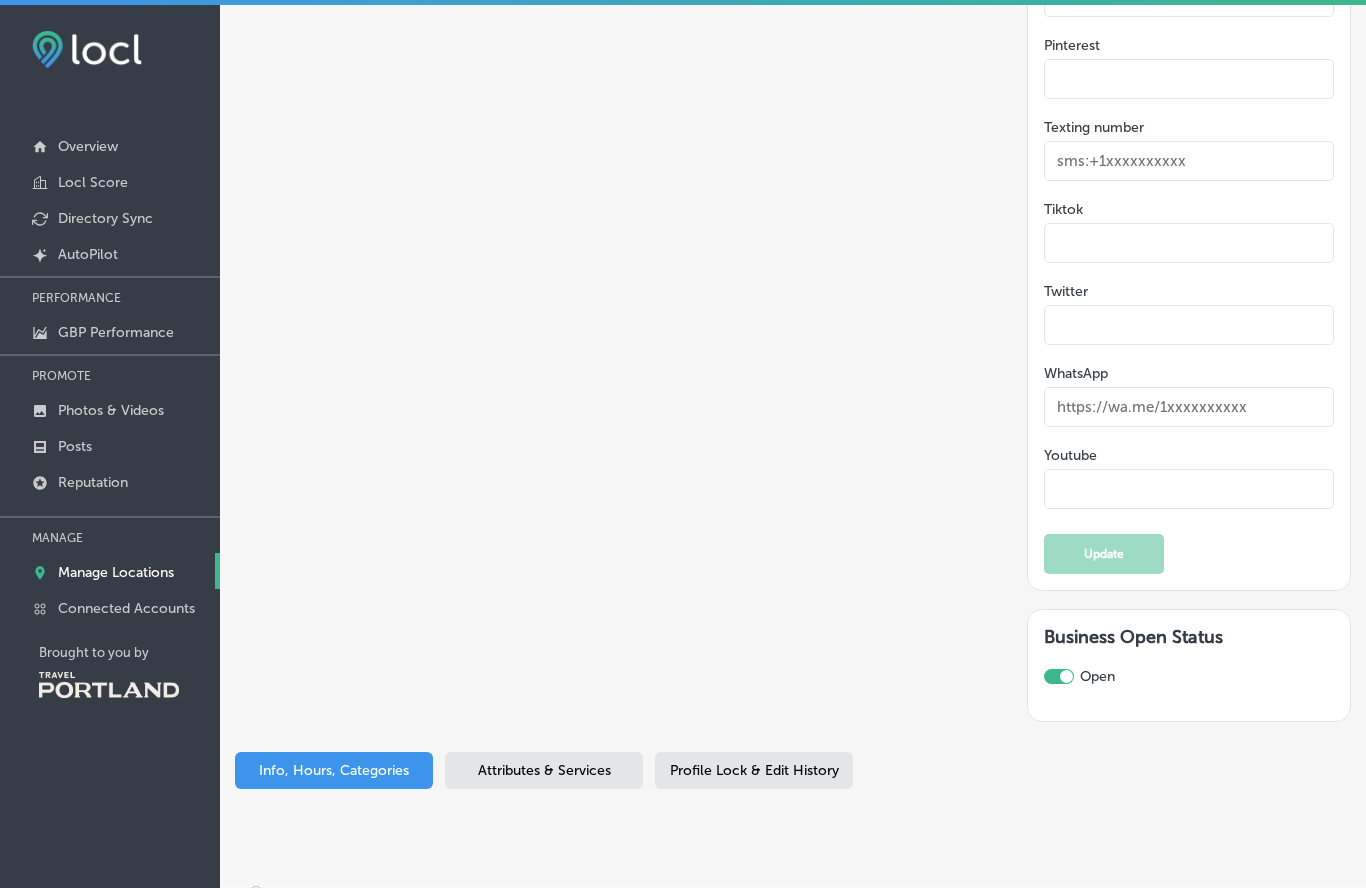 scroll, scrollTop: 3327, scrollLeft: 0, axis: vertical 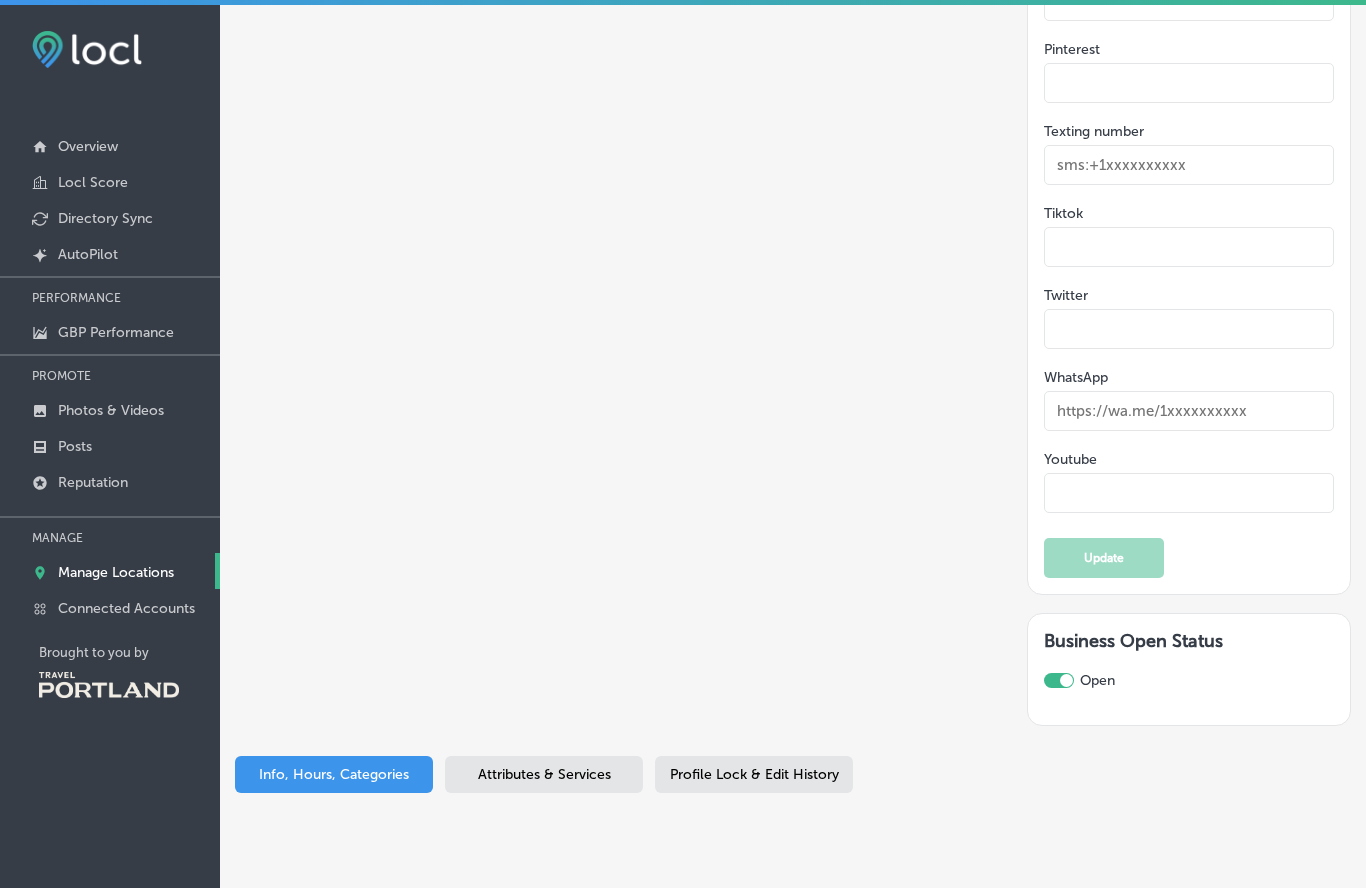 click on "Attributes & Services" at bounding box center [544, 774] 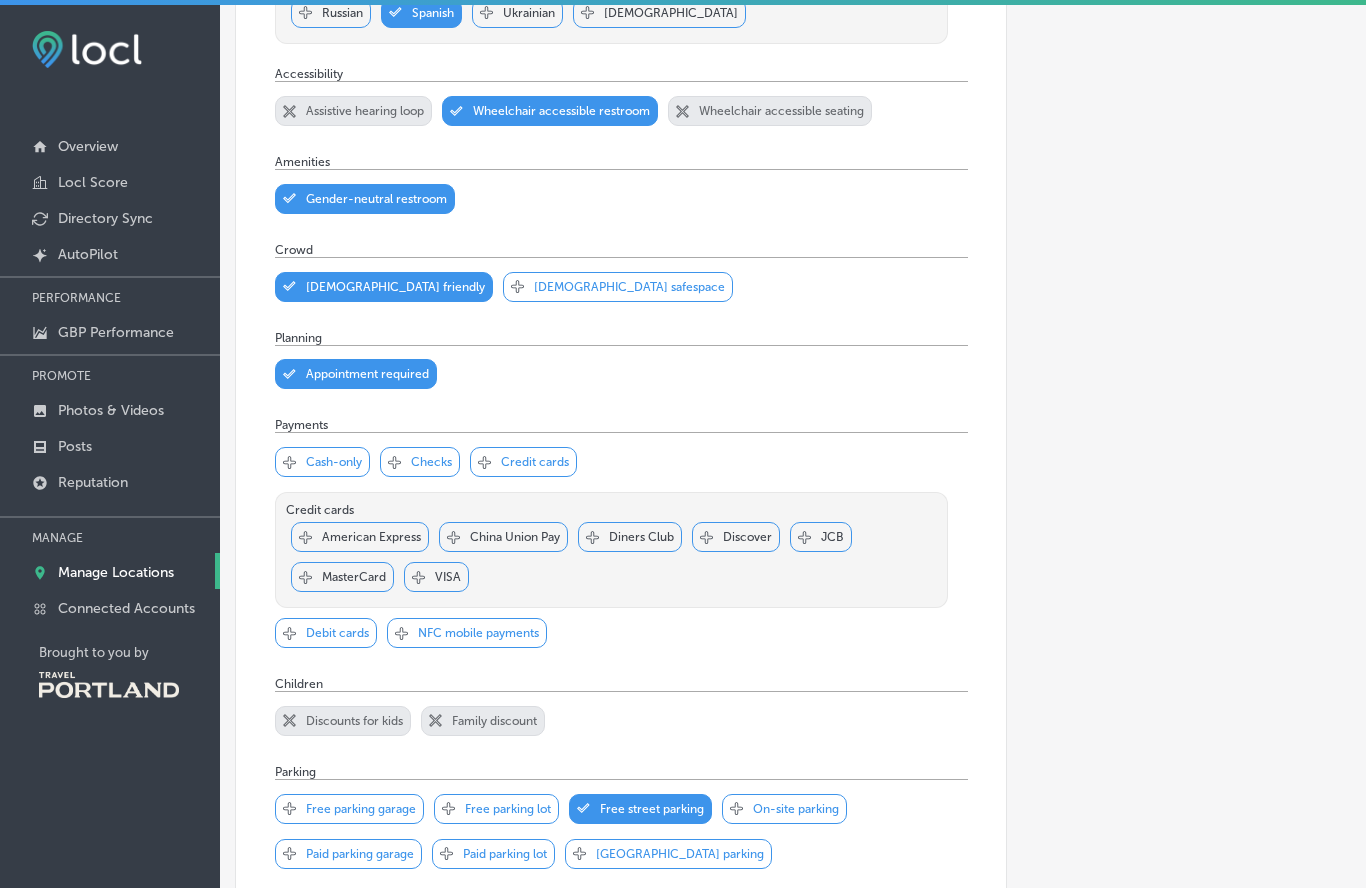 scroll, scrollTop: 920, scrollLeft: 0, axis: vertical 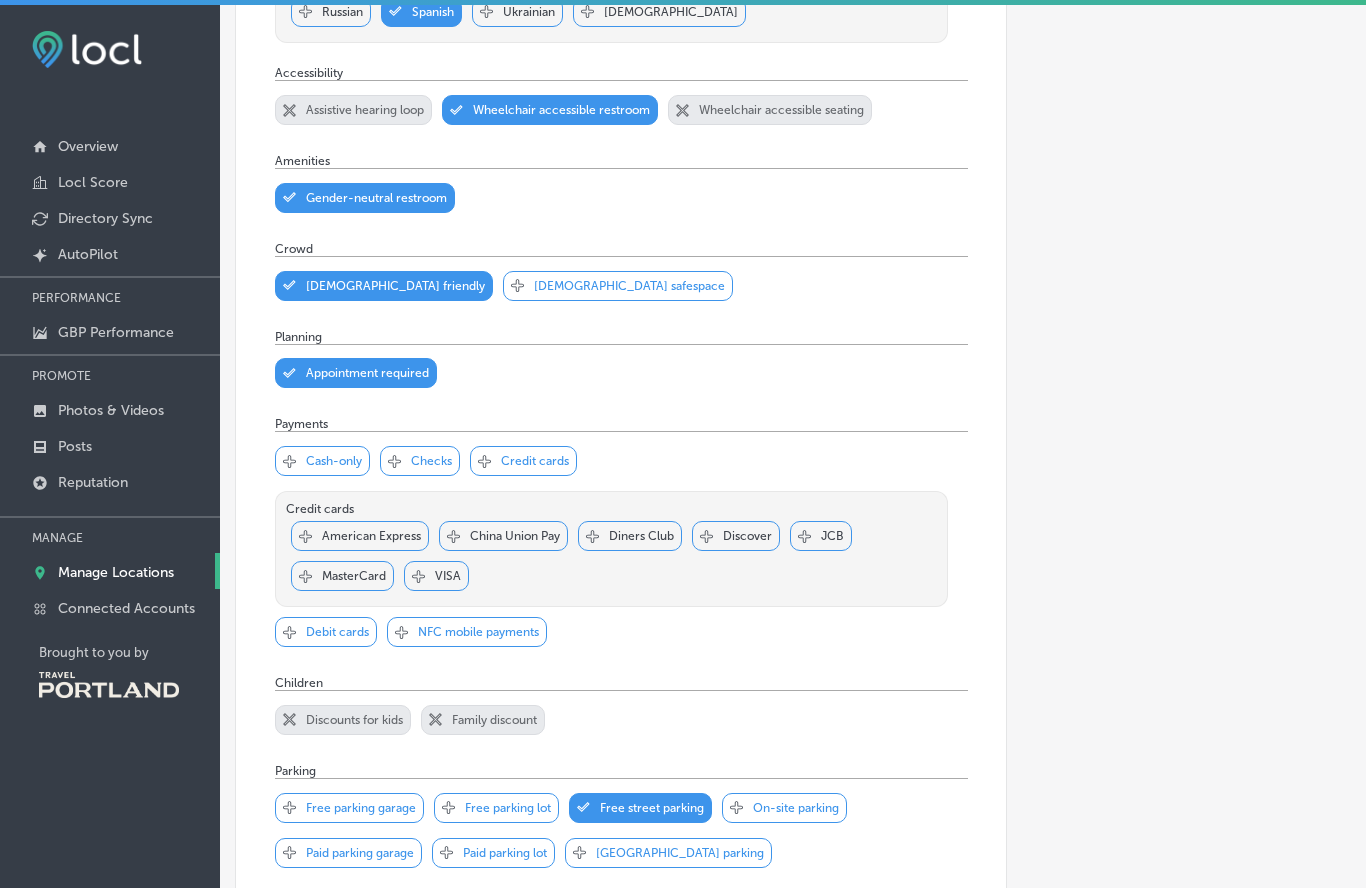 click on "Transgender safespace" at bounding box center [629, 286] 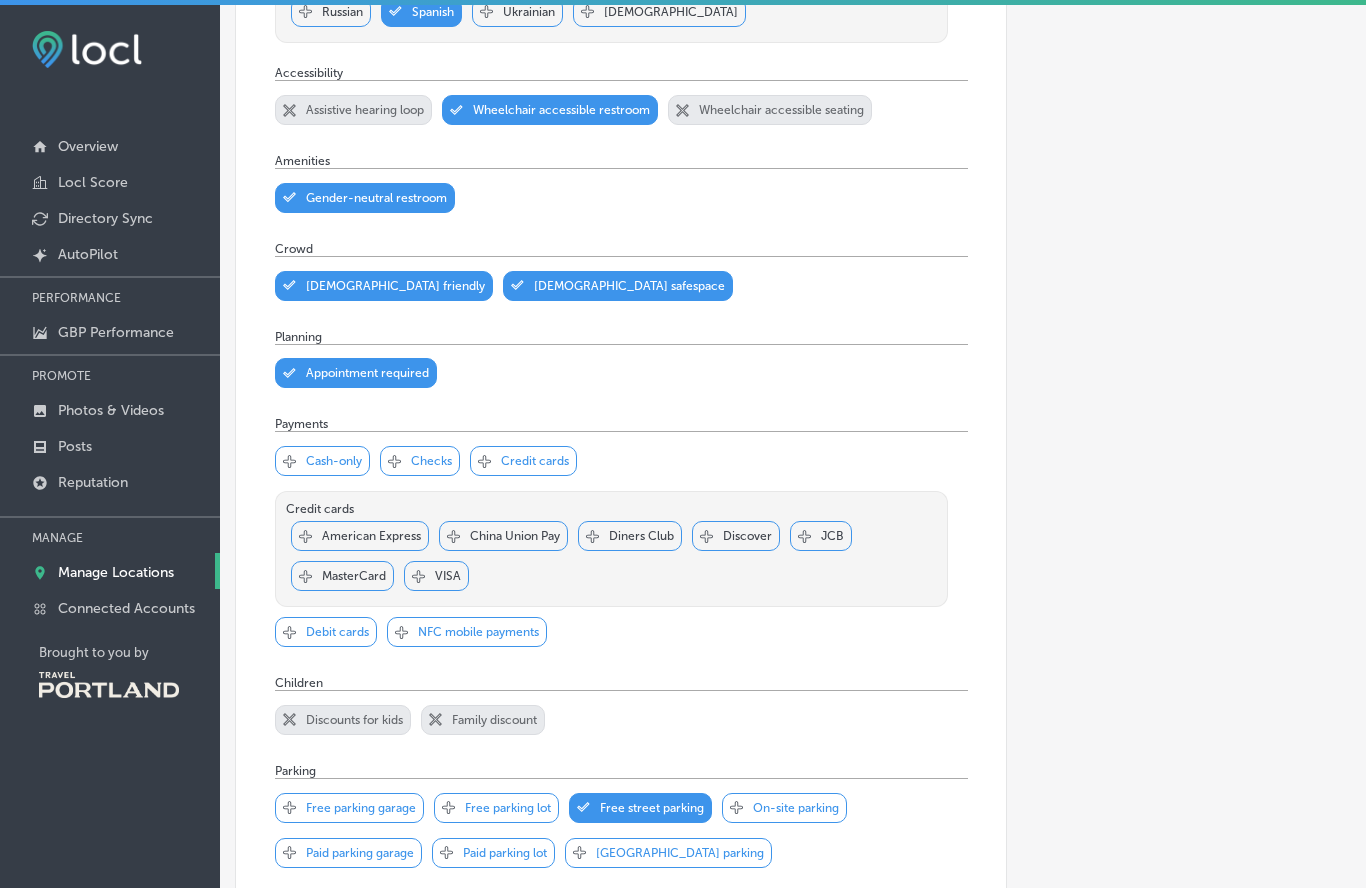 click on "Cash-only" at bounding box center [334, 461] 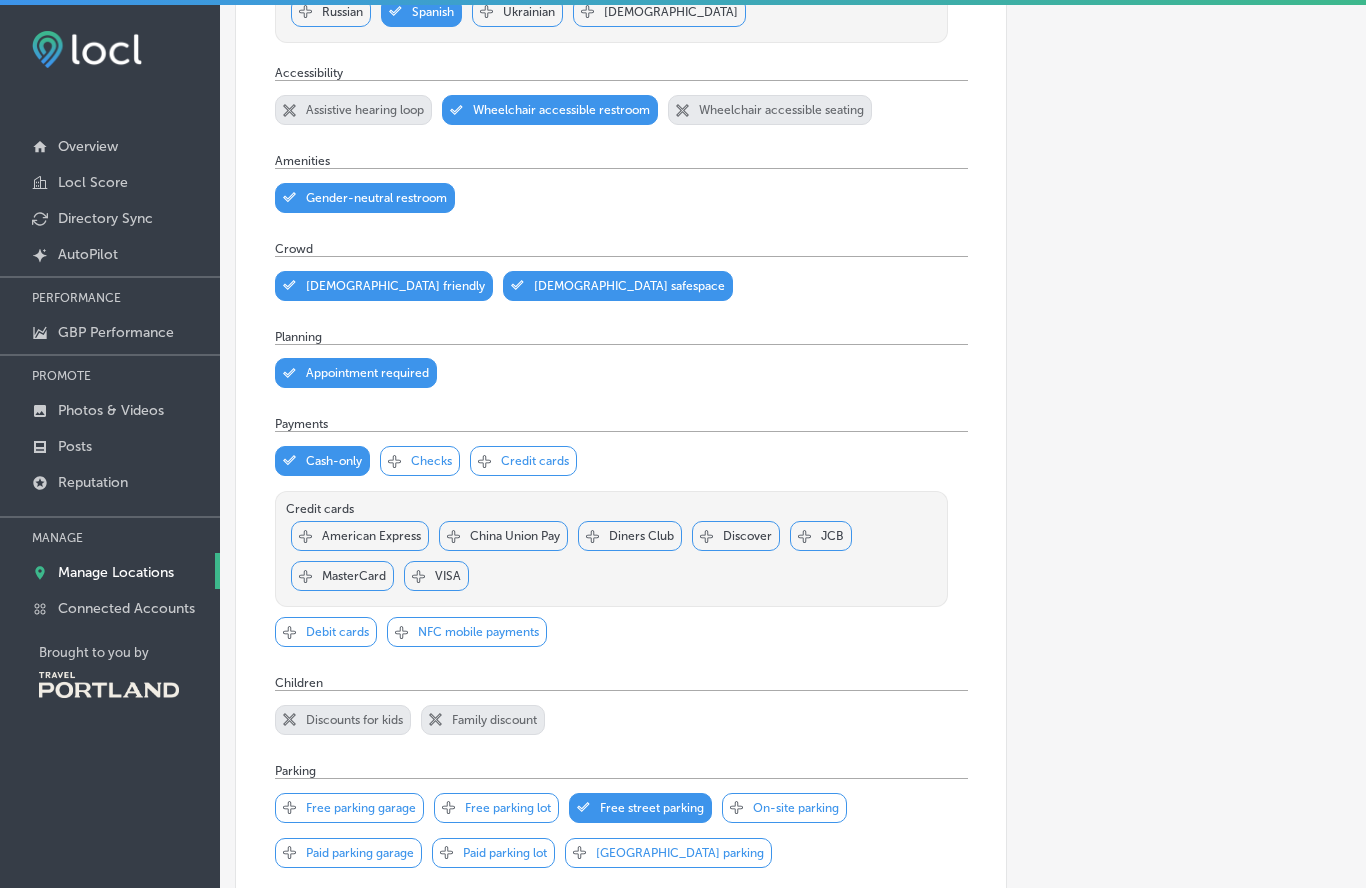 click on "Svg Vector Icons : http://www.onlinewebfonts.com/icon" 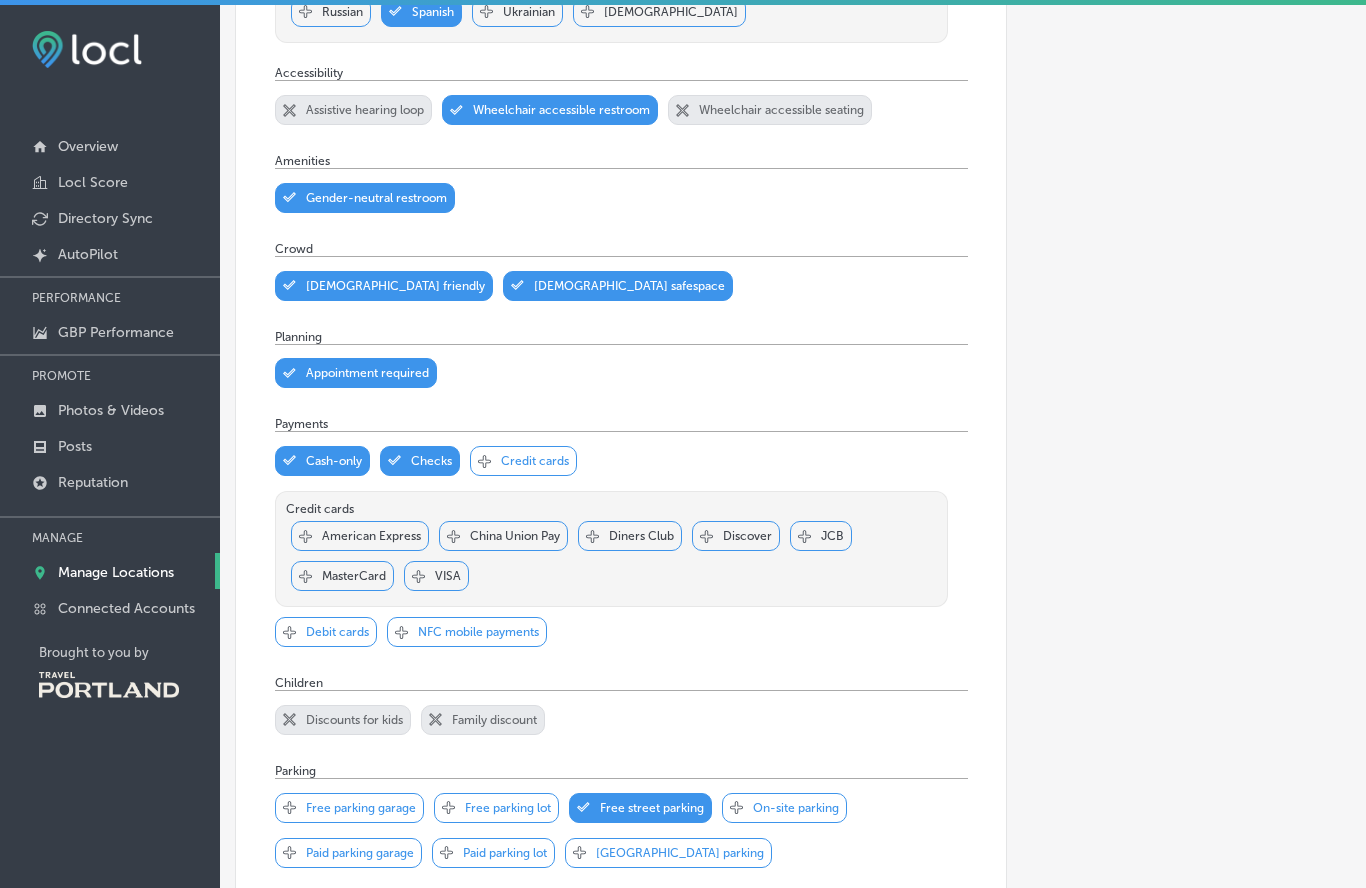 click on "Svg Vector Icons : http://www.onlinewebfonts.com/icon
Checked
Created with Sketch.
close
Created with Sketch.
Credit cards" at bounding box center [523, 461] 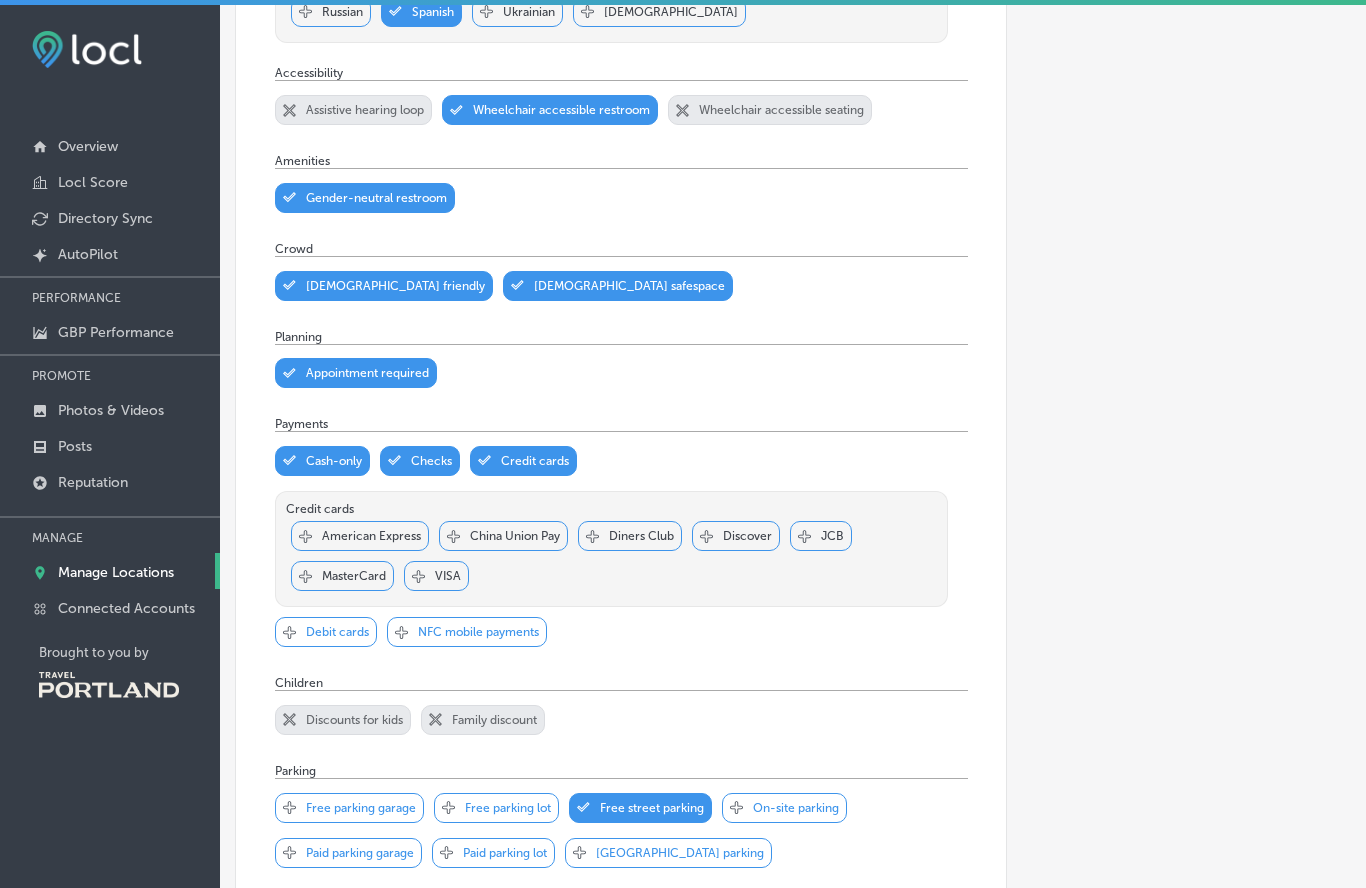 click on "Svg Vector Icons : http://www.onlinewebfonts.com/icon" 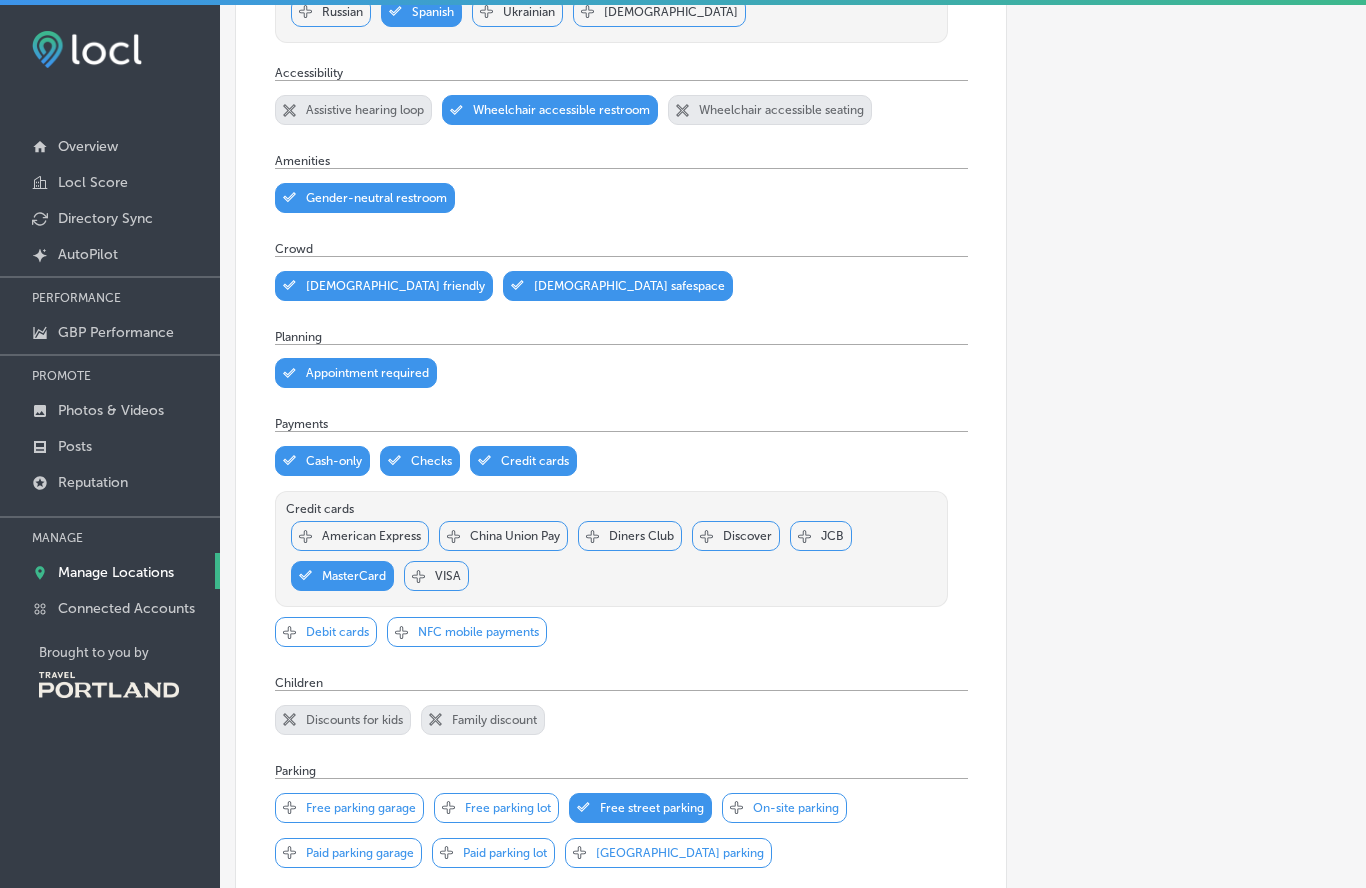 click on "Svg Vector Icons : http://www.onlinewebfonts.com/icon
Checked
Created with Sketch.
close
Created with Sketch.
VISA" at bounding box center [436, 576] 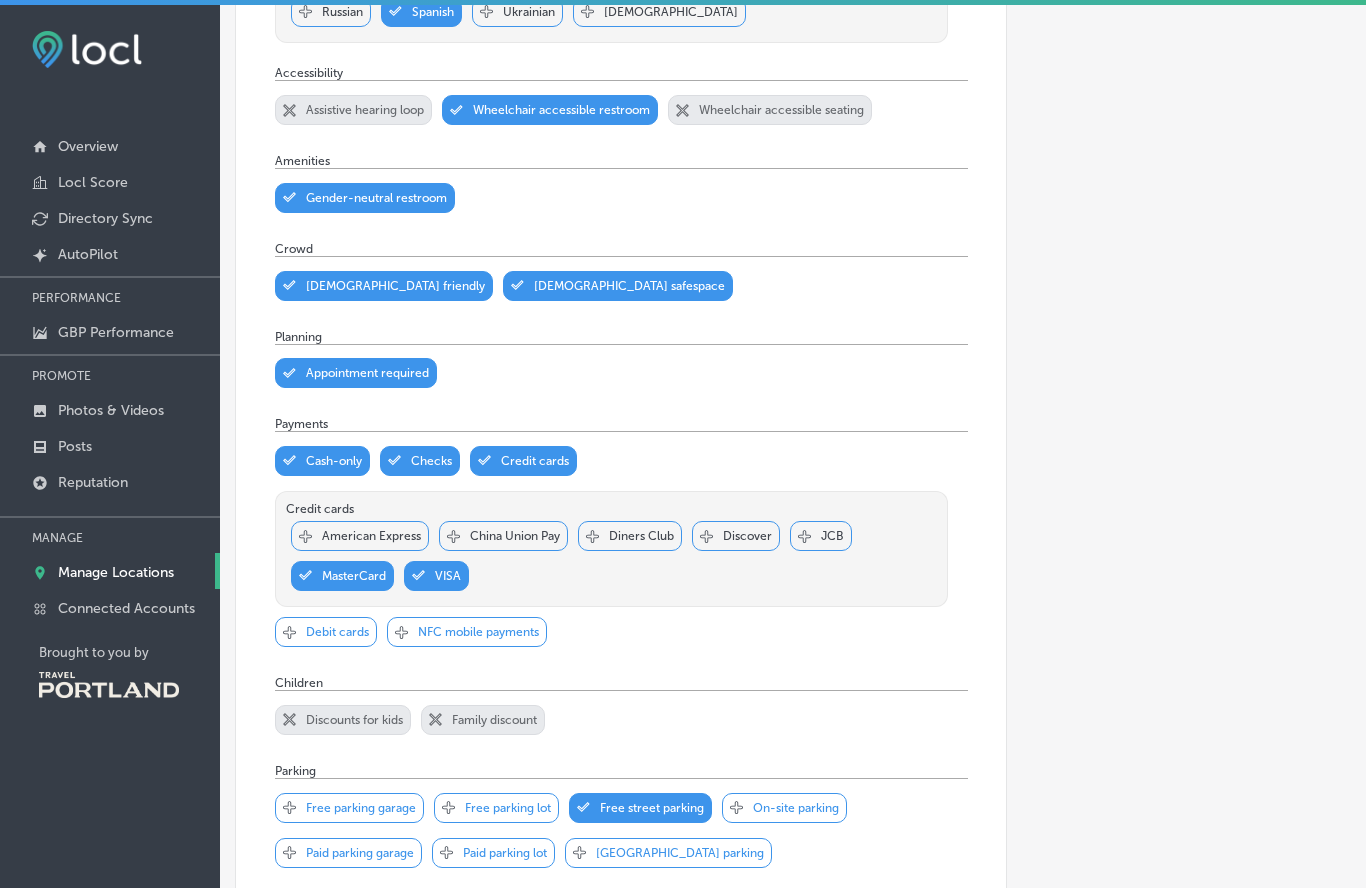 click on "Svg Vector Icons : http://www.onlinewebfonts.com/icon
Checked
Created with Sketch.
close
Created with Sketch.
Debit cards" at bounding box center [326, 632] 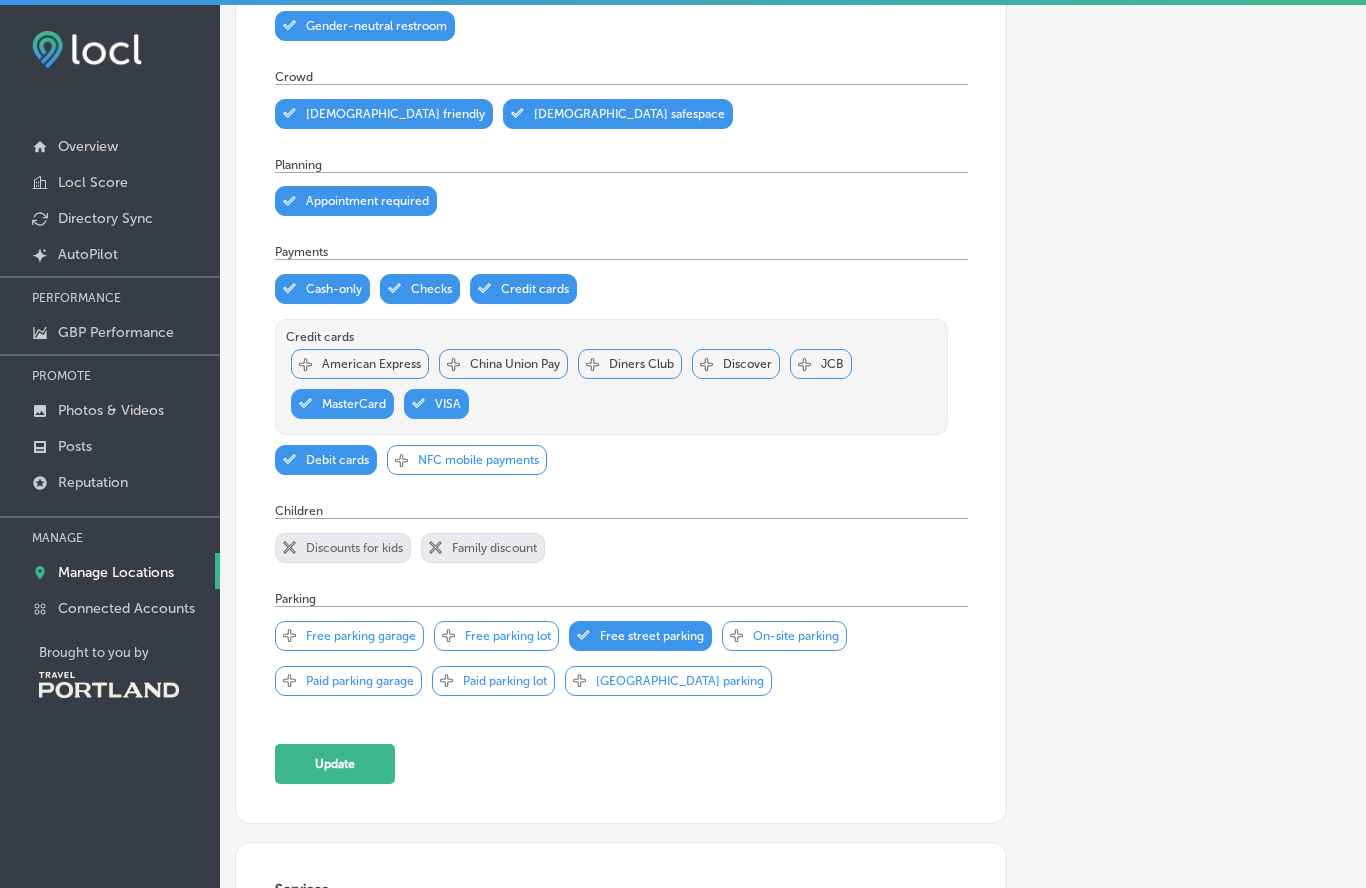scroll, scrollTop: 1113, scrollLeft: 0, axis: vertical 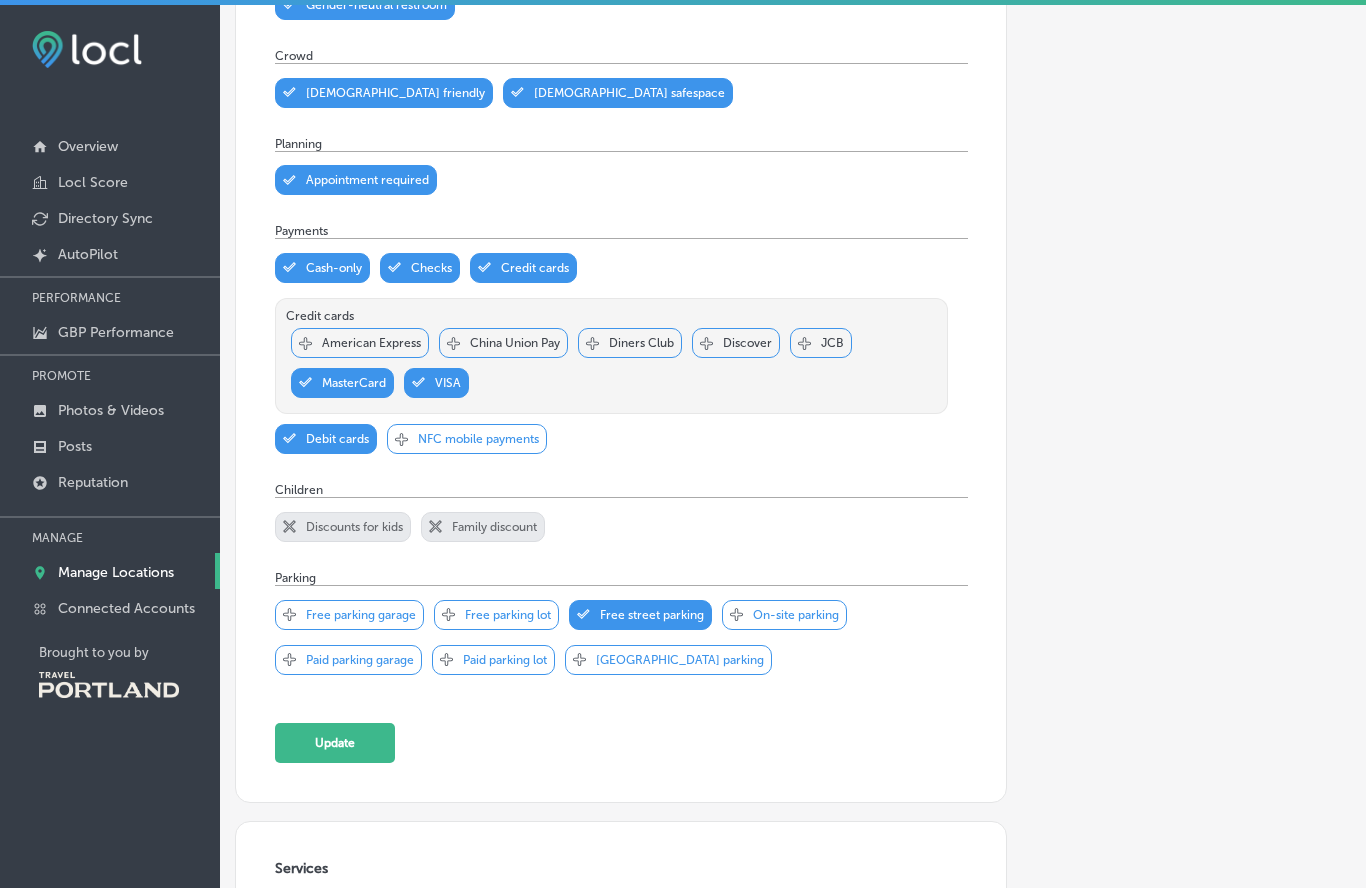 click on "Credit cards
Svg Vector Icons : http://www.onlinewebfonts.com/icon
Checked
Created with Sketch.
close
Created with Sketch.
American Express
Svg Vector Icons : http://www.onlinewebfonts.com/icon
Checked
Created with Sketch.
close
Created with Sketch.
China Union Pay
Svg Vector Icons : http://www.onlinewebfonts.com/icon
Checked
Created with Sketch.
close
Created with Sketch." at bounding box center (616, 361) 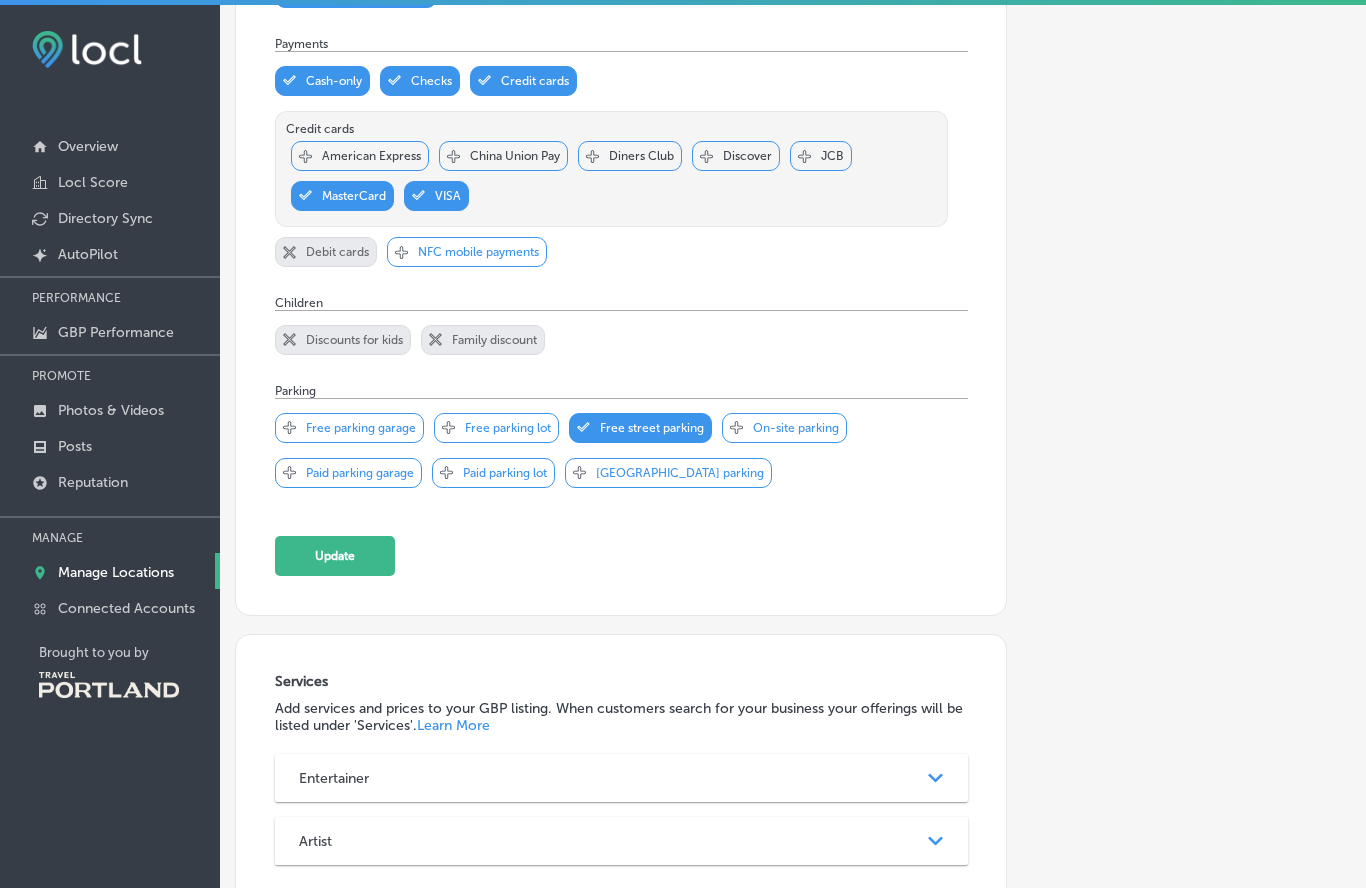 scroll, scrollTop: 1310, scrollLeft: 0, axis: vertical 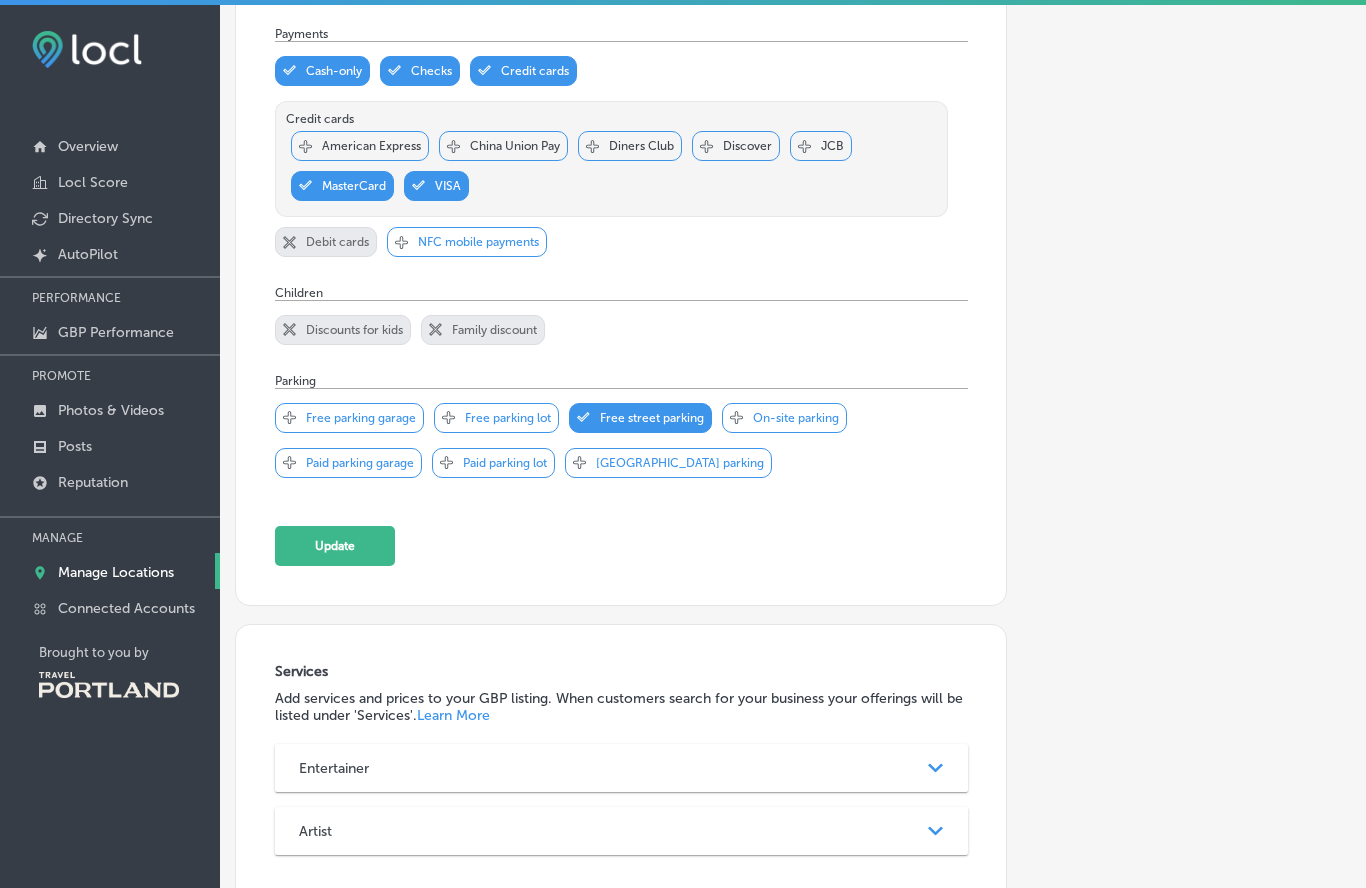 click on "Update" at bounding box center [335, 546] 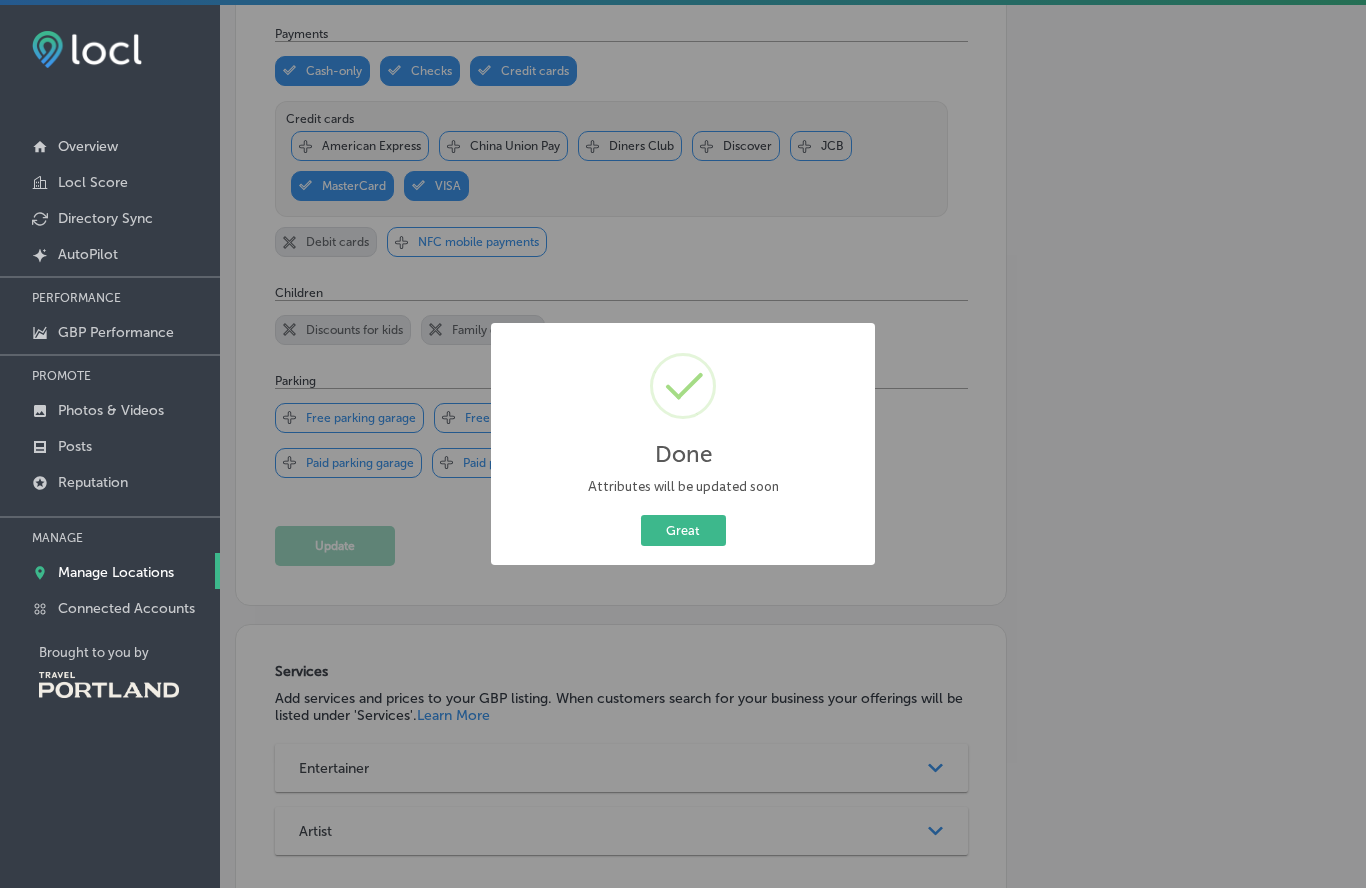 click on "Done × Attributes will be updated soon Great Cancel" at bounding box center (683, 444) 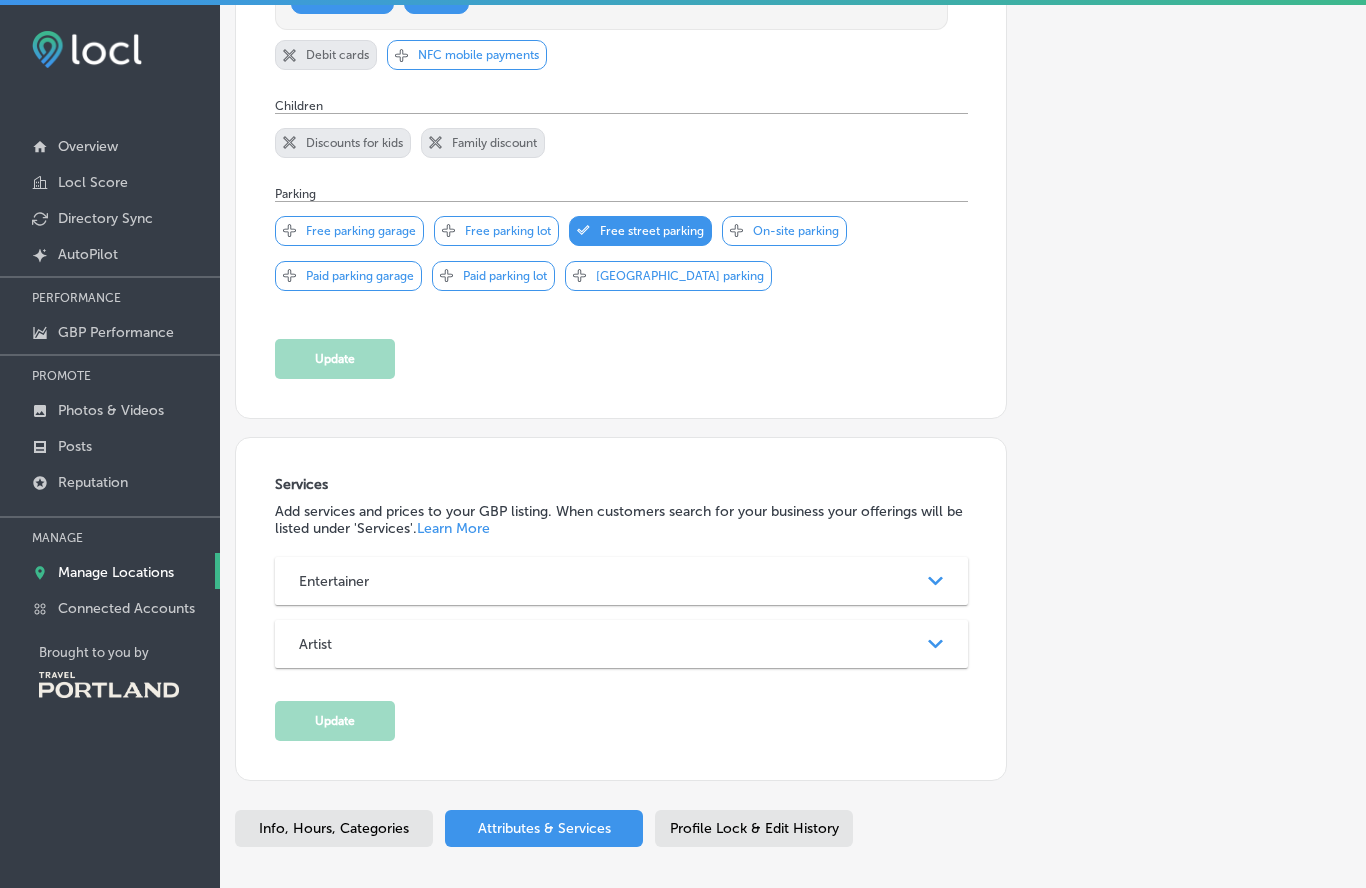 scroll, scrollTop: 1495, scrollLeft: 0, axis: vertical 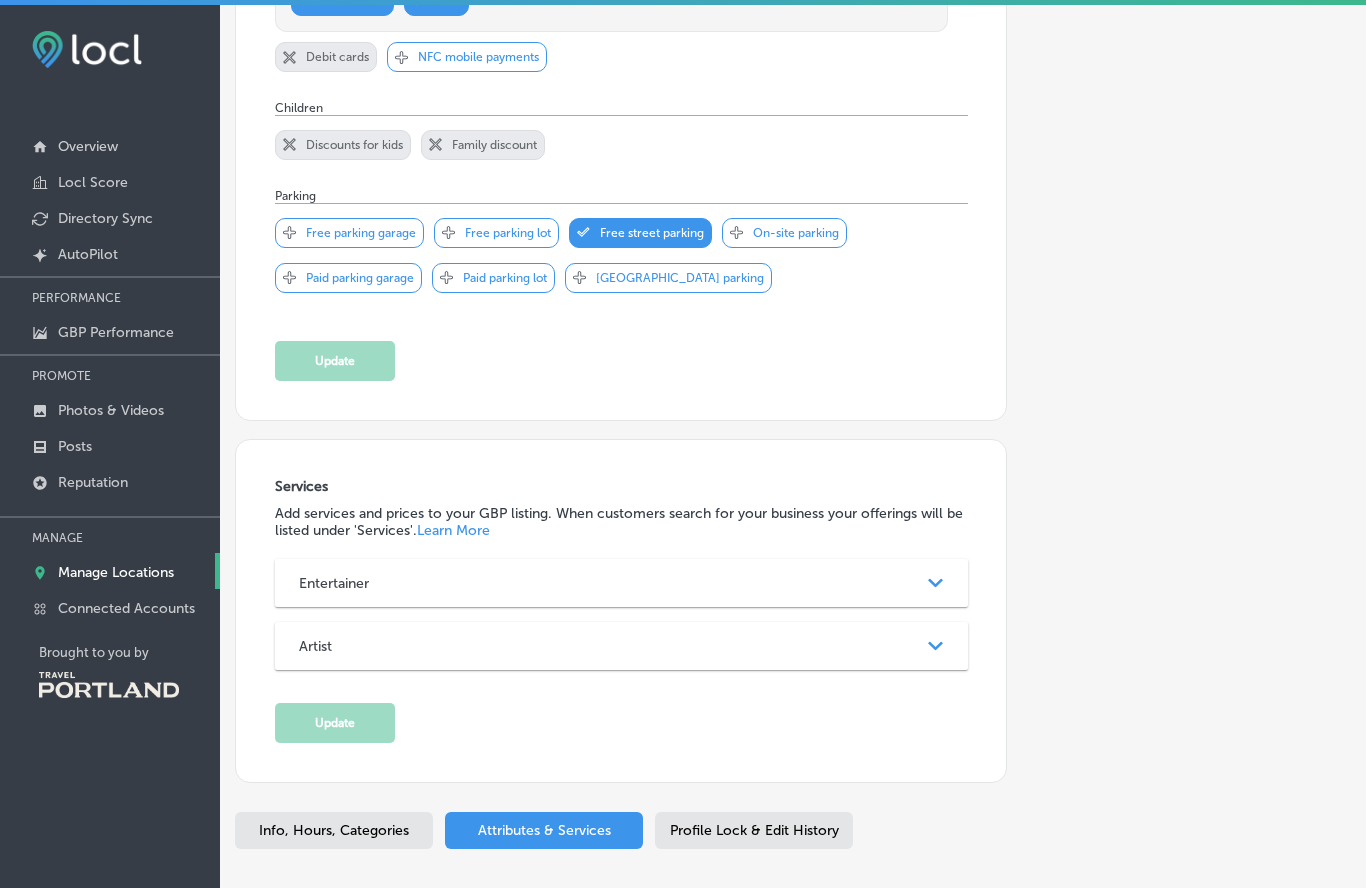 click 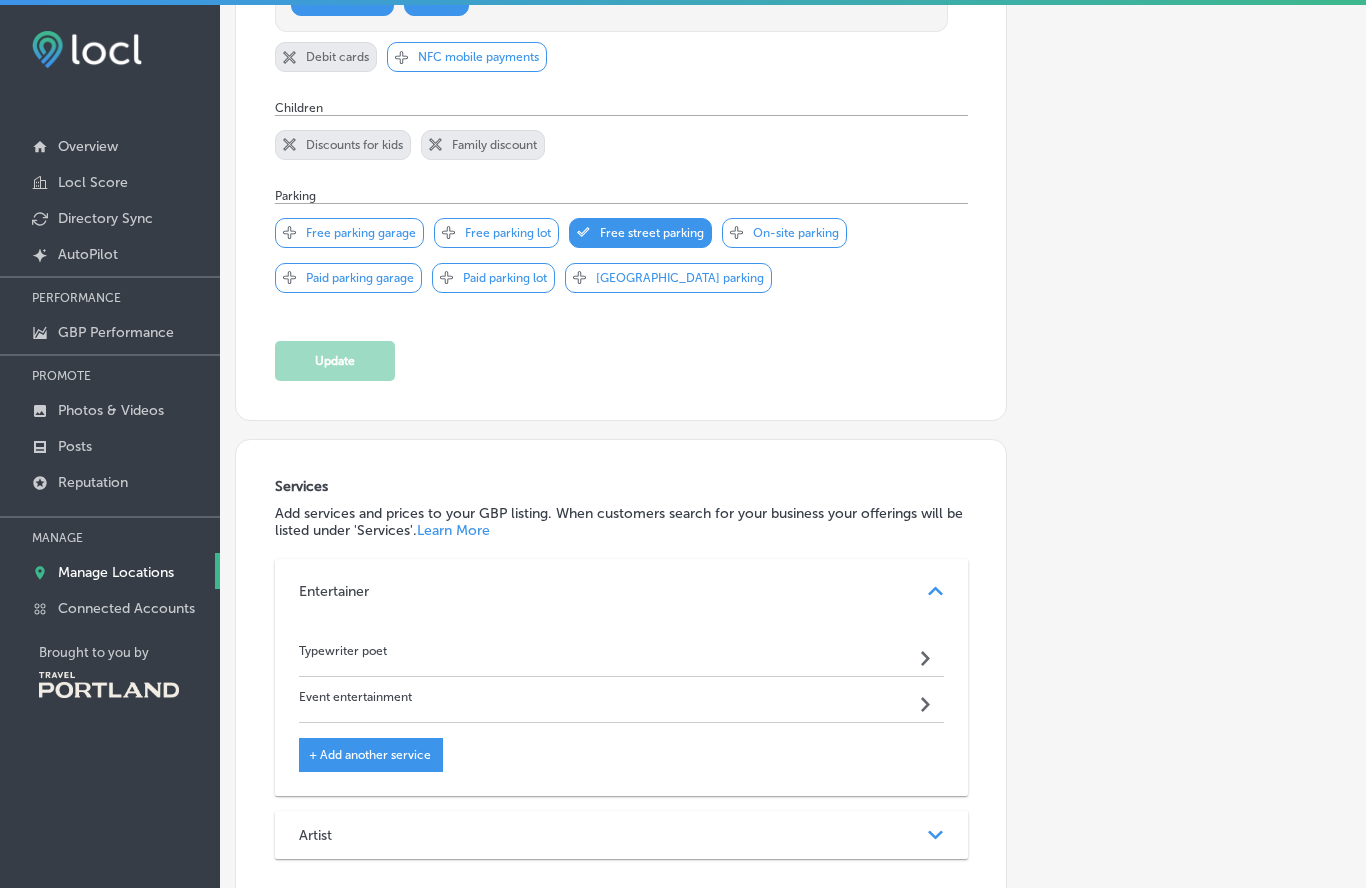click on "Typewriter poet
Path
Created with Sketch." at bounding box center (621, 654) 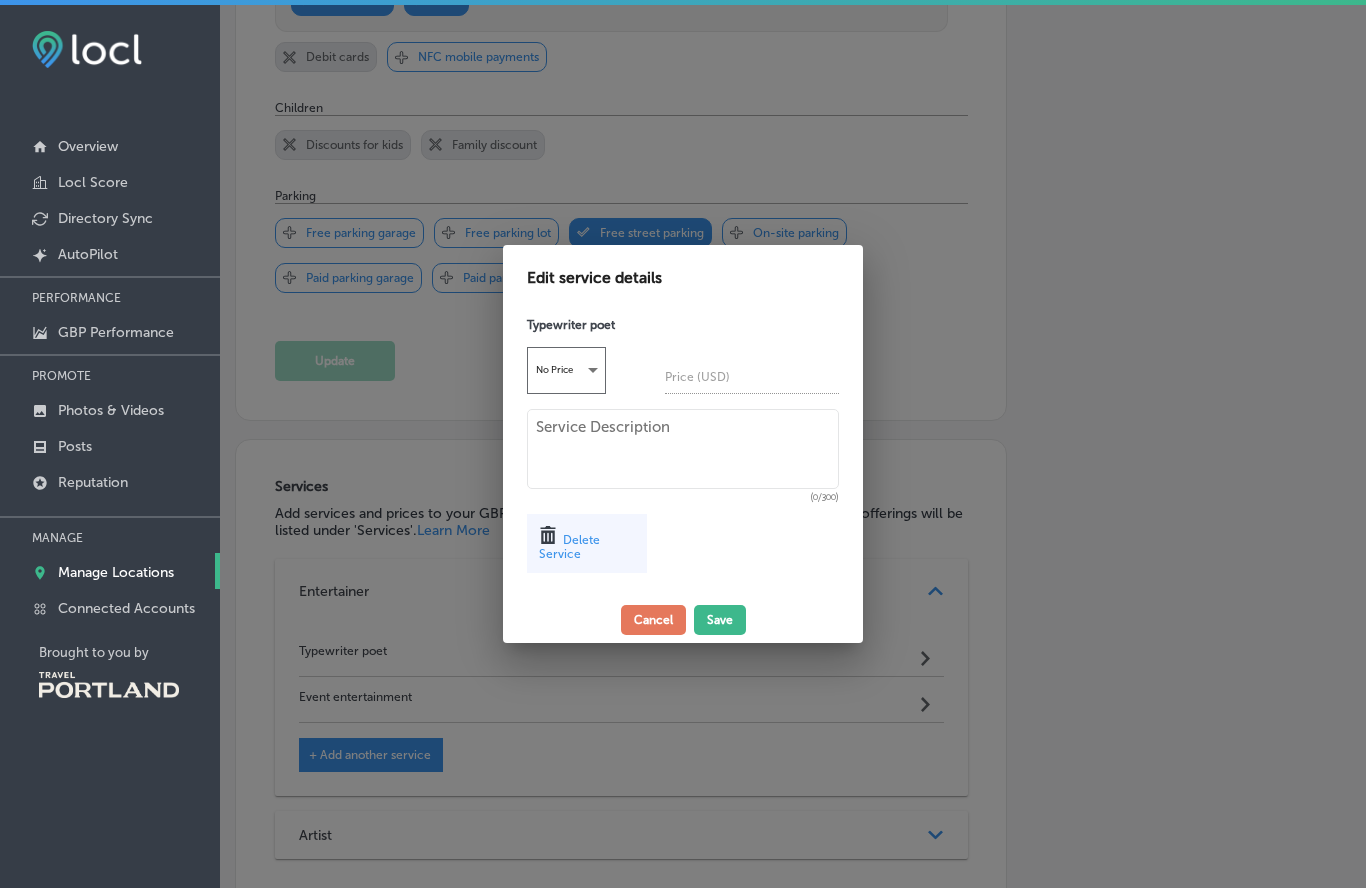 click on "Save" at bounding box center [720, 620] 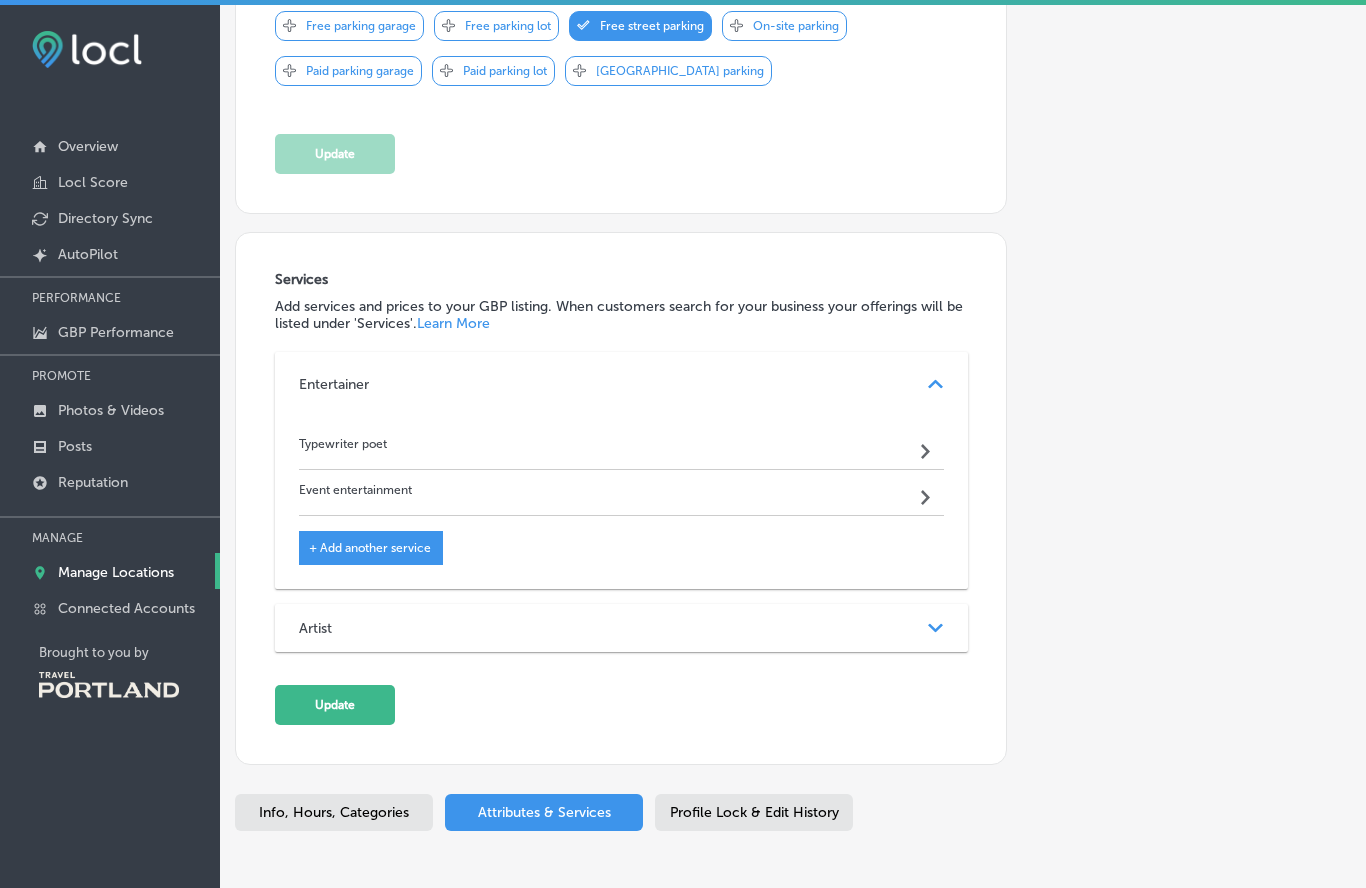 scroll, scrollTop: 1700, scrollLeft: 0, axis: vertical 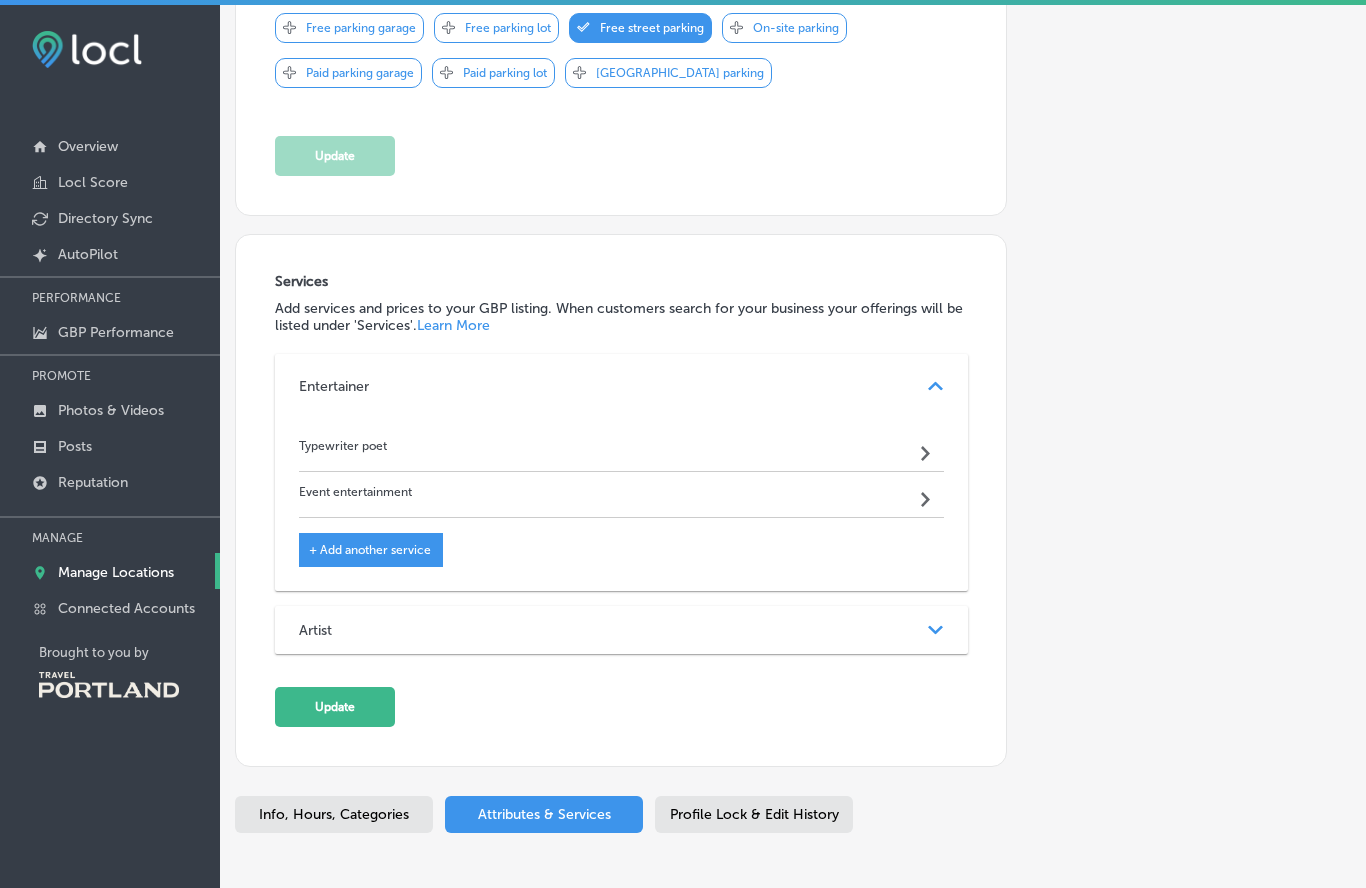 click on "+ Add another service" at bounding box center [370, 550] 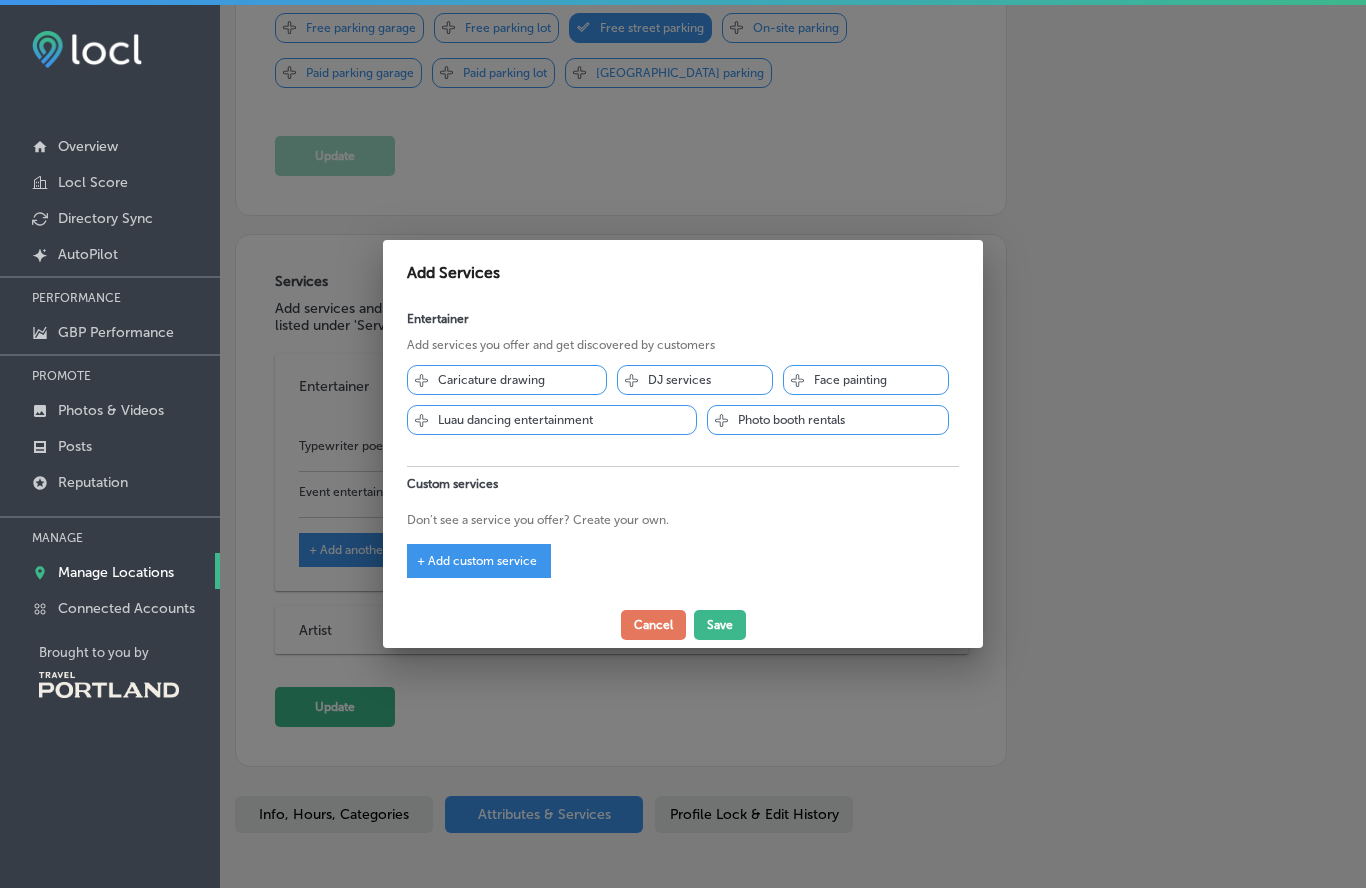 click on "+ Add custom service" at bounding box center (477, 561) 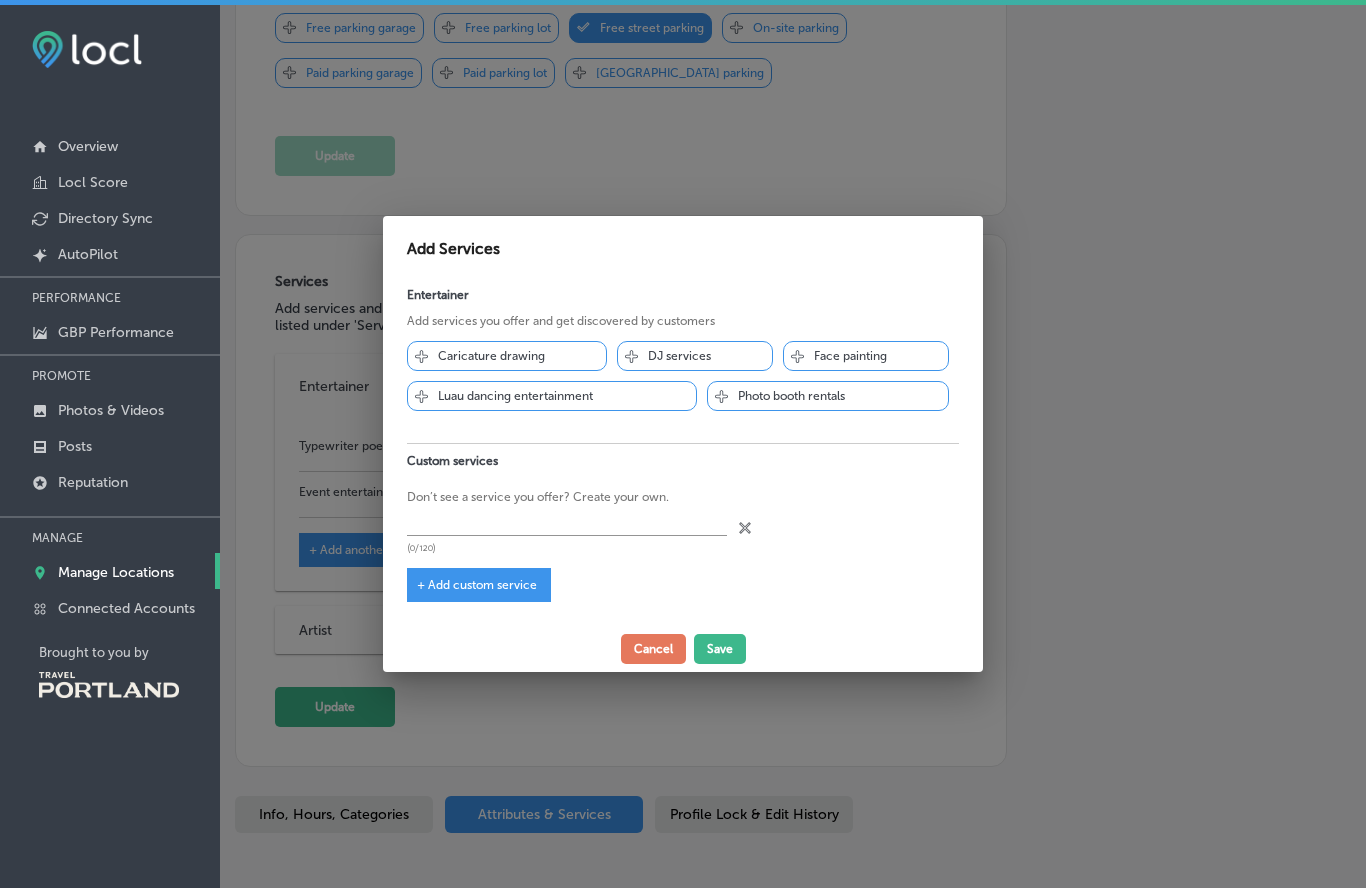 click at bounding box center (567, 521) 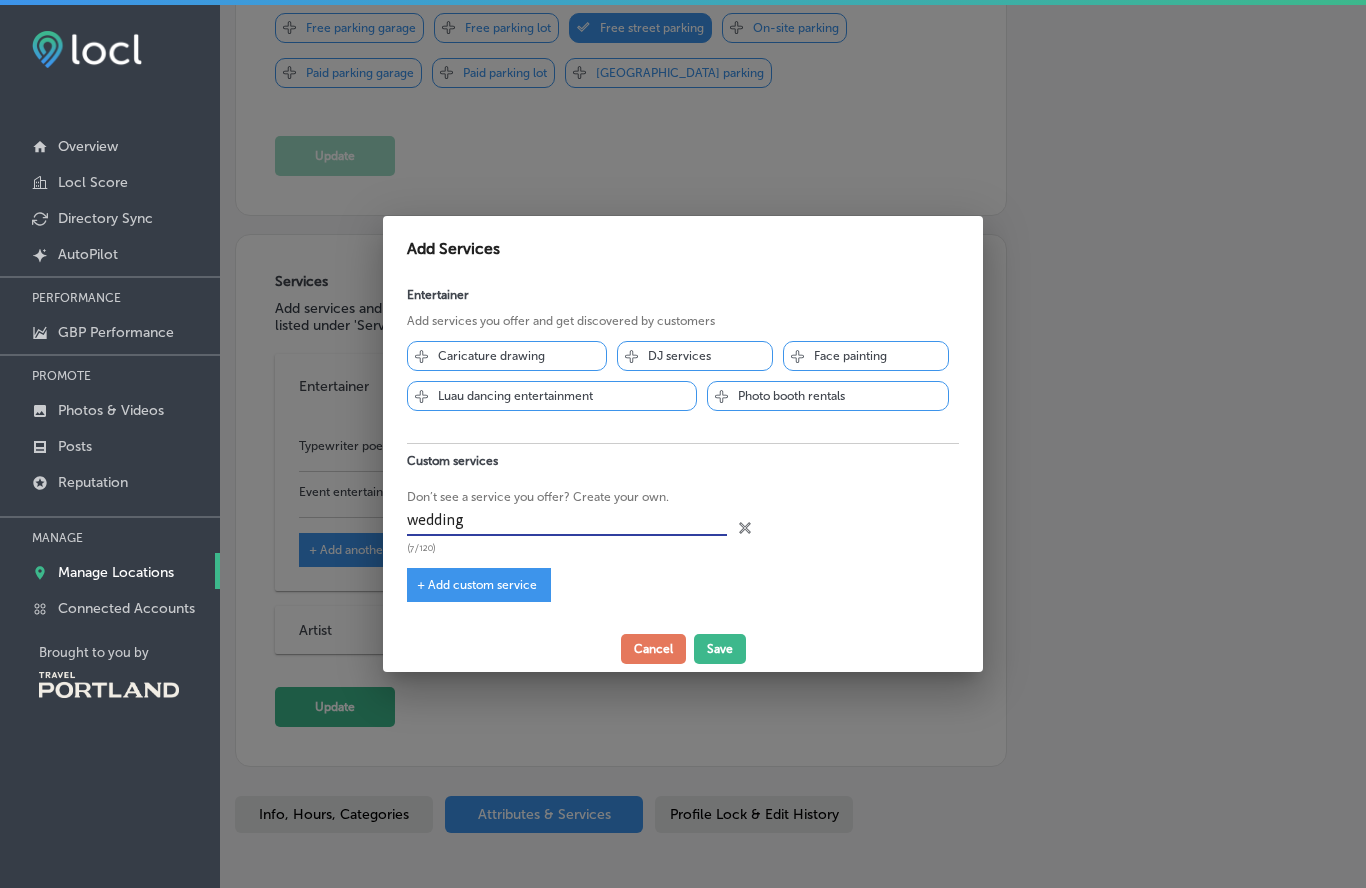 type on "weddings" 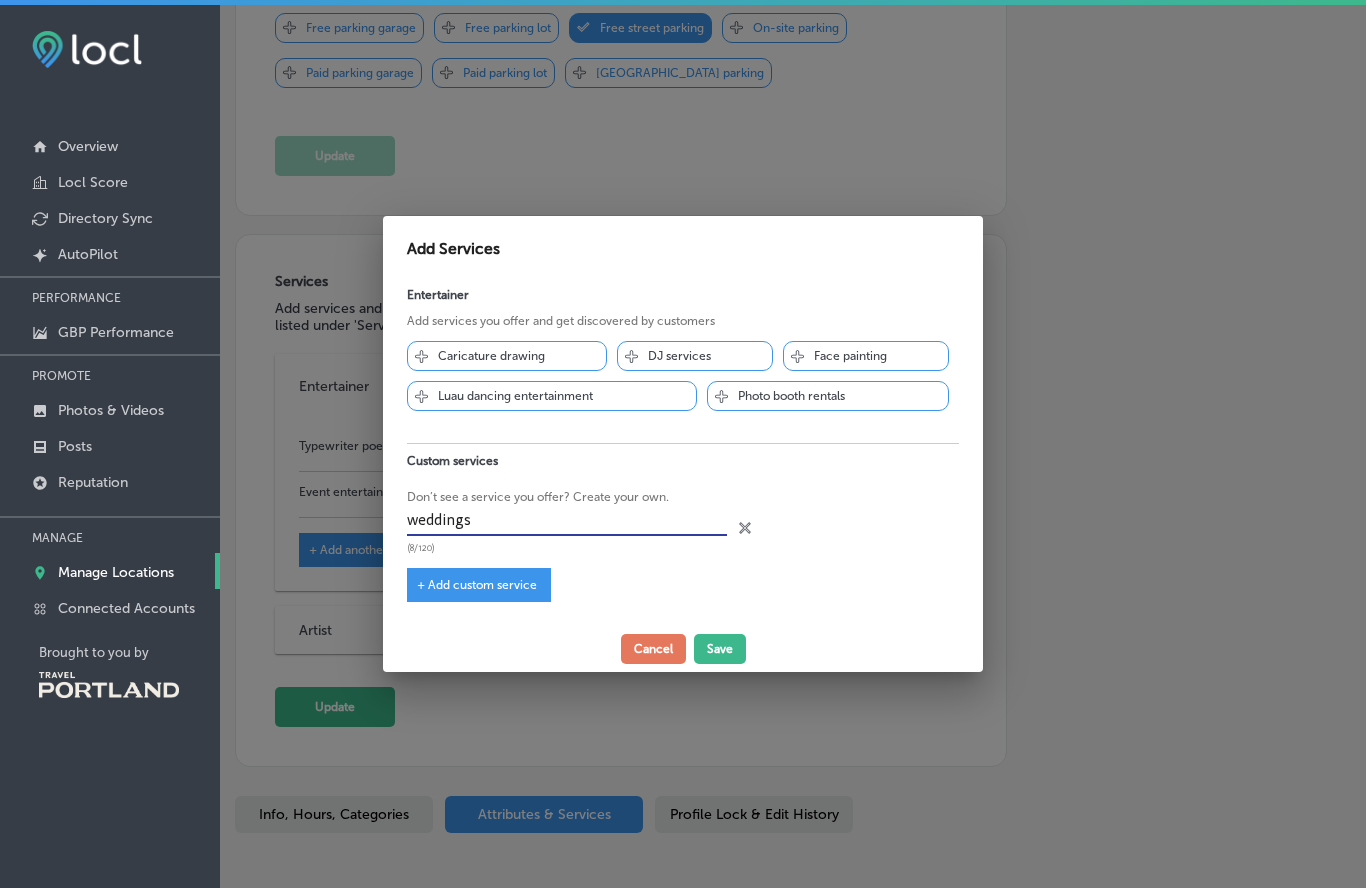 click on "Save" at bounding box center [720, 649] 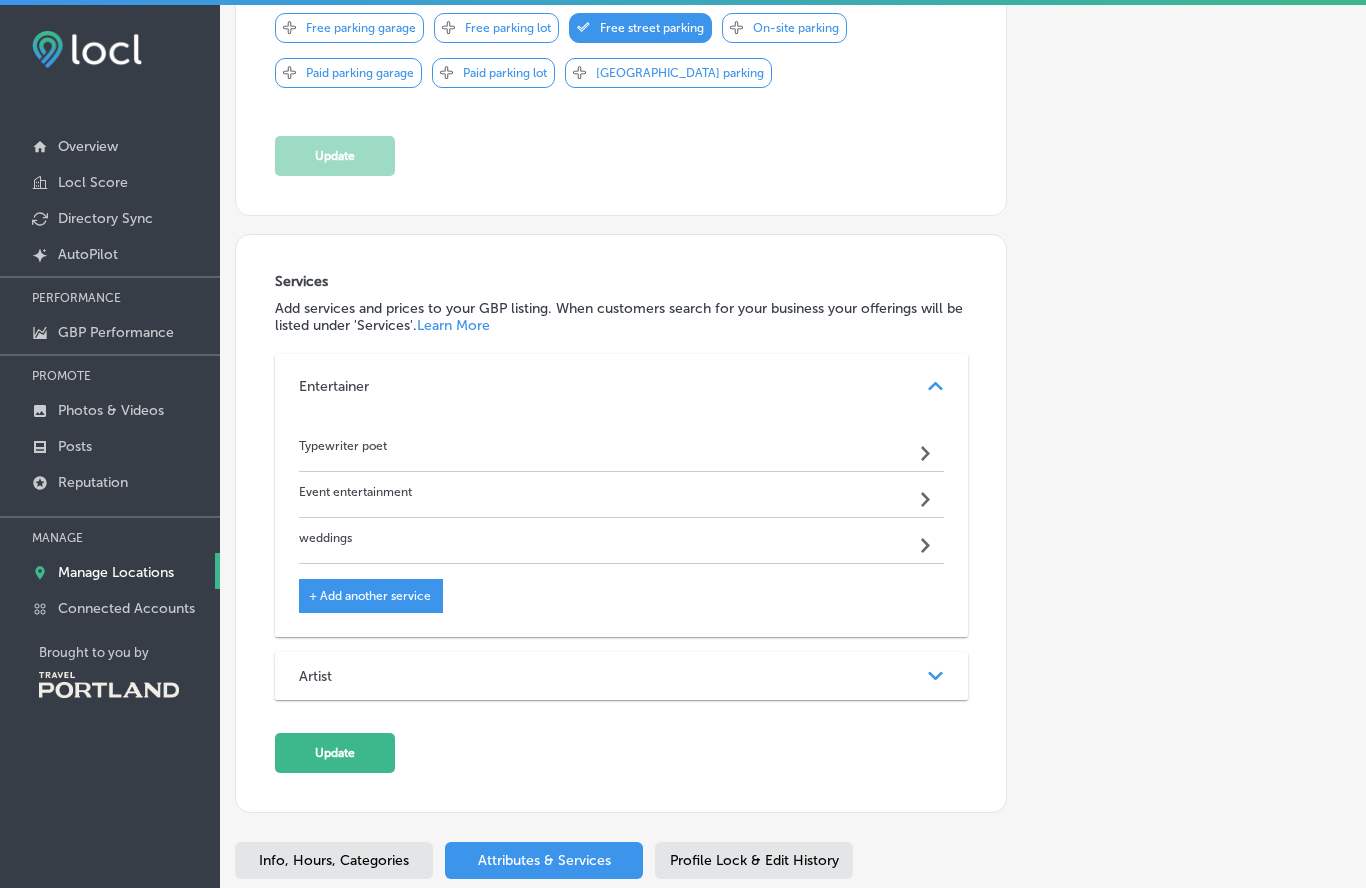 click on "+ Add another service" at bounding box center (370, 596) 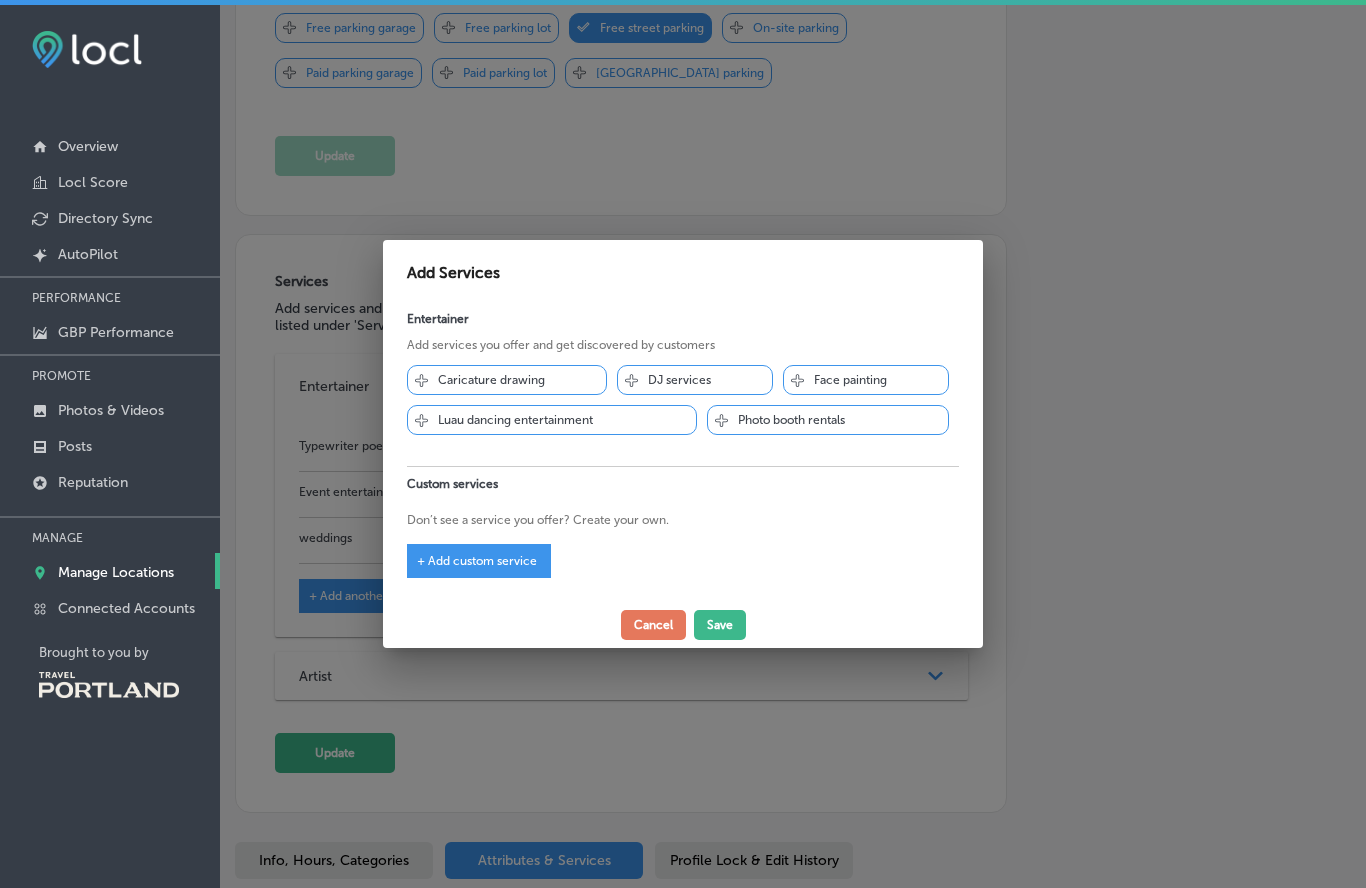 click on "+ Add custom service" at bounding box center (477, 561) 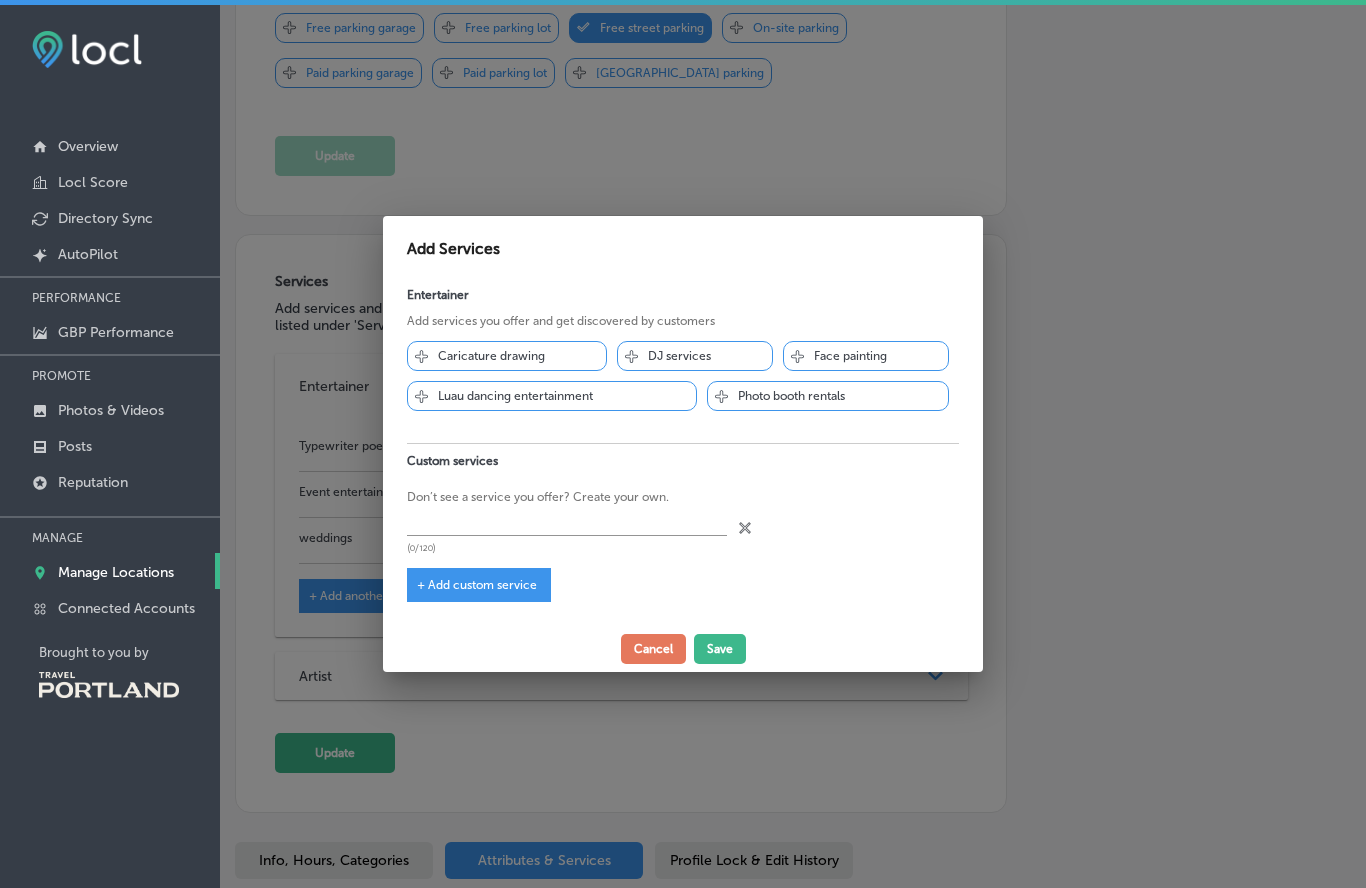 click at bounding box center [567, 521] 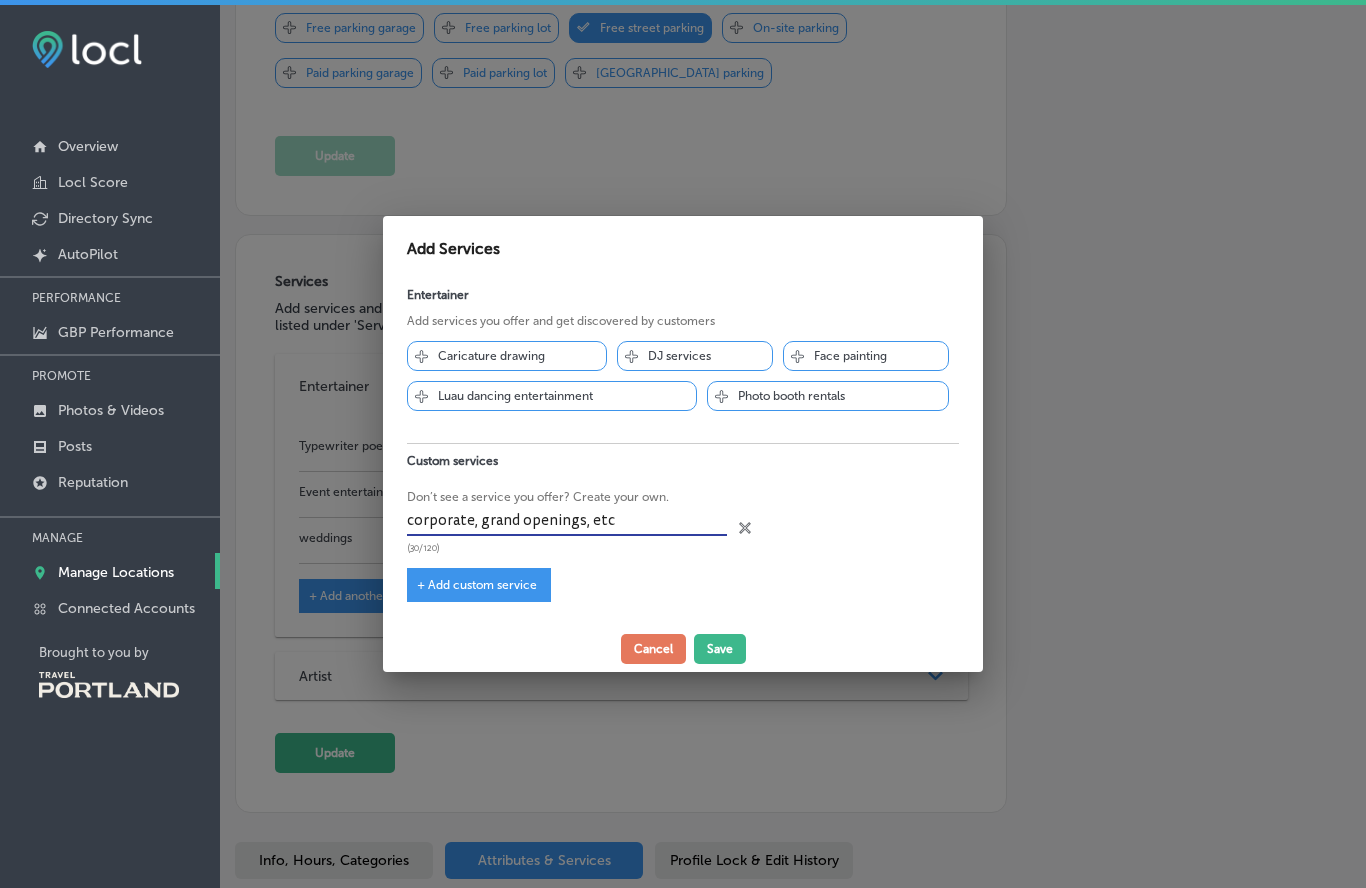 type on "corporate, grand openings, etc." 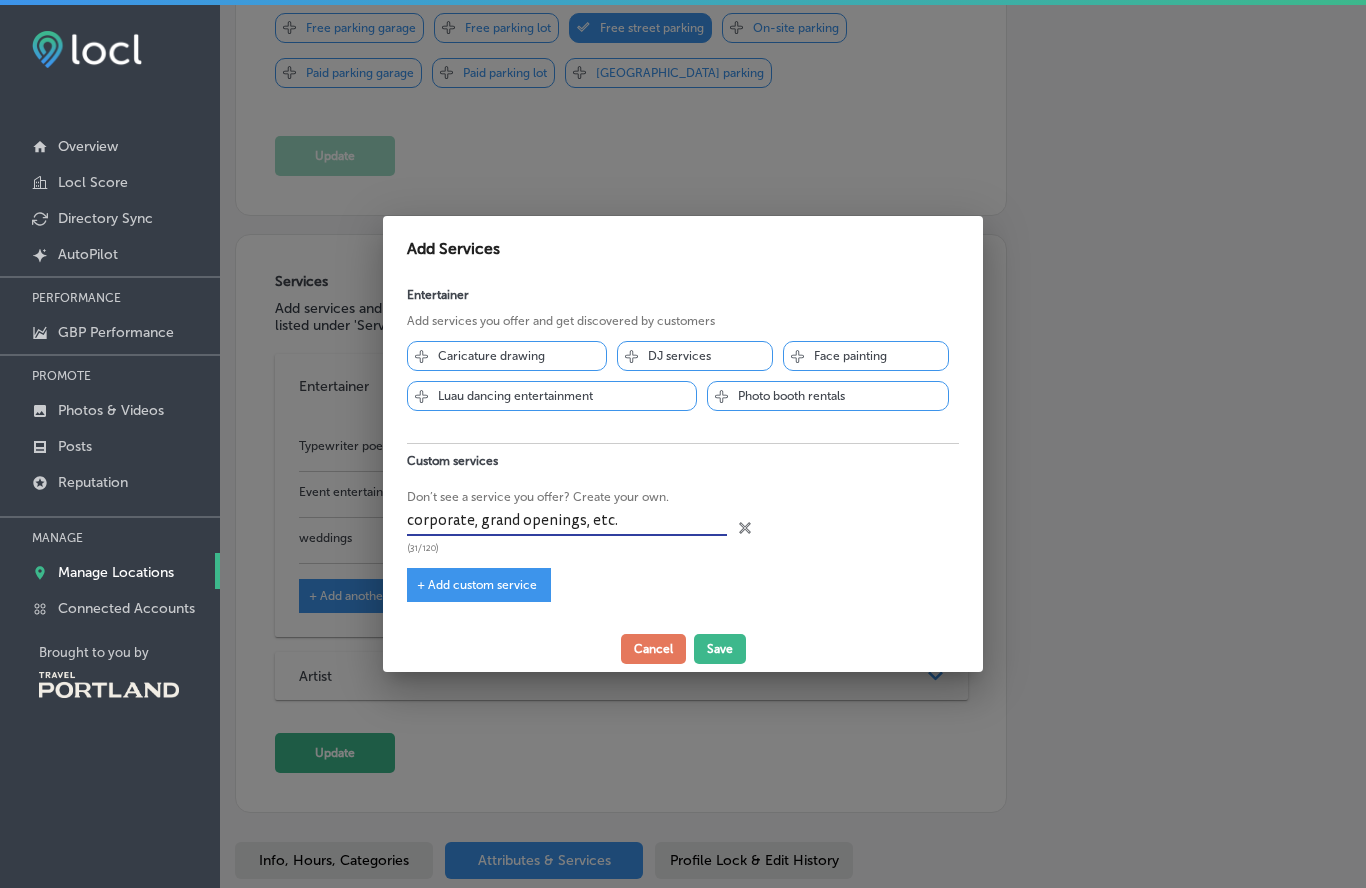 click on "Save" at bounding box center (720, 649) 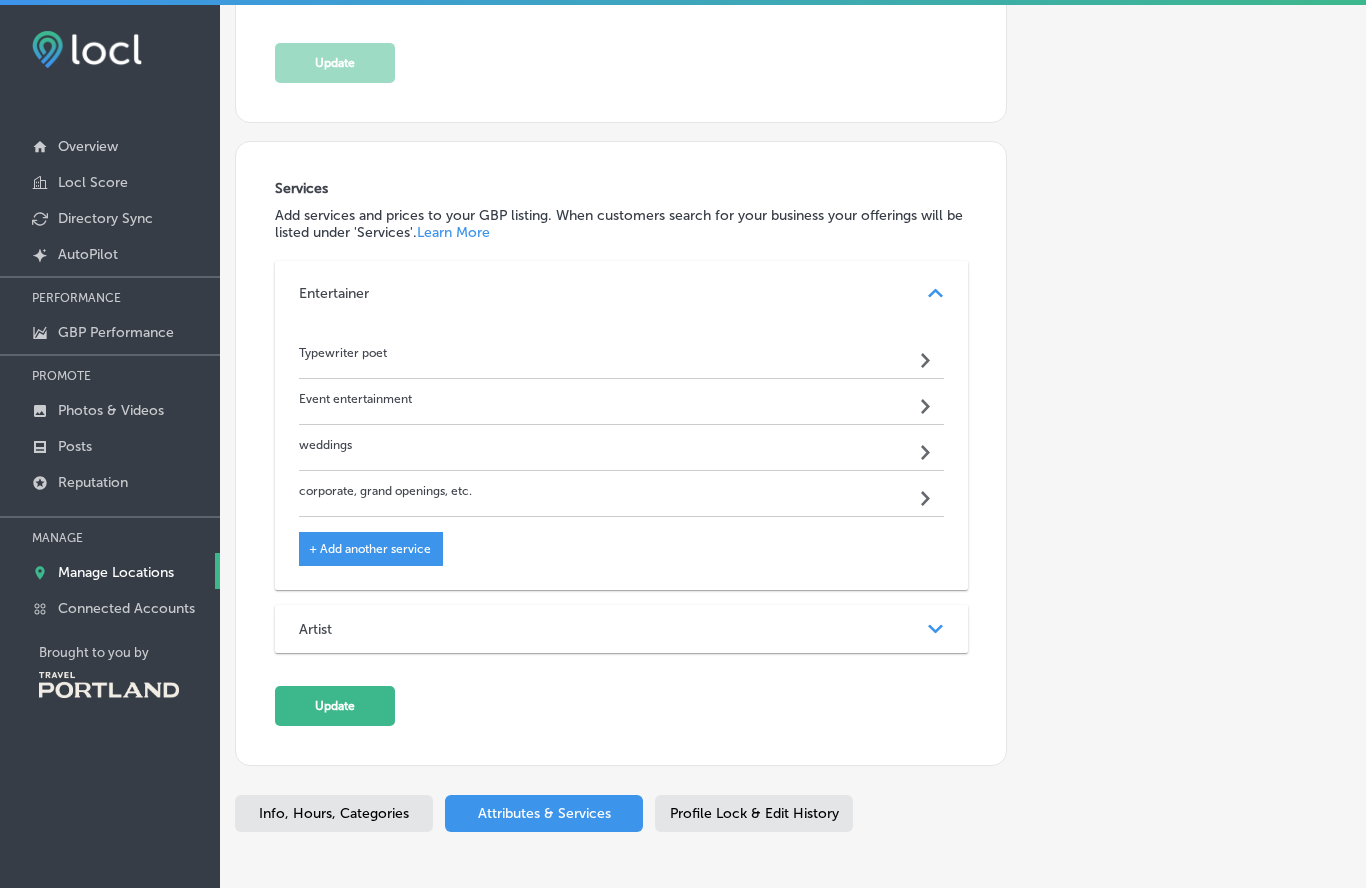 scroll, scrollTop: 1792, scrollLeft: 0, axis: vertical 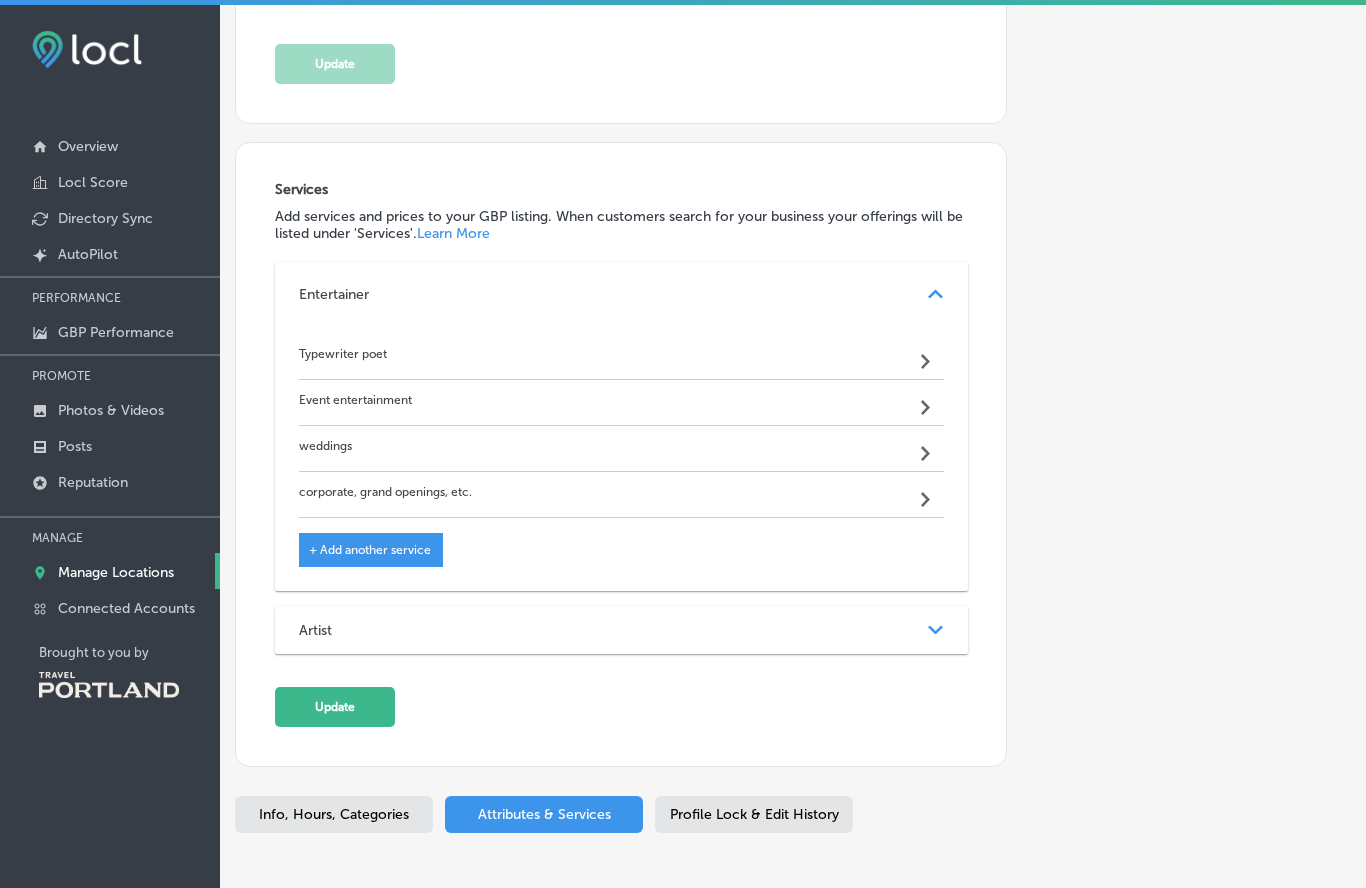 click on "Path
Created with Sketch." at bounding box center (935, 630) 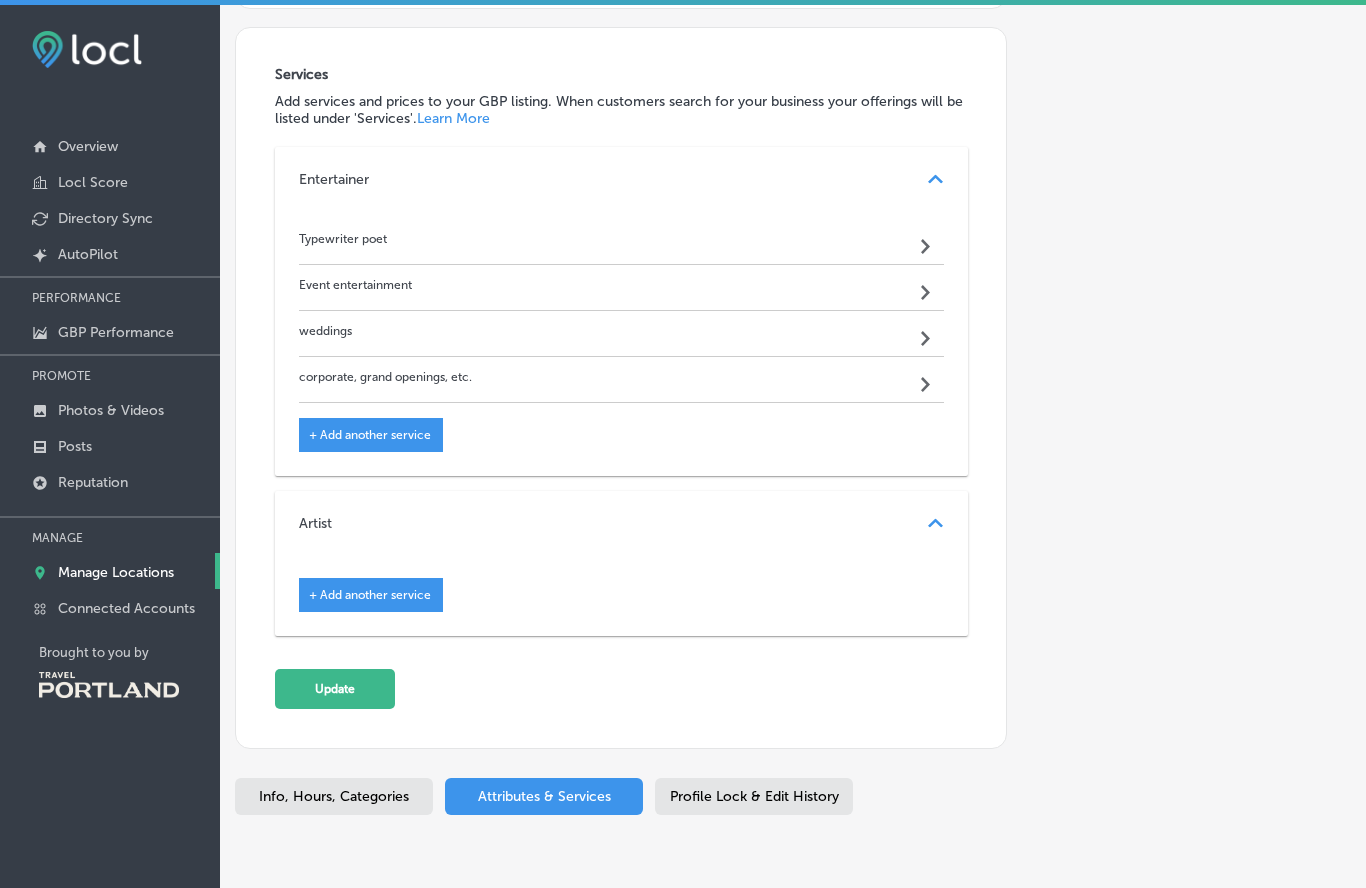 scroll, scrollTop: 1905, scrollLeft: 0, axis: vertical 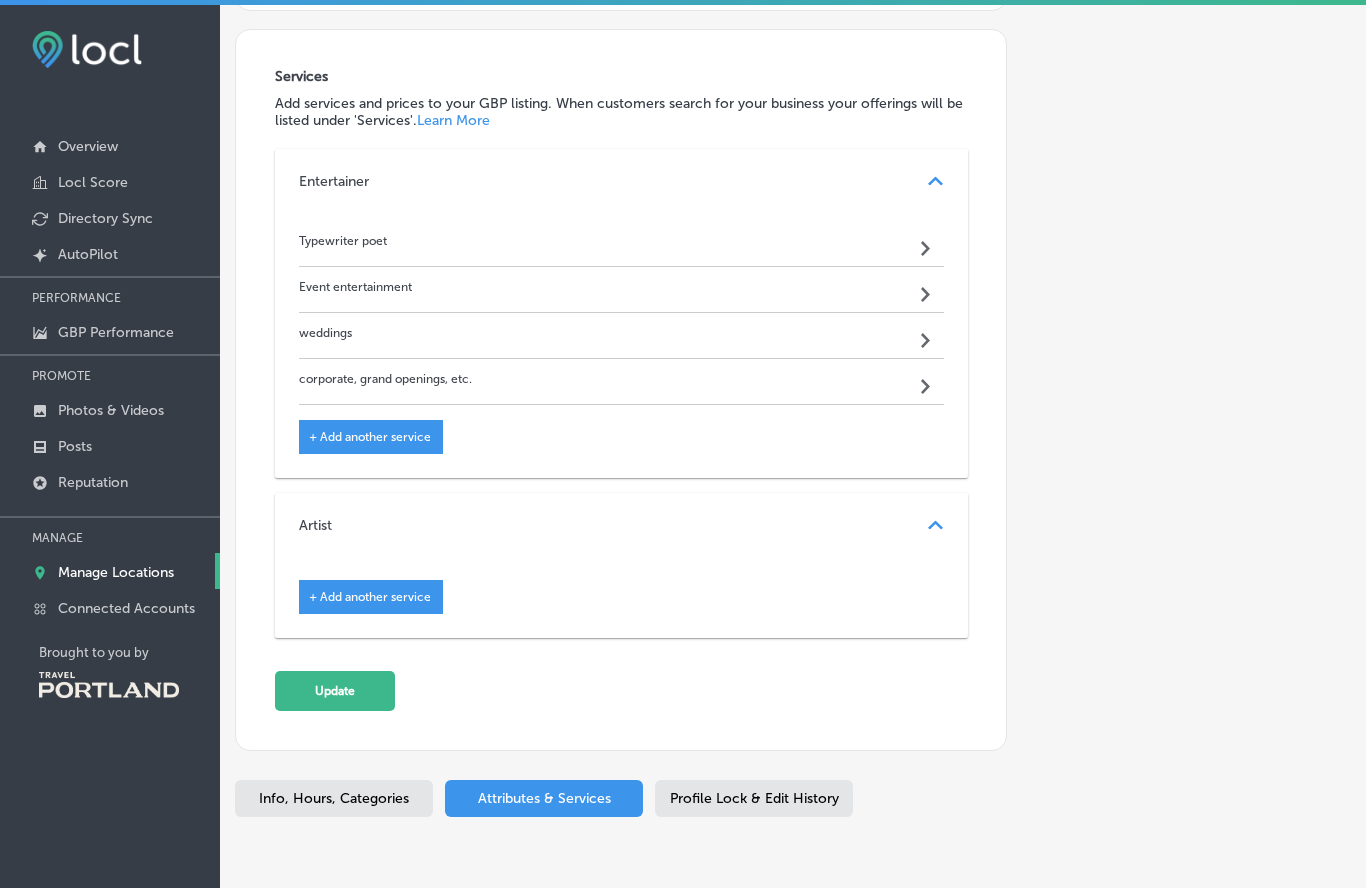 click on "+ Add another service" at bounding box center [370, 437] 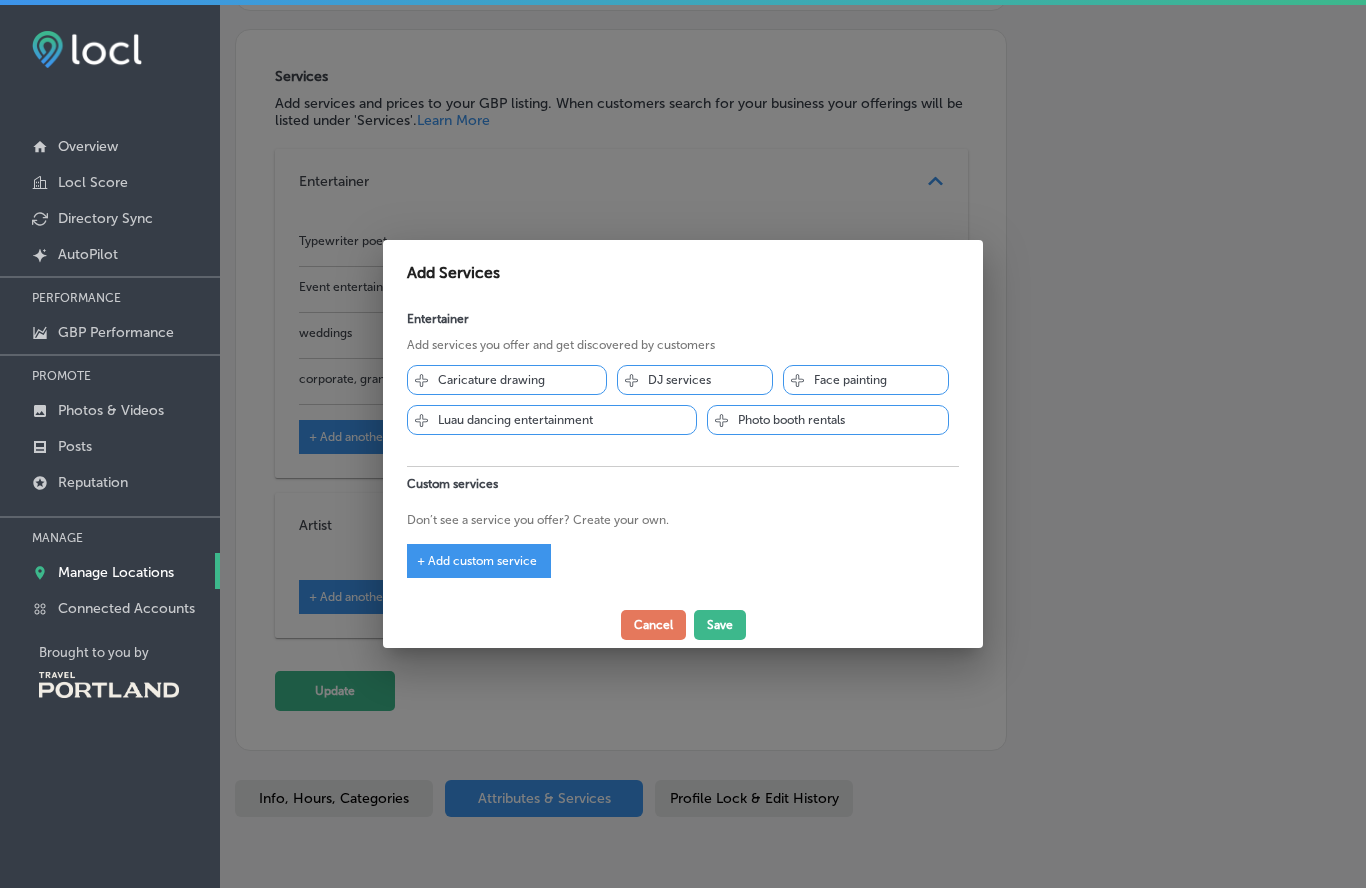 click on "+ Add custom service" at bounding box center [477, 561] 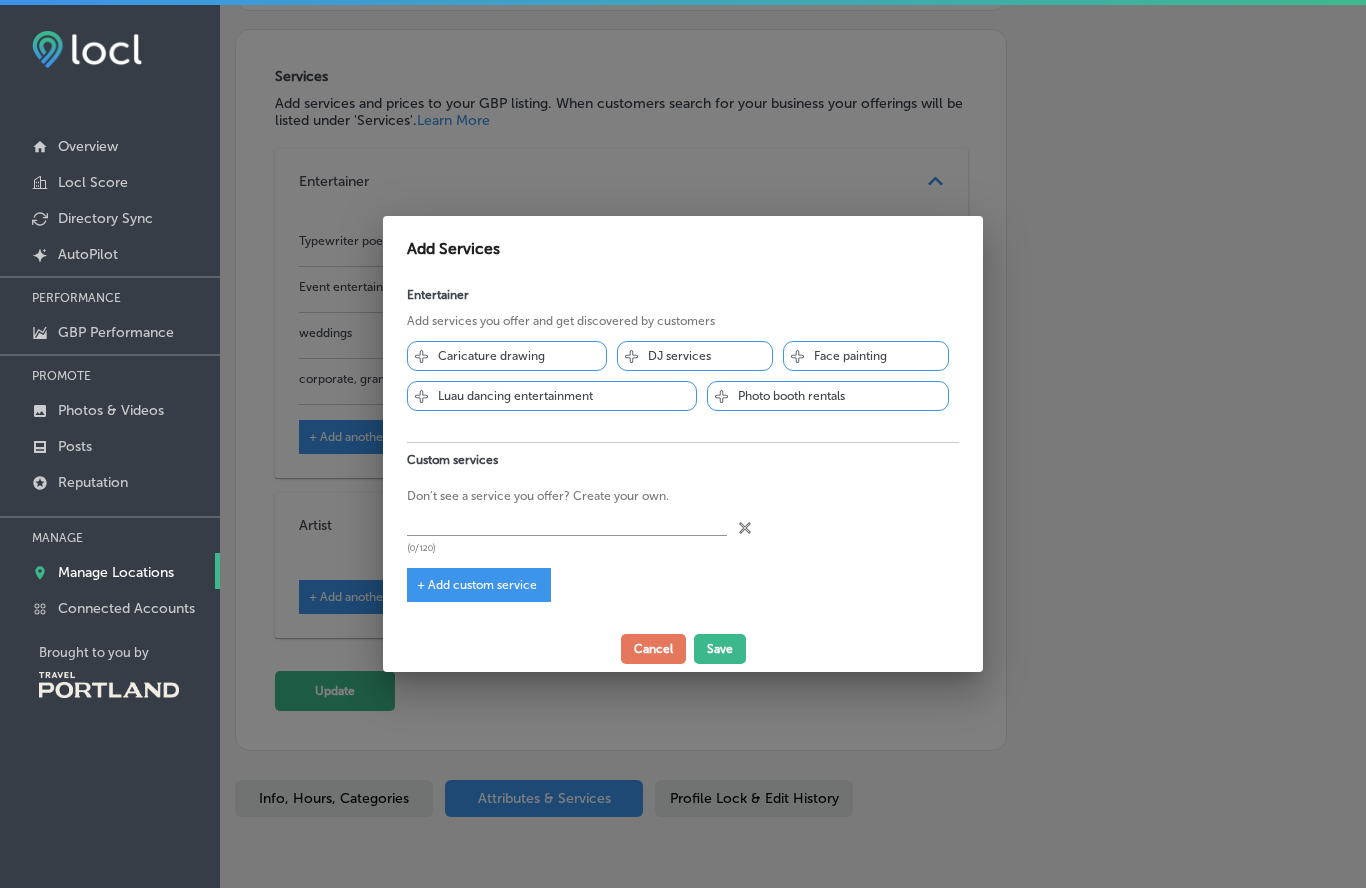 click at bounding box center (567, 521) 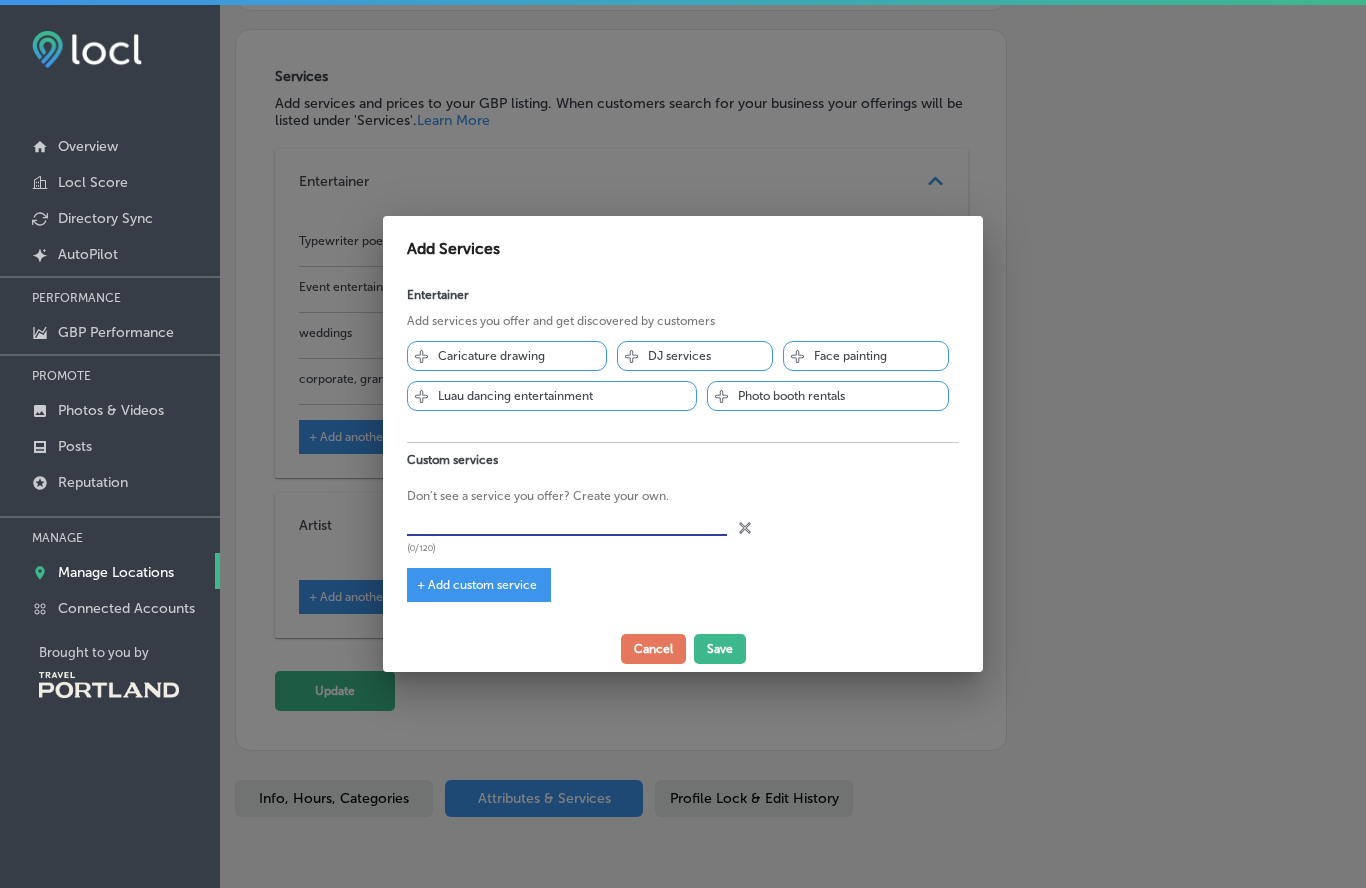 type on "w" 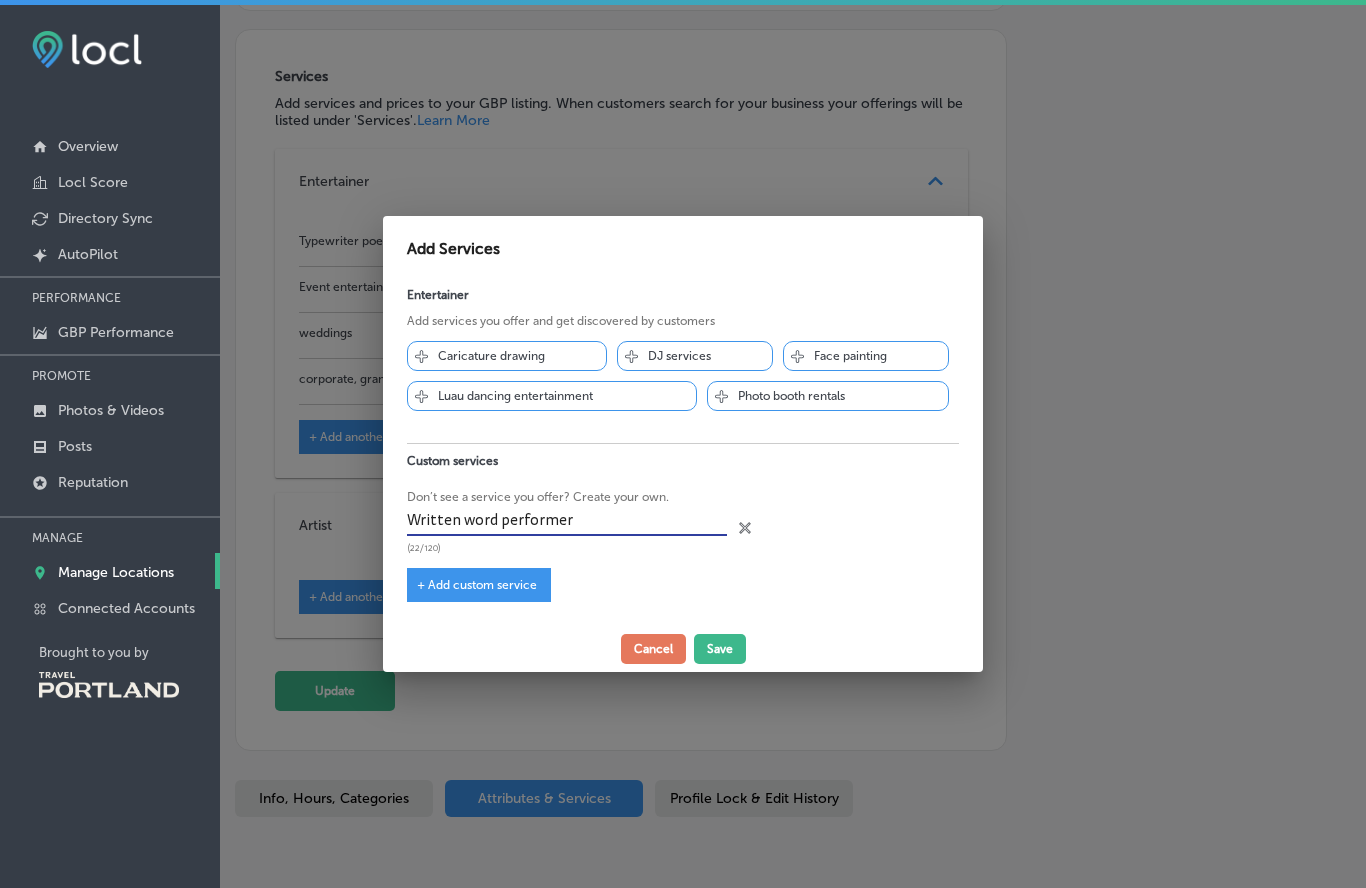 type on "Written word performer" 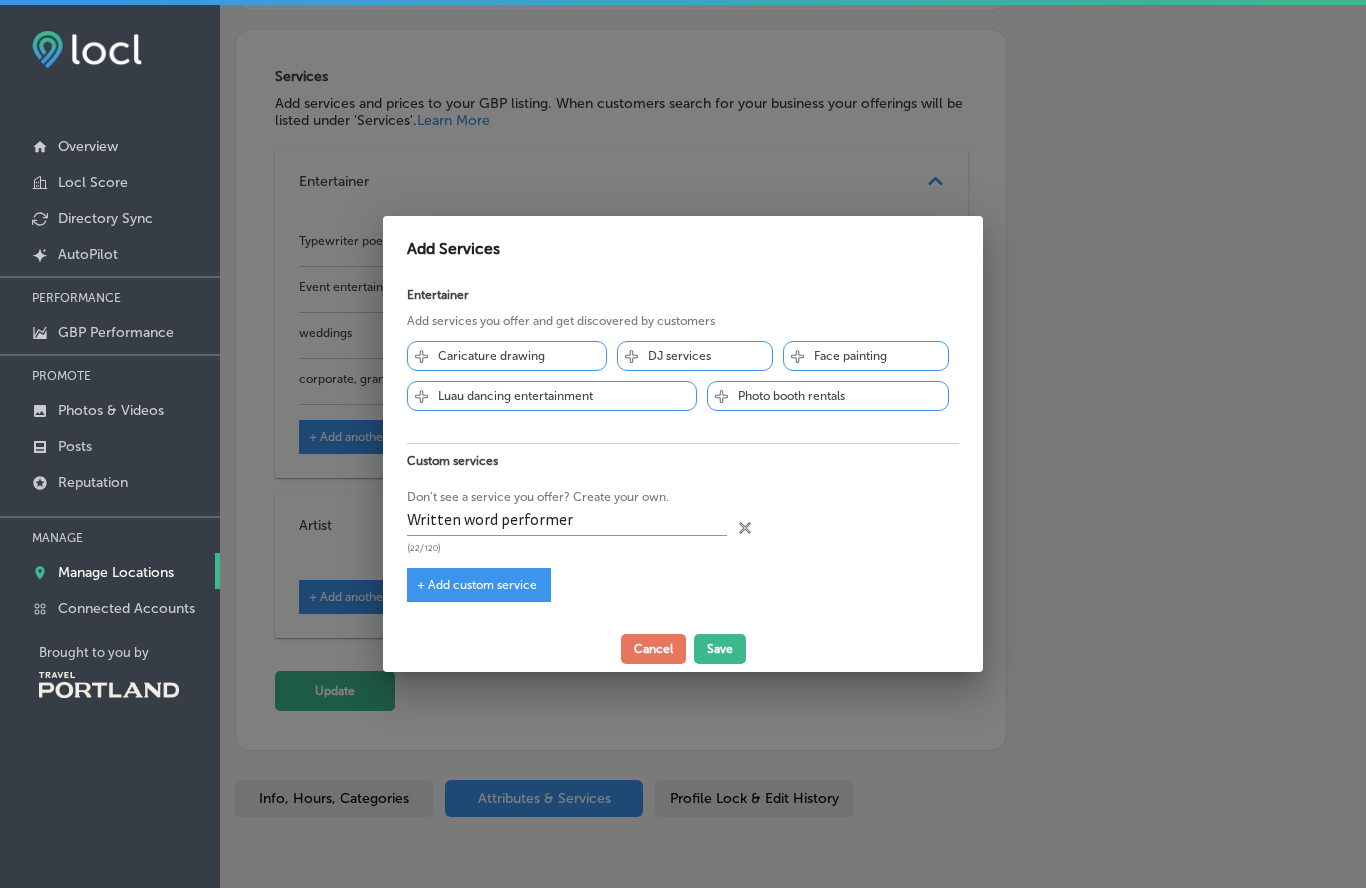 click on "Save" at bounding box center [720, 649] 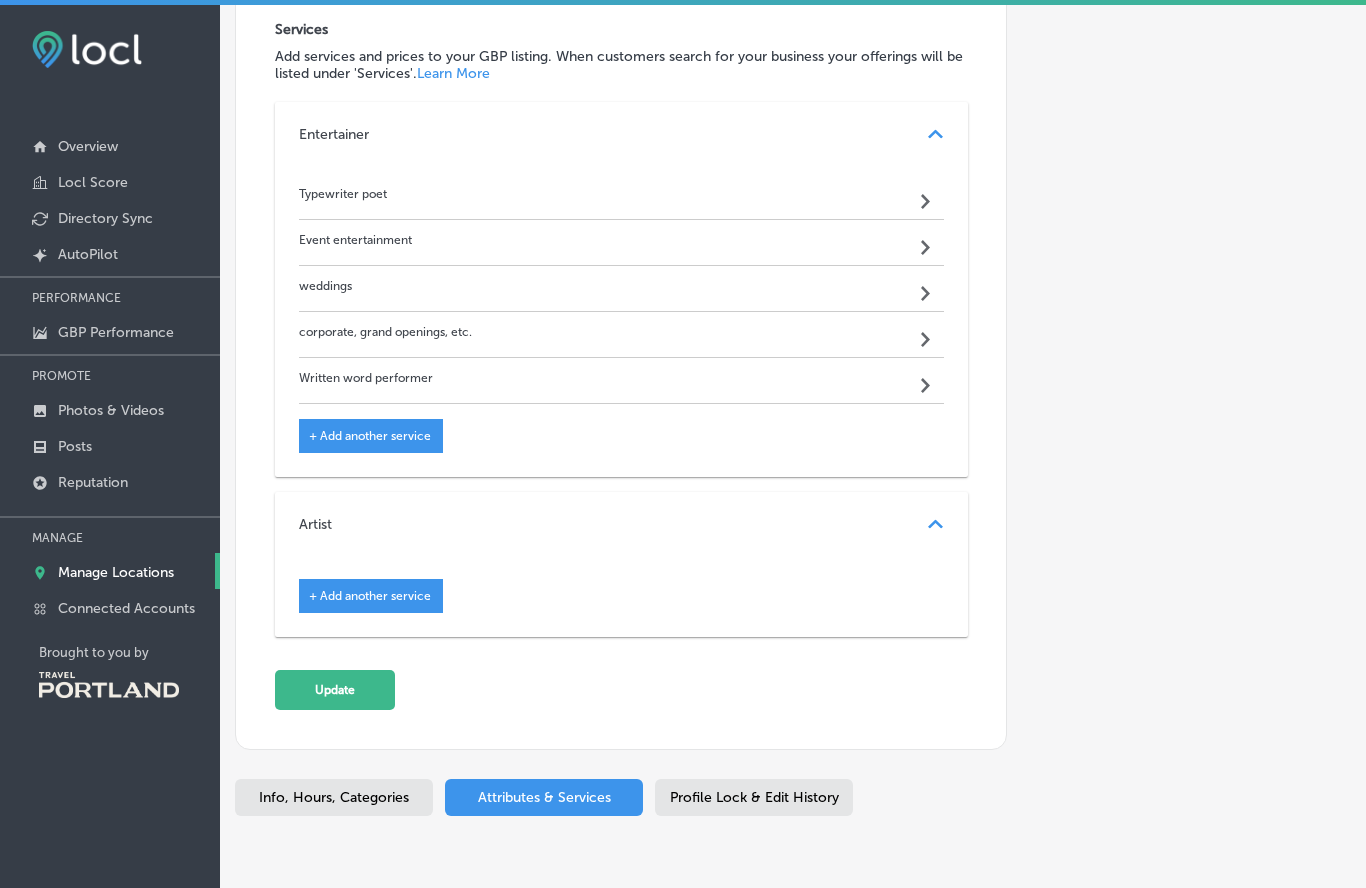 scroll, scrollTop: 1951, scrollLeft: 0, axis: vertical 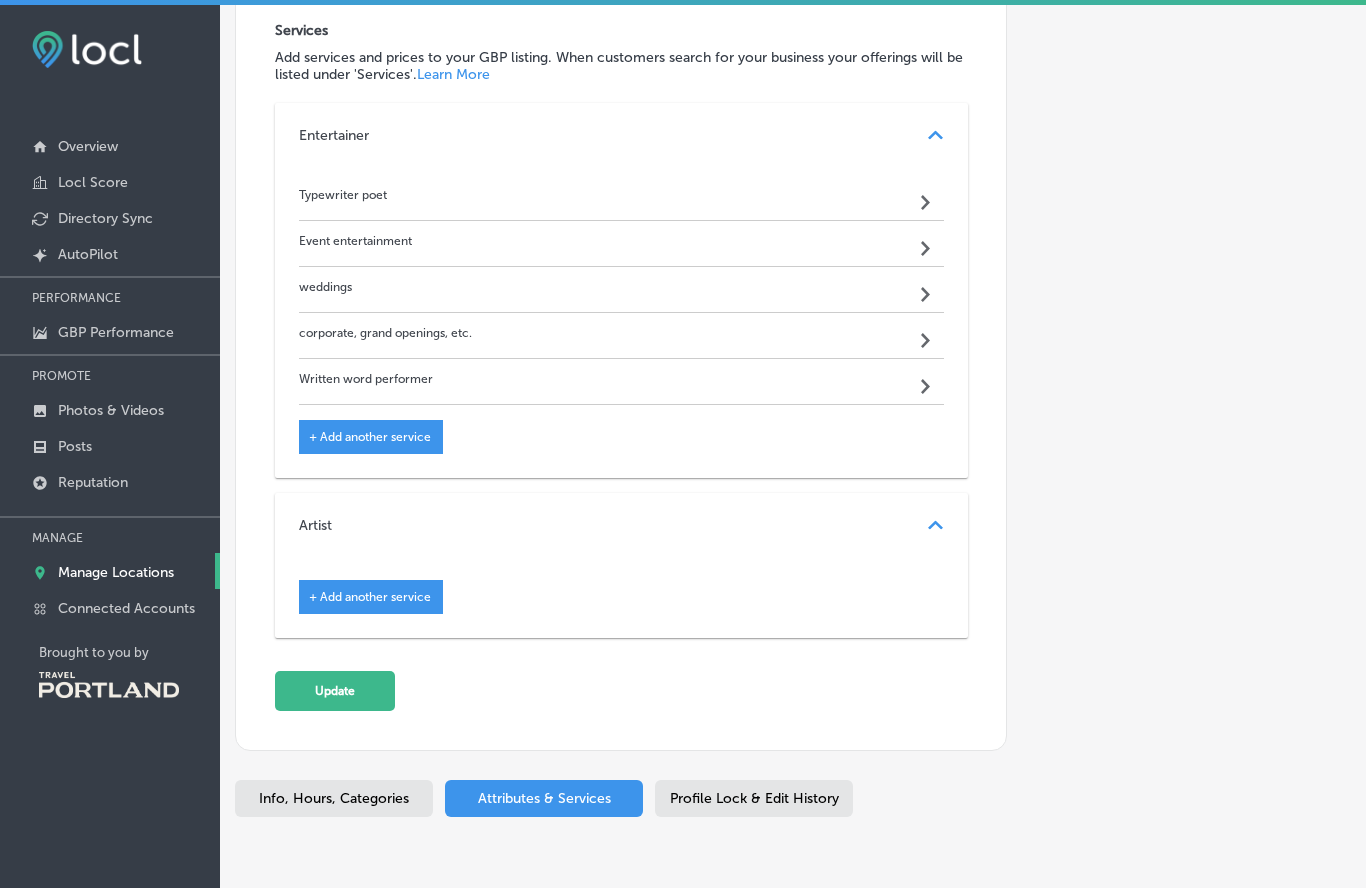 click on "Update" 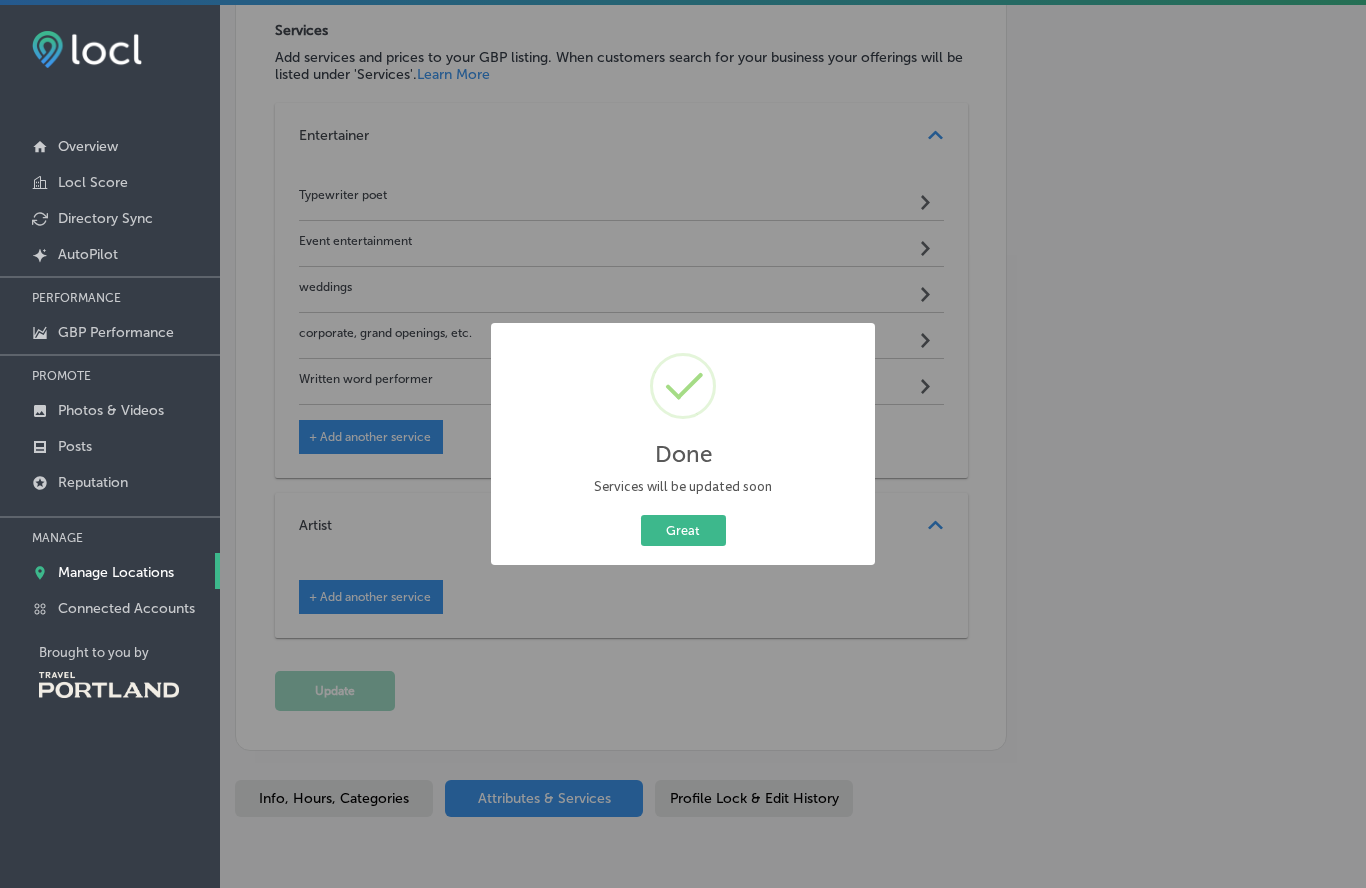click on "Great" at bounding box center (683, 530) 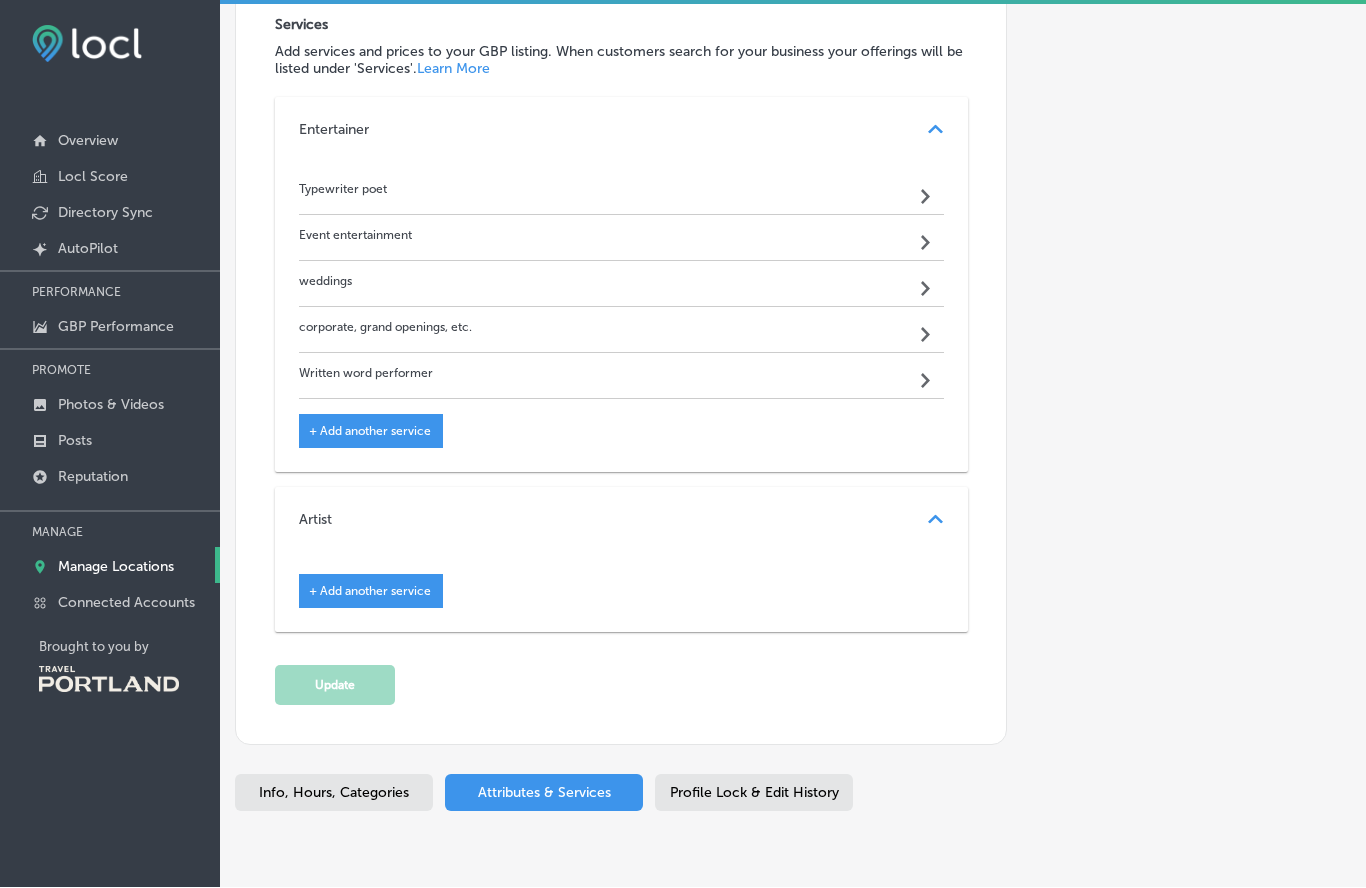 scroll, scrollTop: 92, scrollLeft: 0, axis: vertical 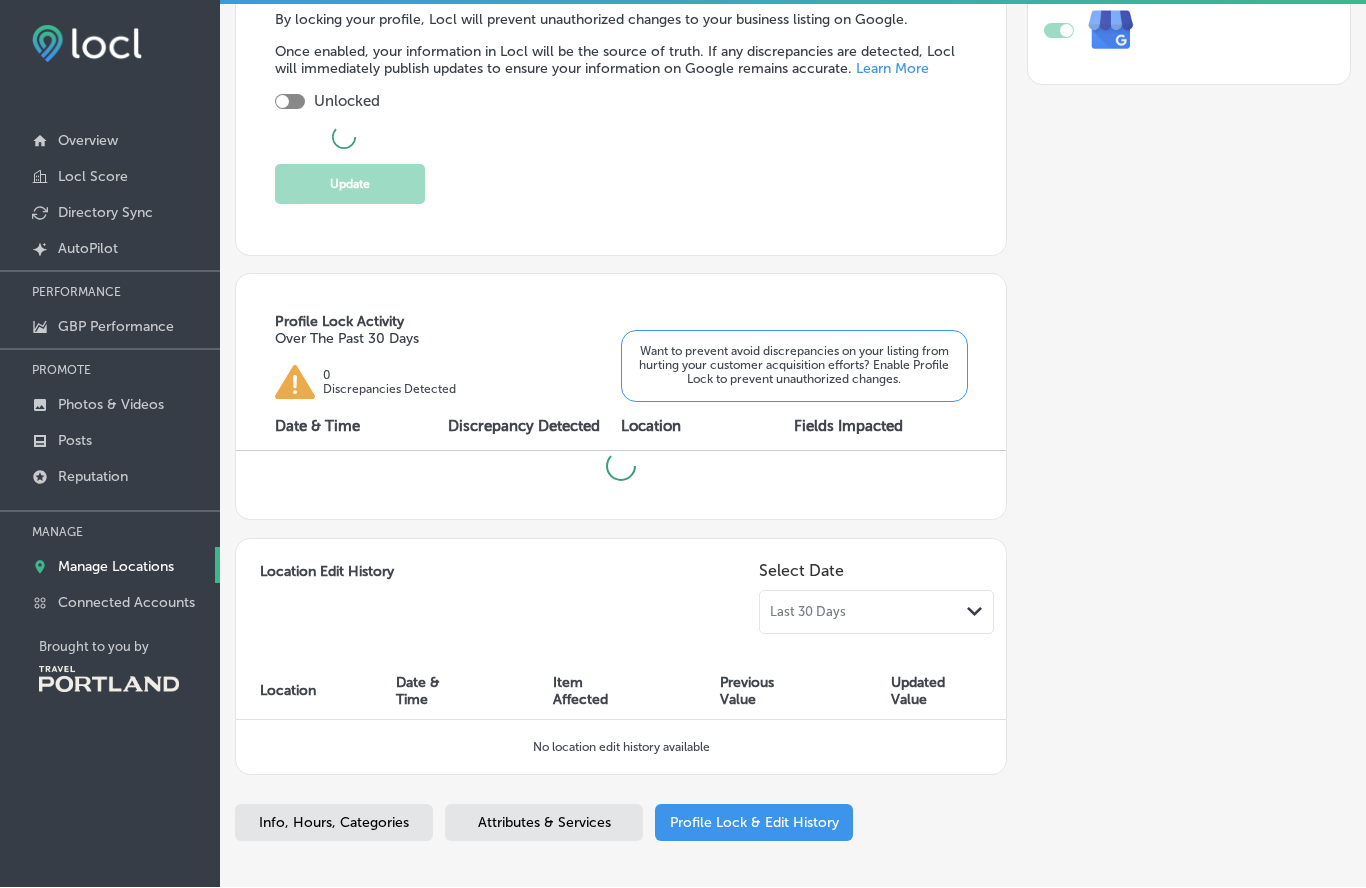 checkbox on "true" 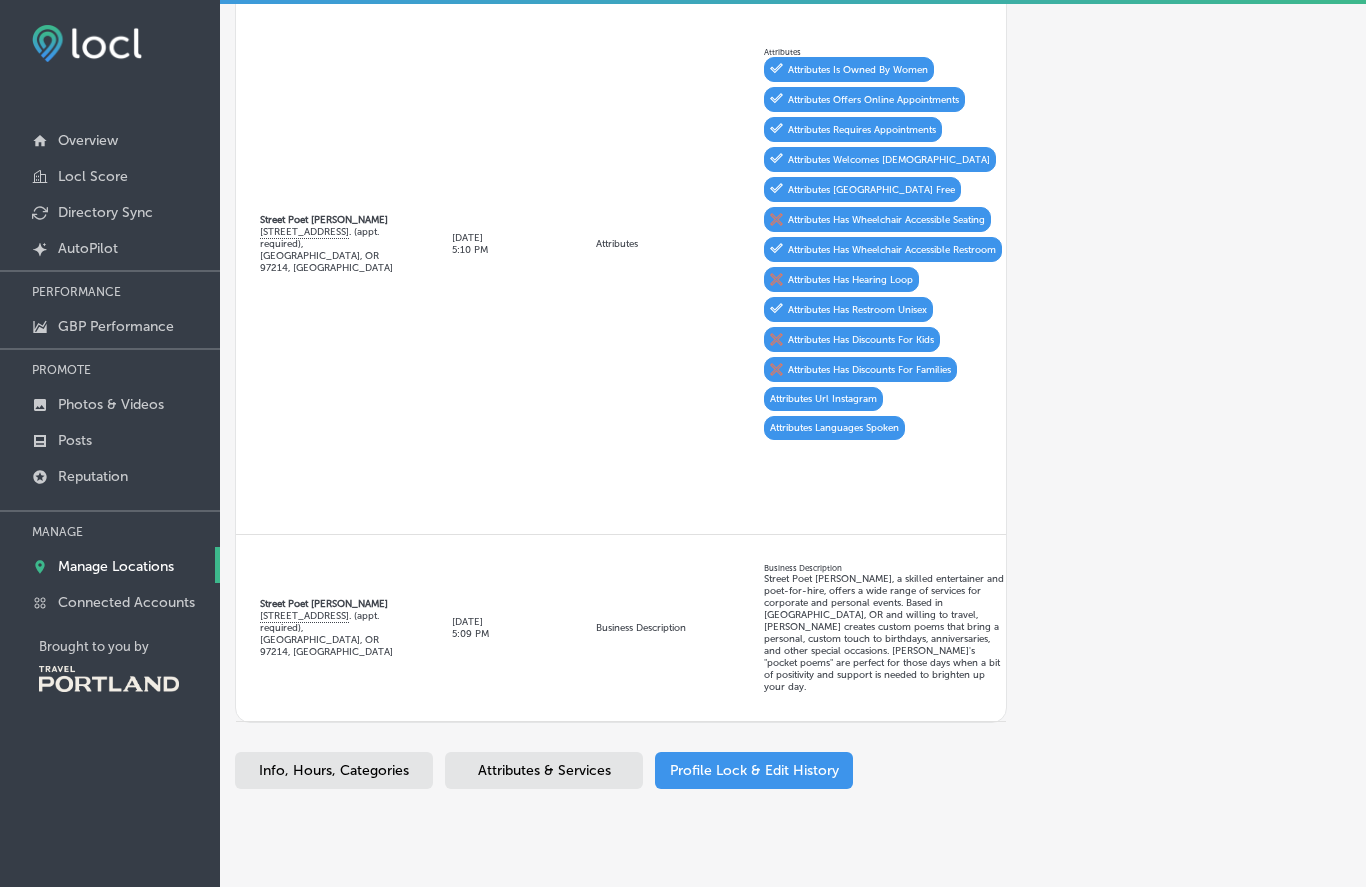 scroll, scrollTop: 1168, scrollLeft: 0, axis: vertical 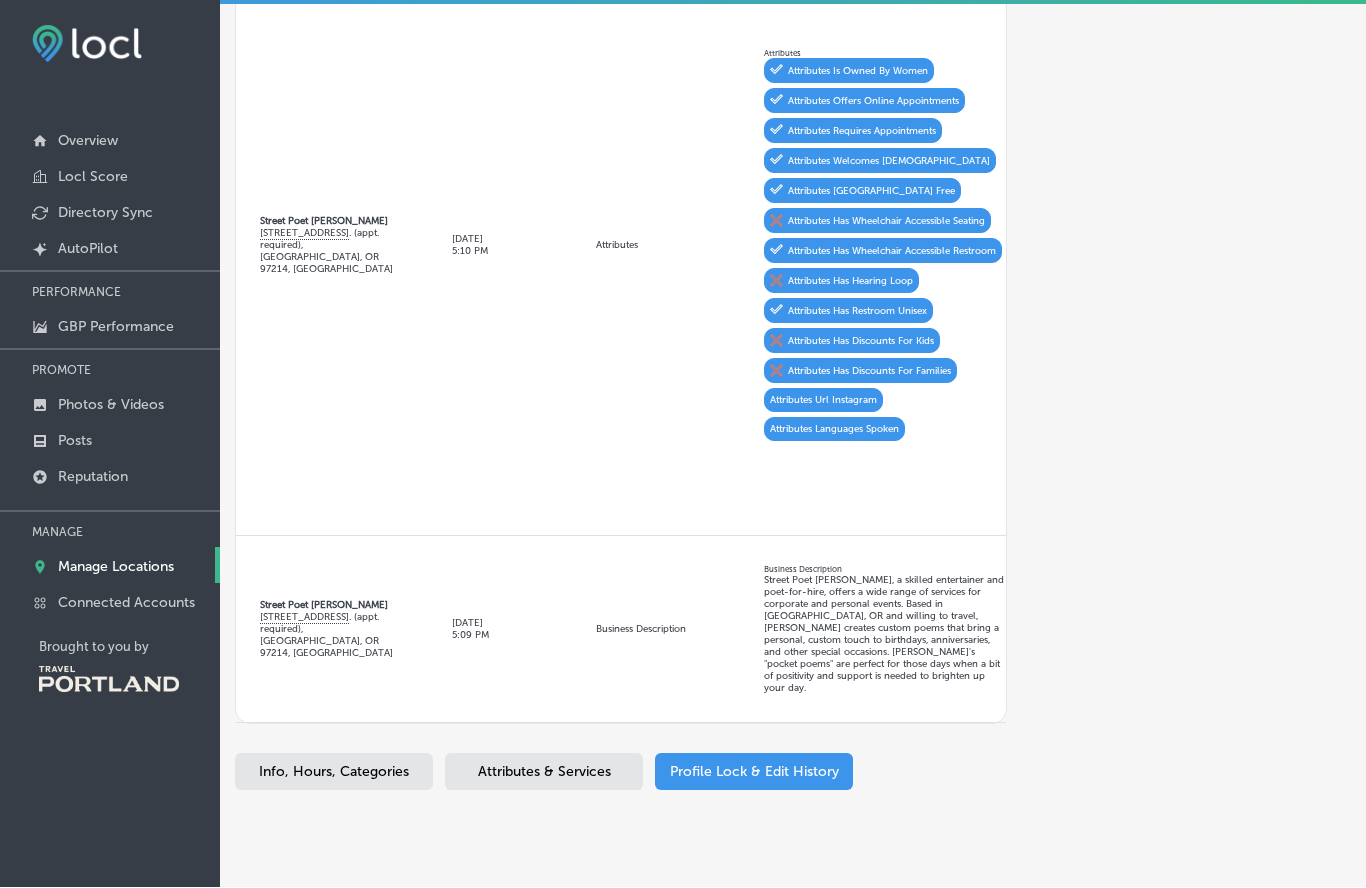 click on "Manage Locations" at bounding box center (116, 567) 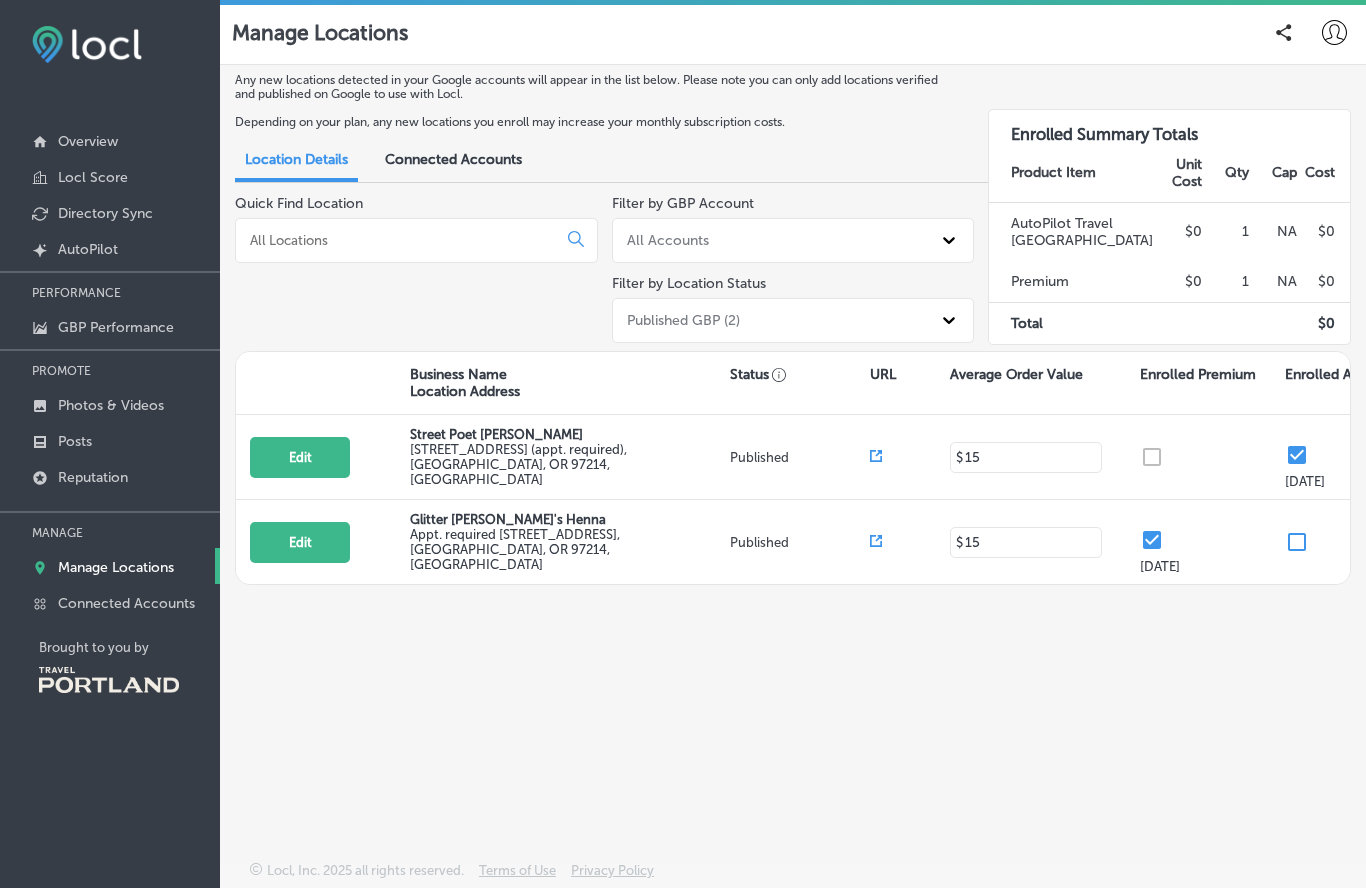 scroll, scrollTop: 0, scrollLeft: 0, axis: both 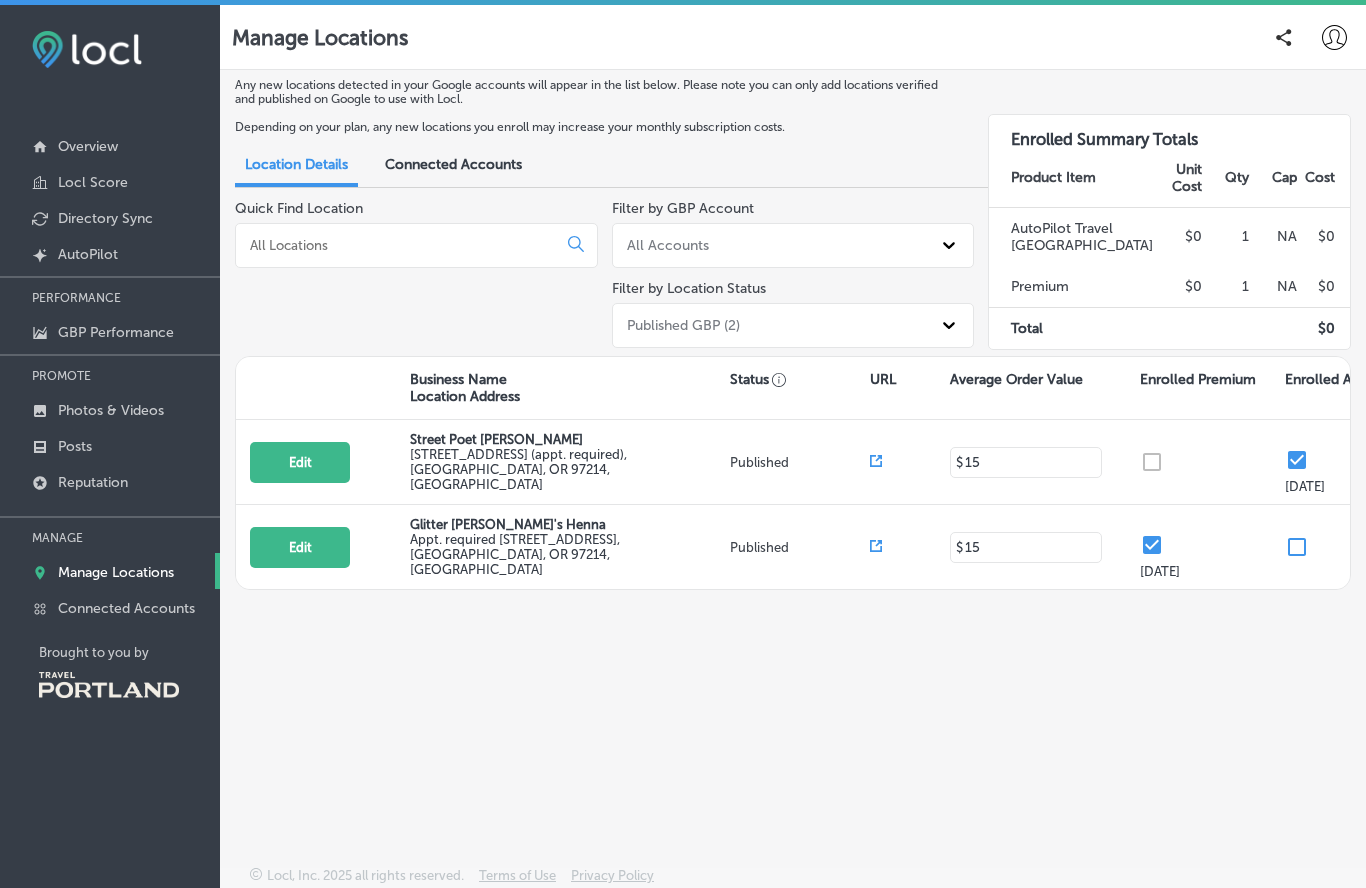 click on "Directory Sync" at bounding box center (105, 218) 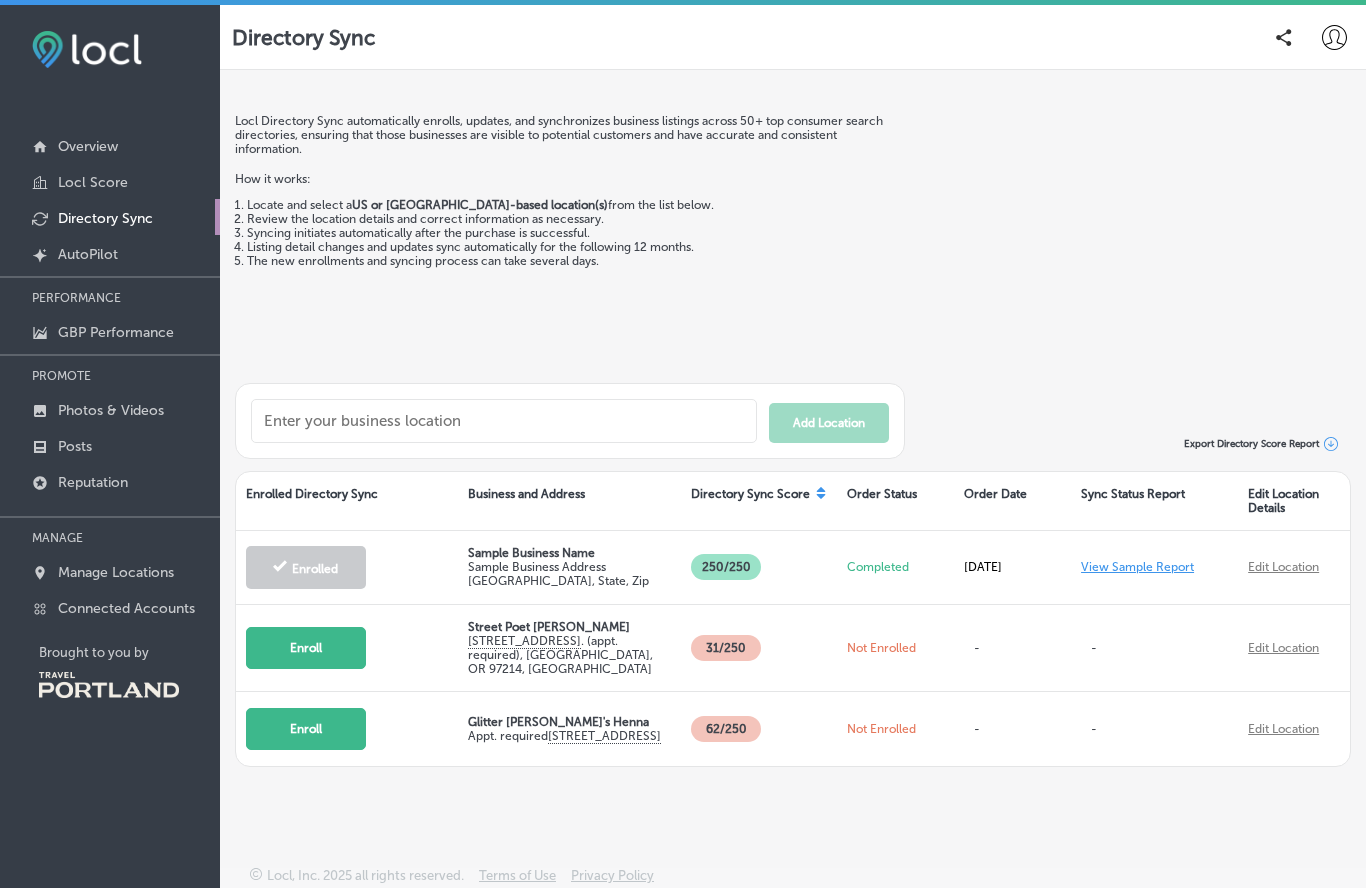 click on "Enroll" at bounding box center [306, 648] 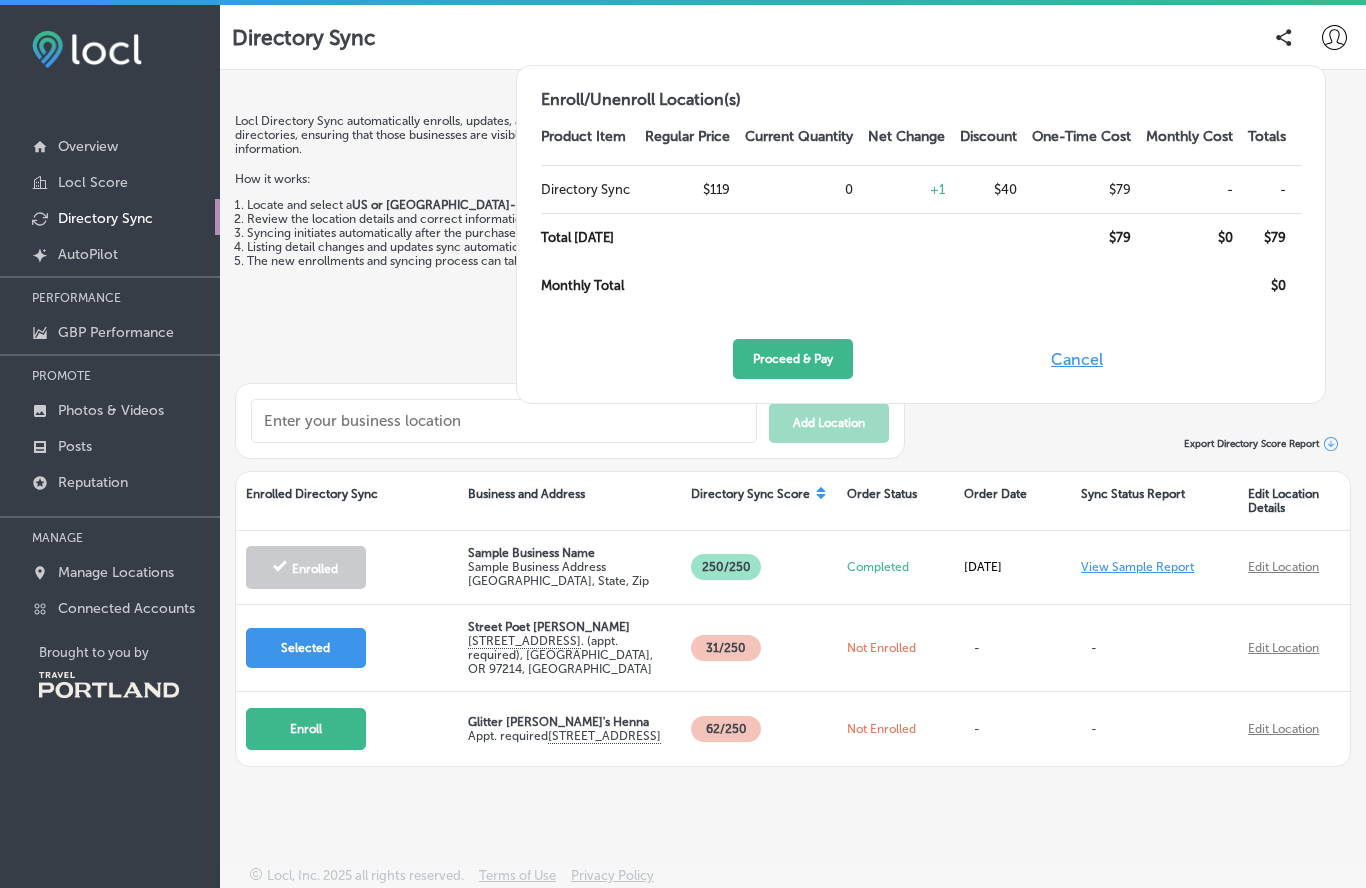 click on "Selected" at bounding box center (306, 648) 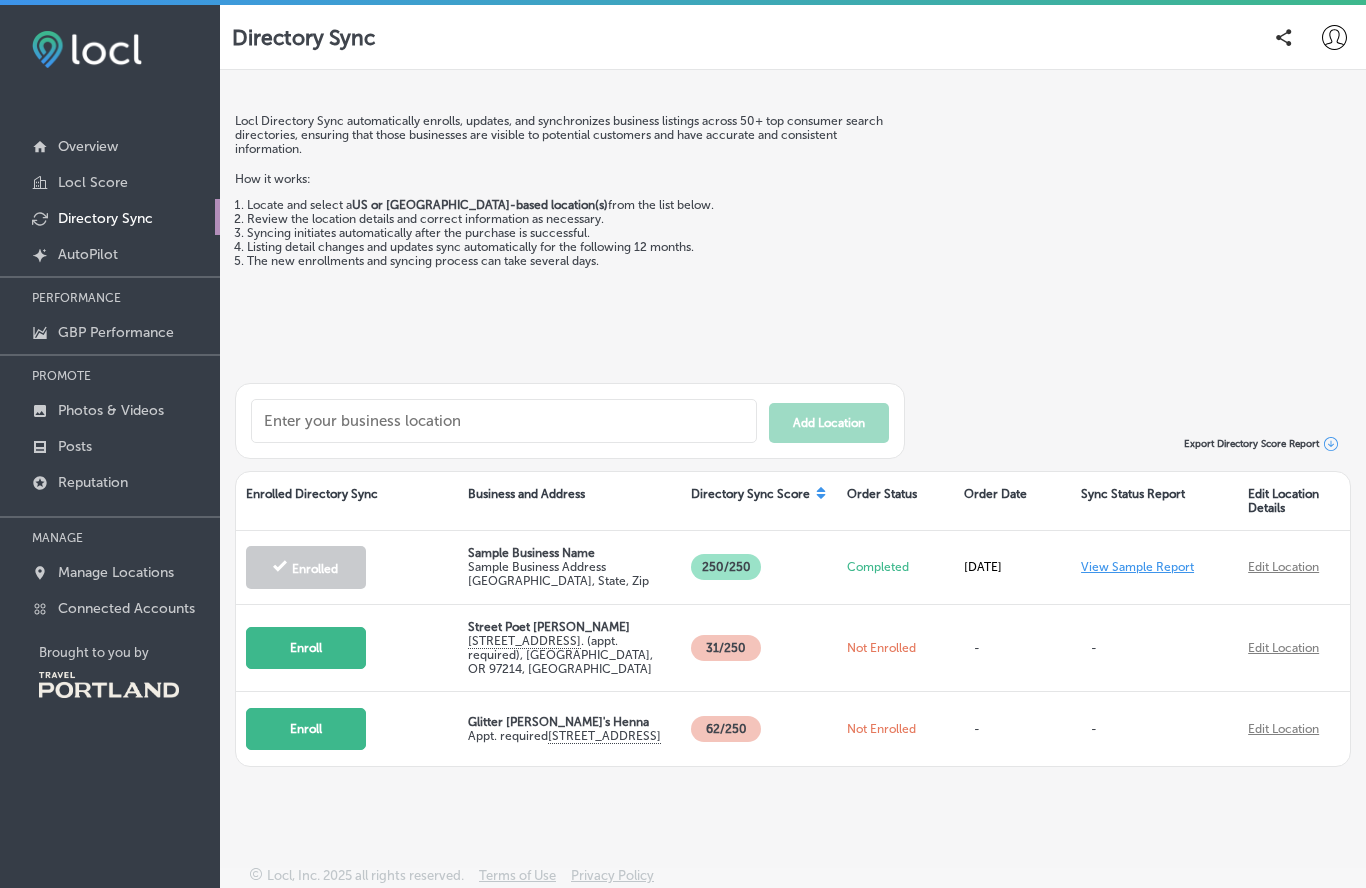 click on "Reputation" at bounding box center [110, 481] 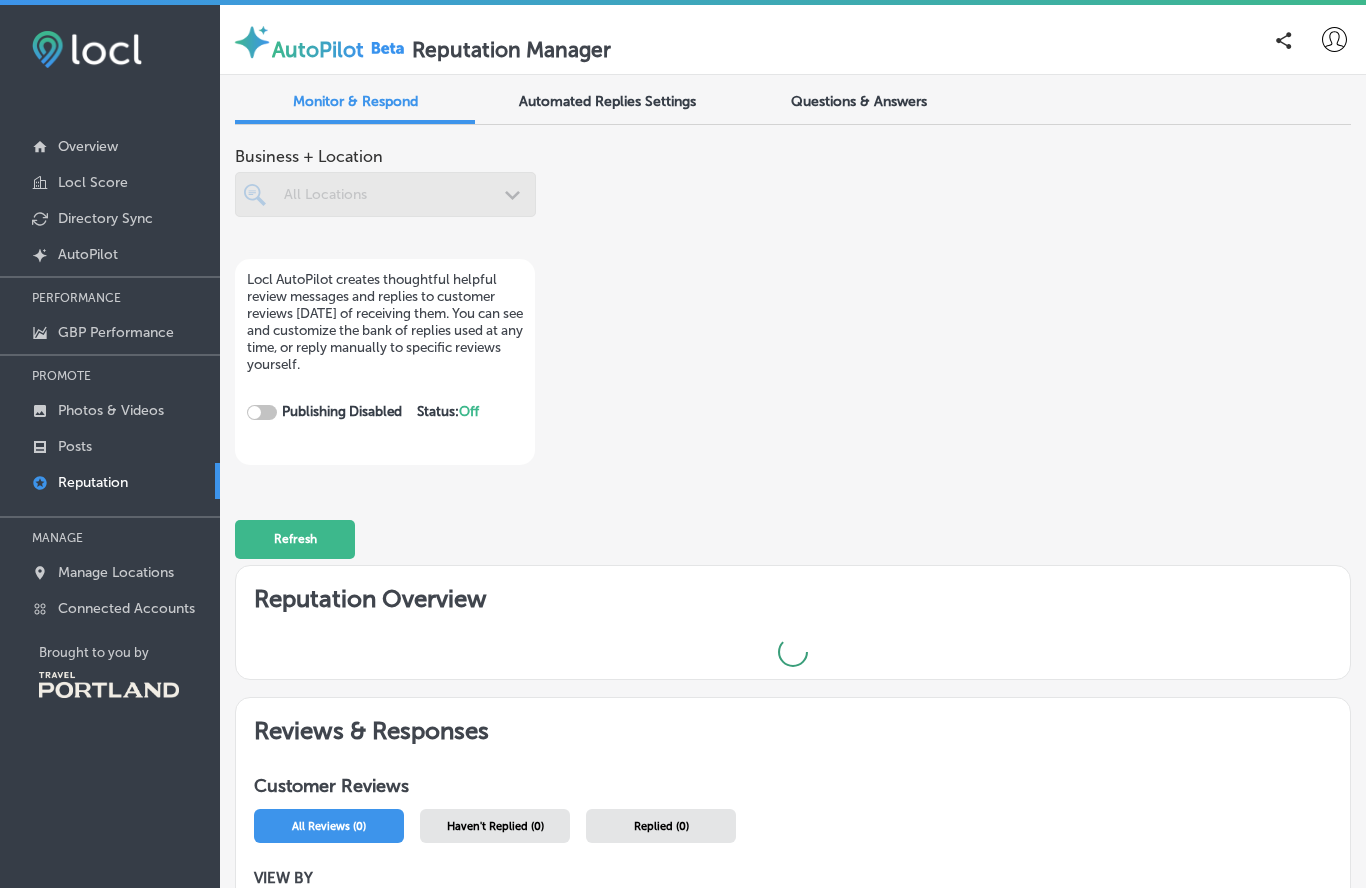 checkbox on "true" 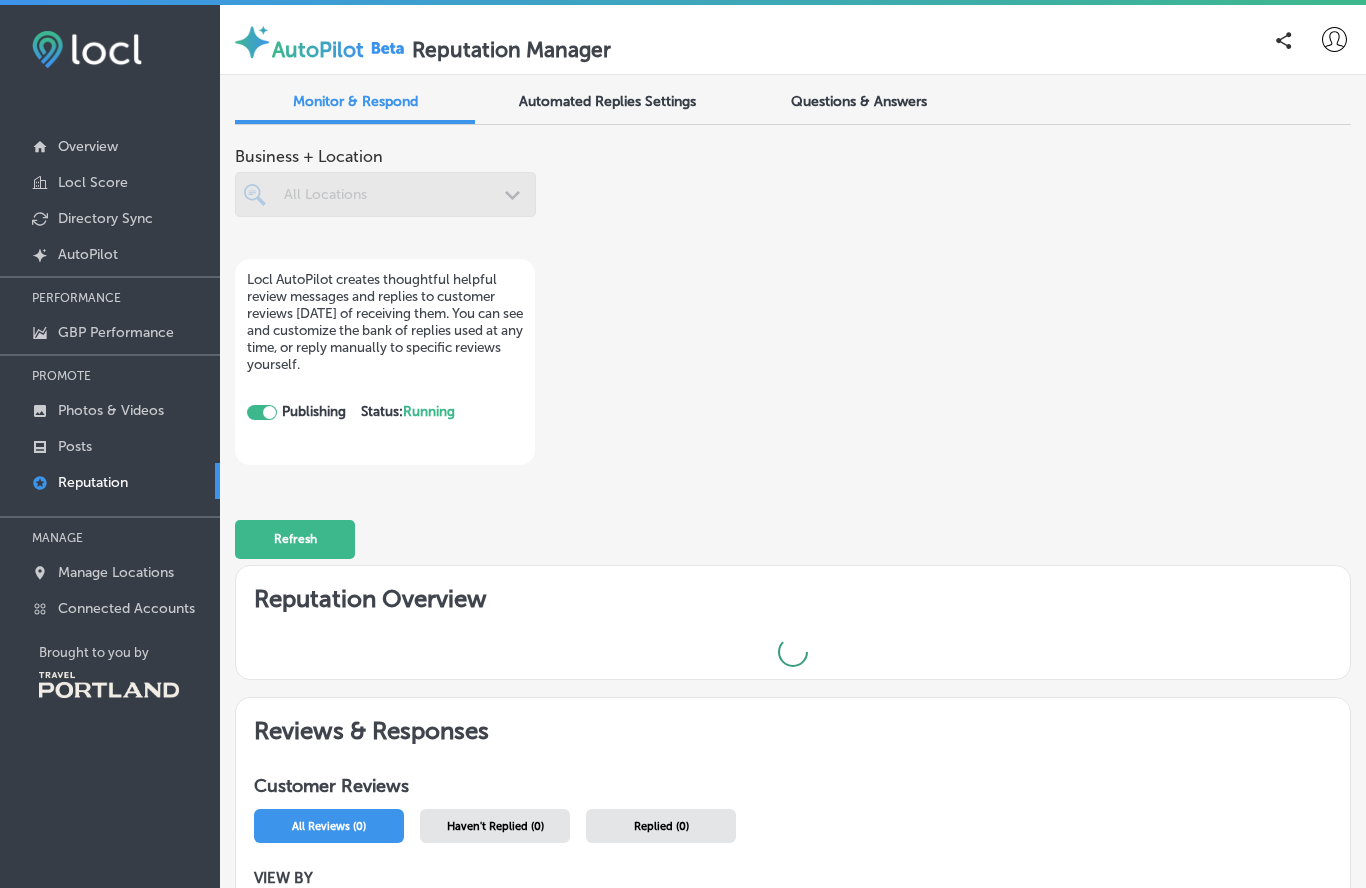 click on "Reputation" at bounding box center [110, 481] 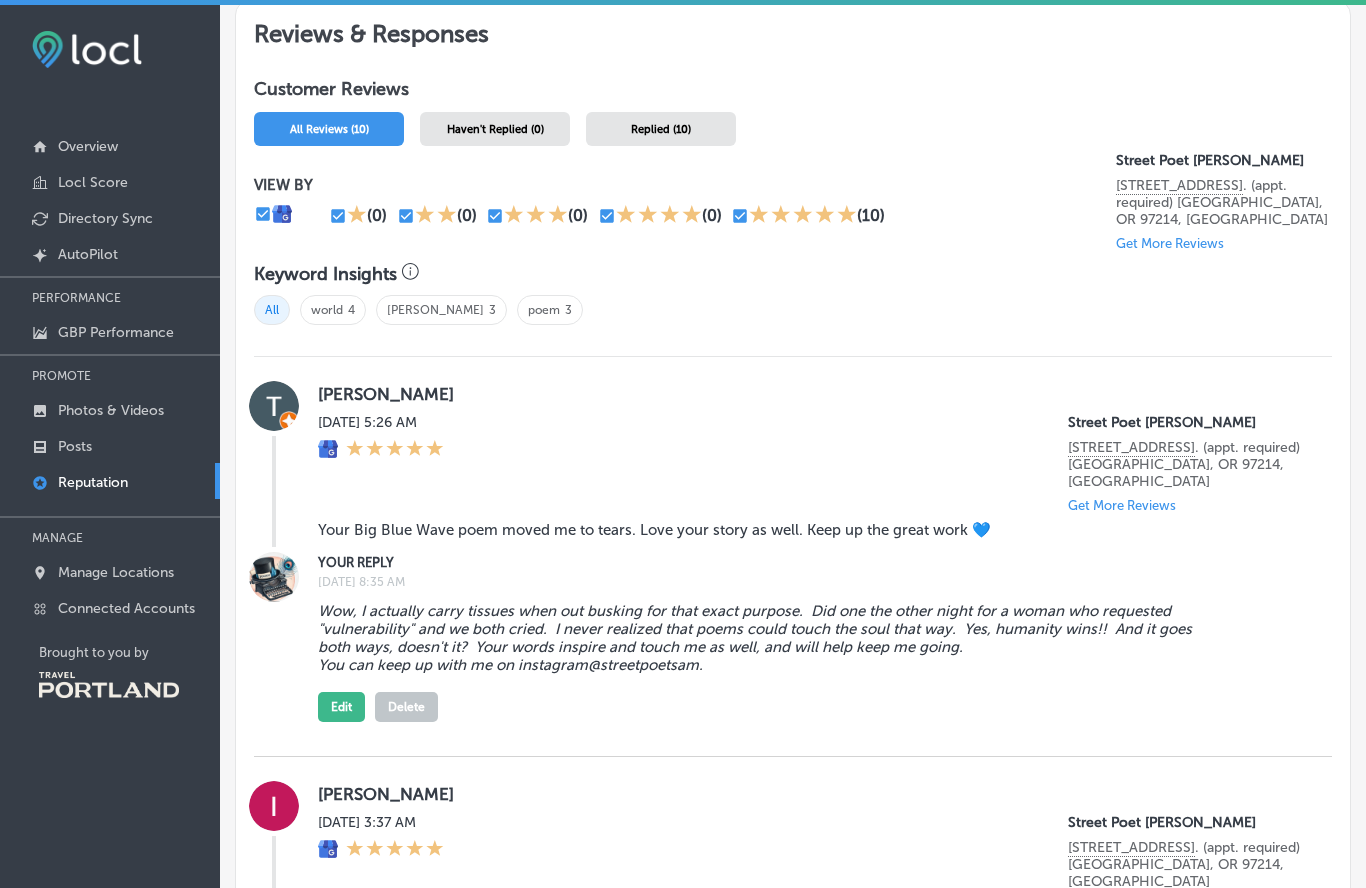 scroll, scrollTop: 1075, scrollLeft: 0, axis: vertical 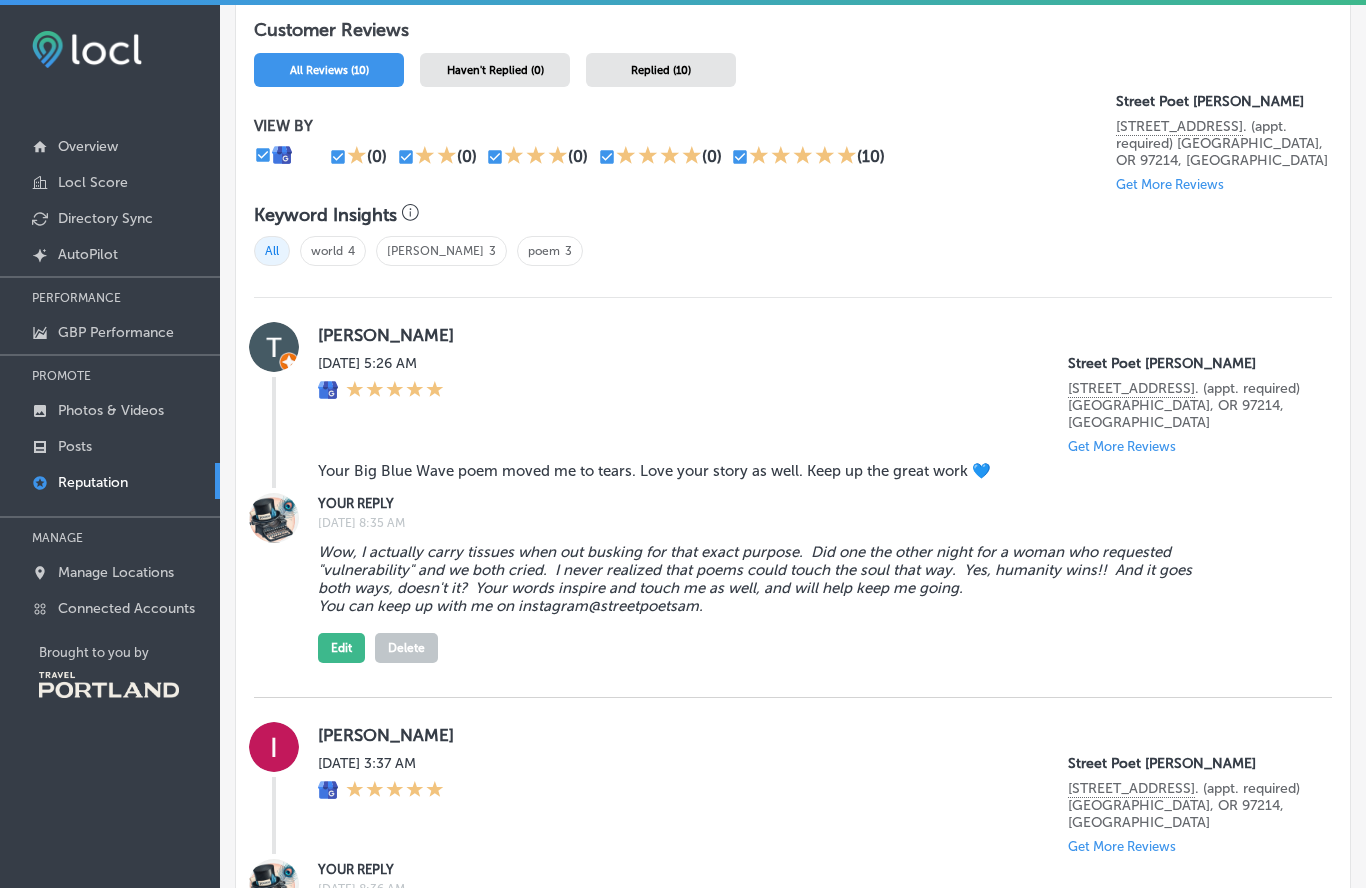 click on "poem 3" at bounding box center [550, 251] 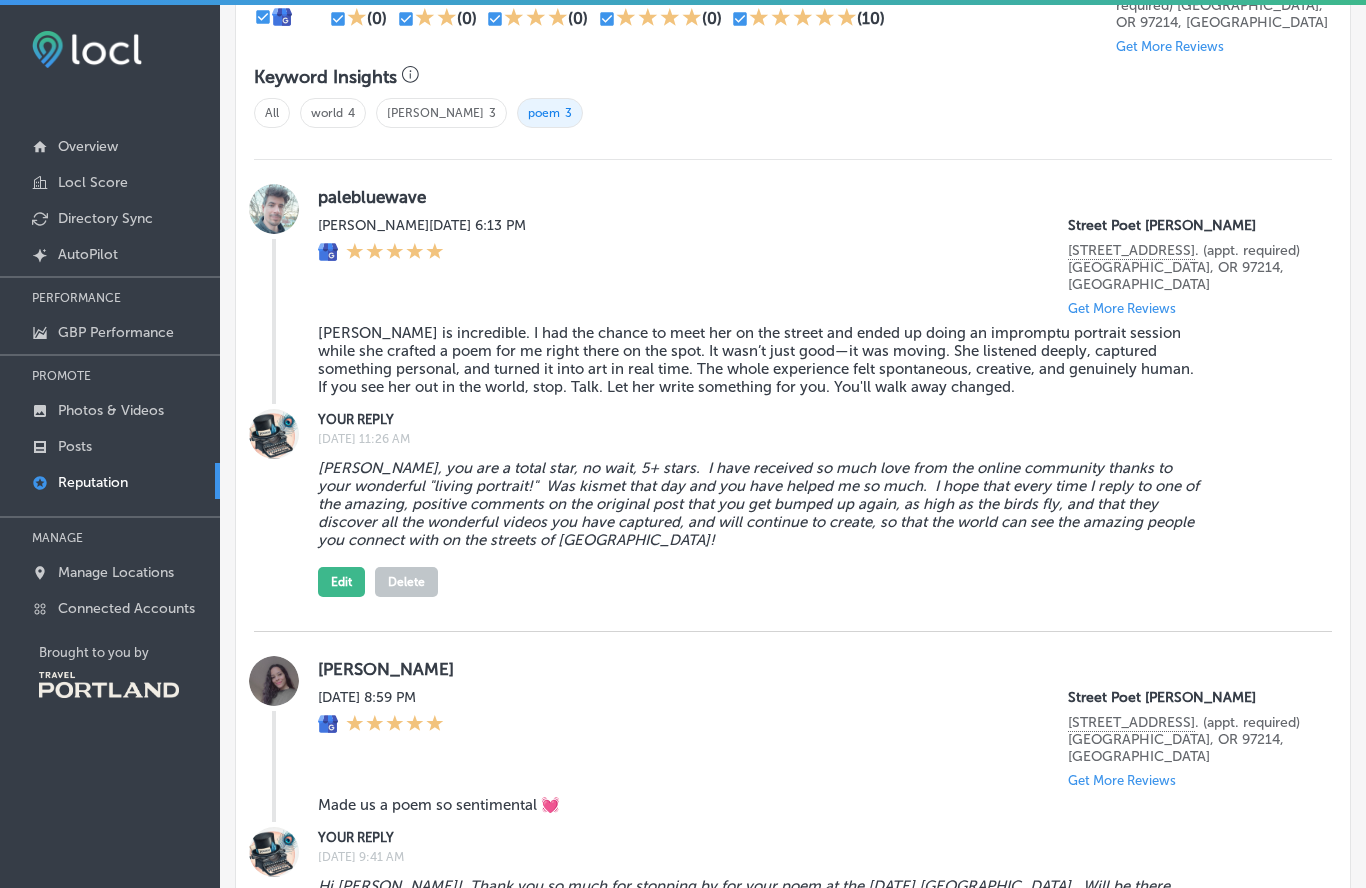 scroll, scrollTop: 1215, scrollLeft: 0, axis: vertical 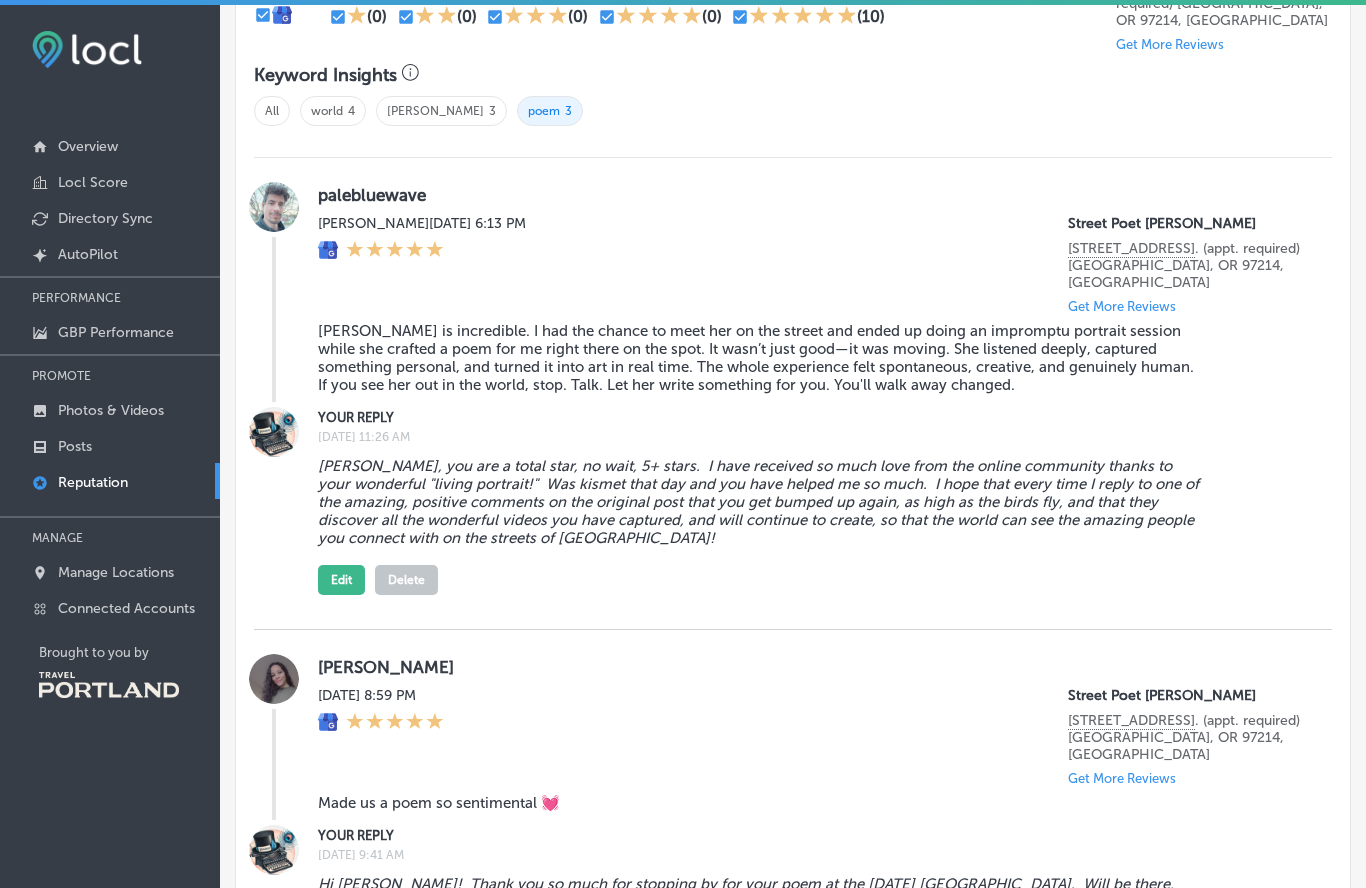 click on "Get More Reviews" at bounding box center (1122, 306) 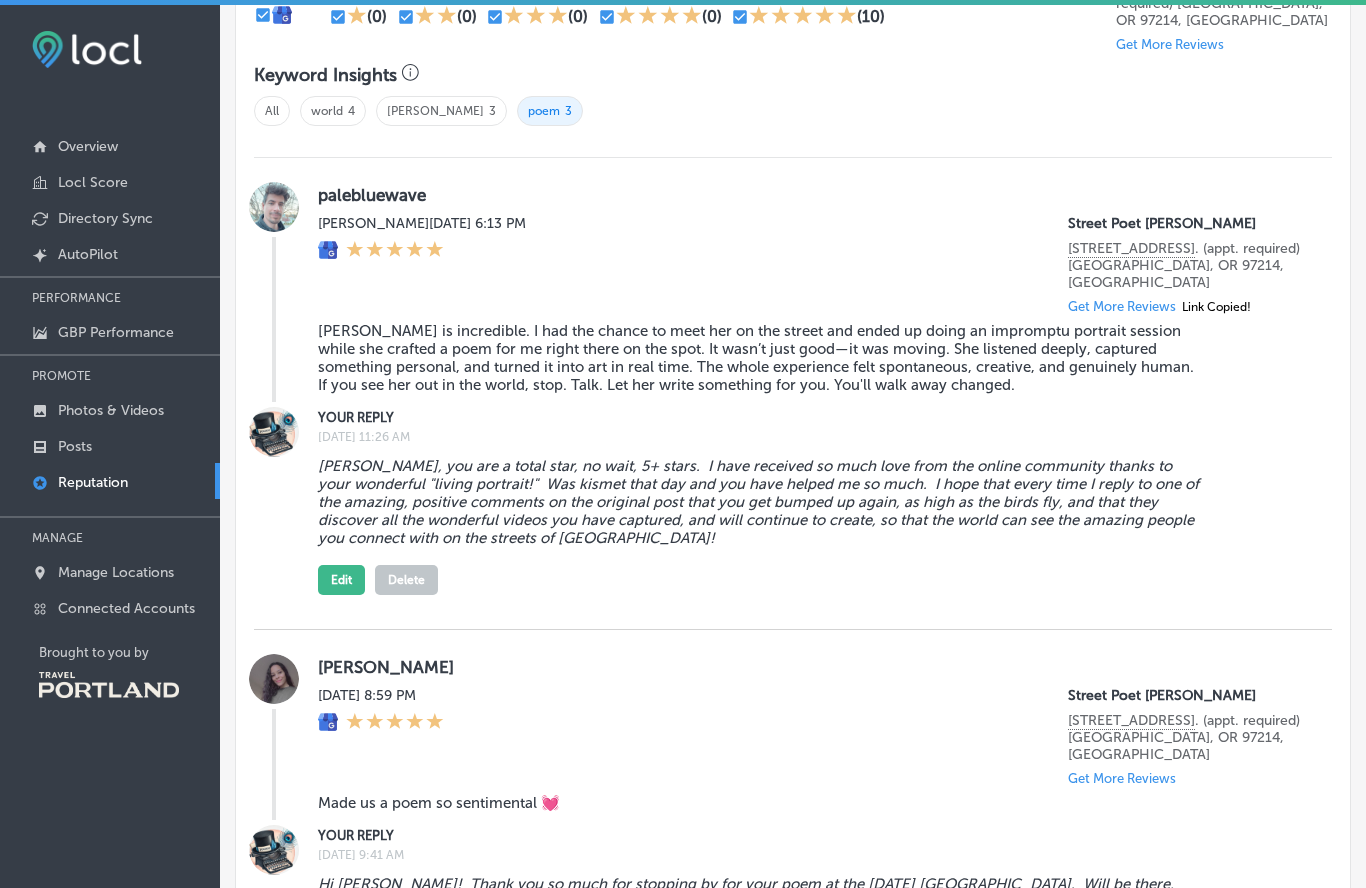 click on "Get More Reviews Link Copied!" at bounding box center (1188, 306) 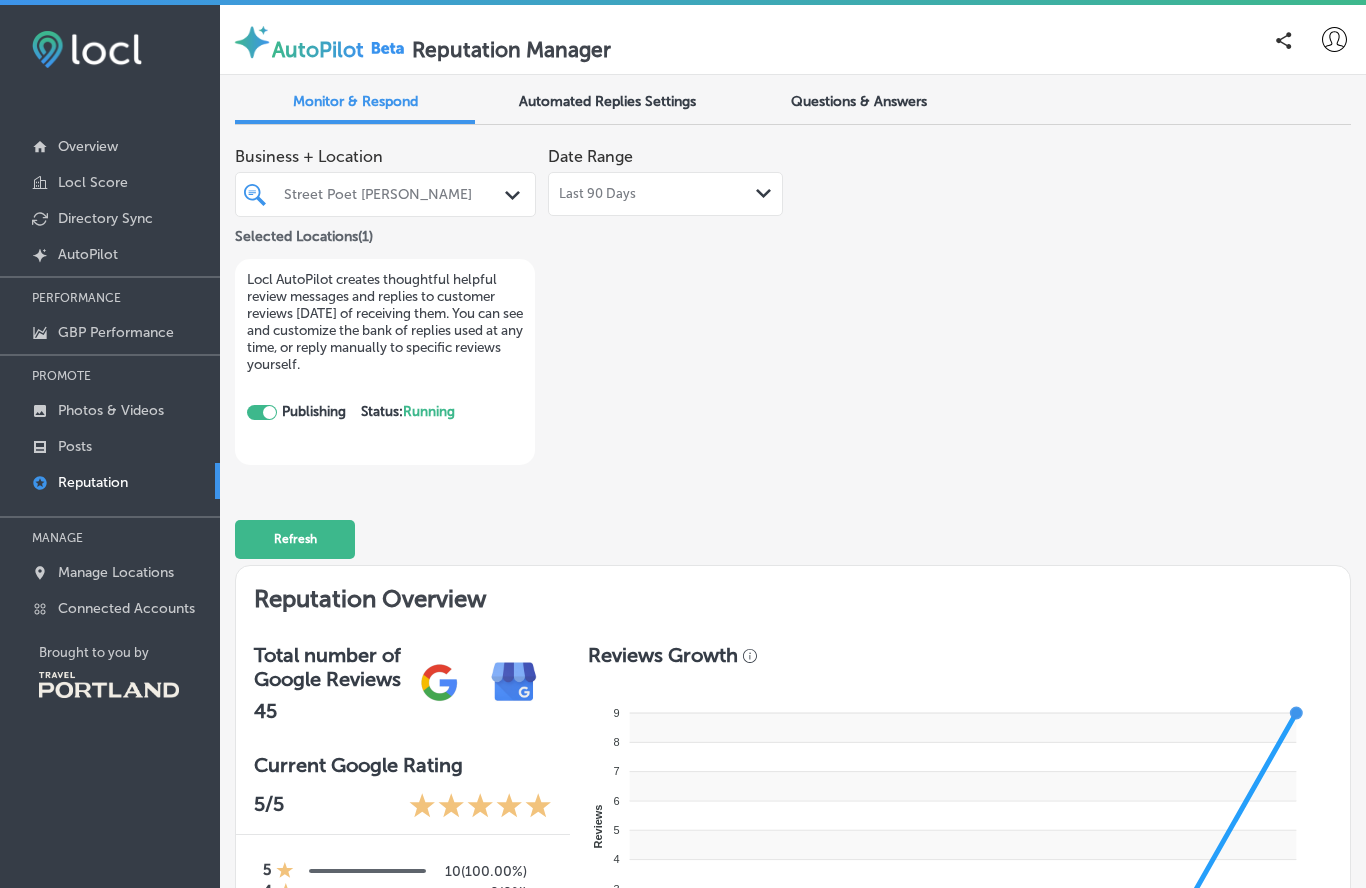 scroll, scrollTop: 0, scrollLeft: 0, axis: both 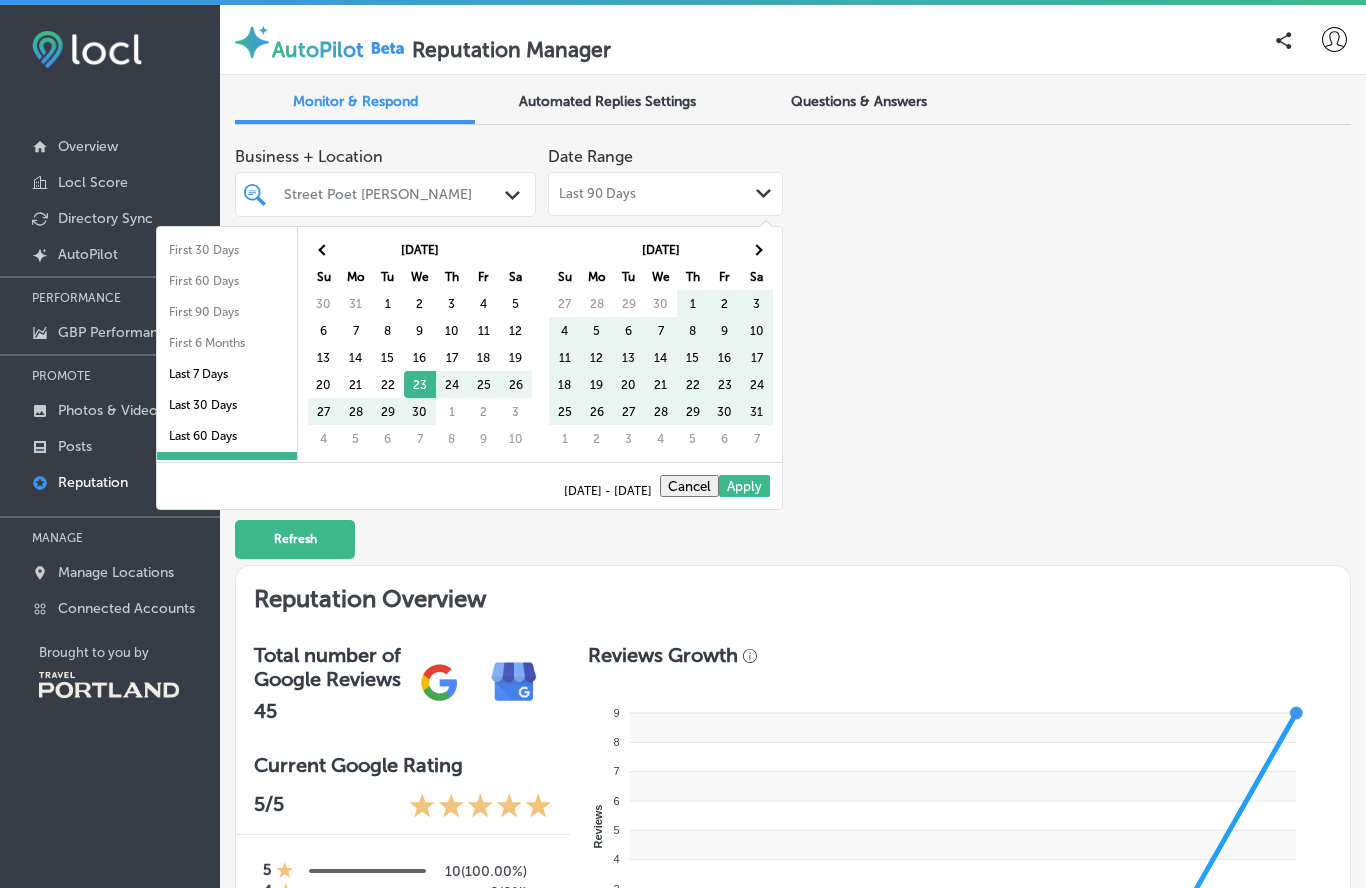 click on "Last 60 Days" at bounding box center [227, 436] 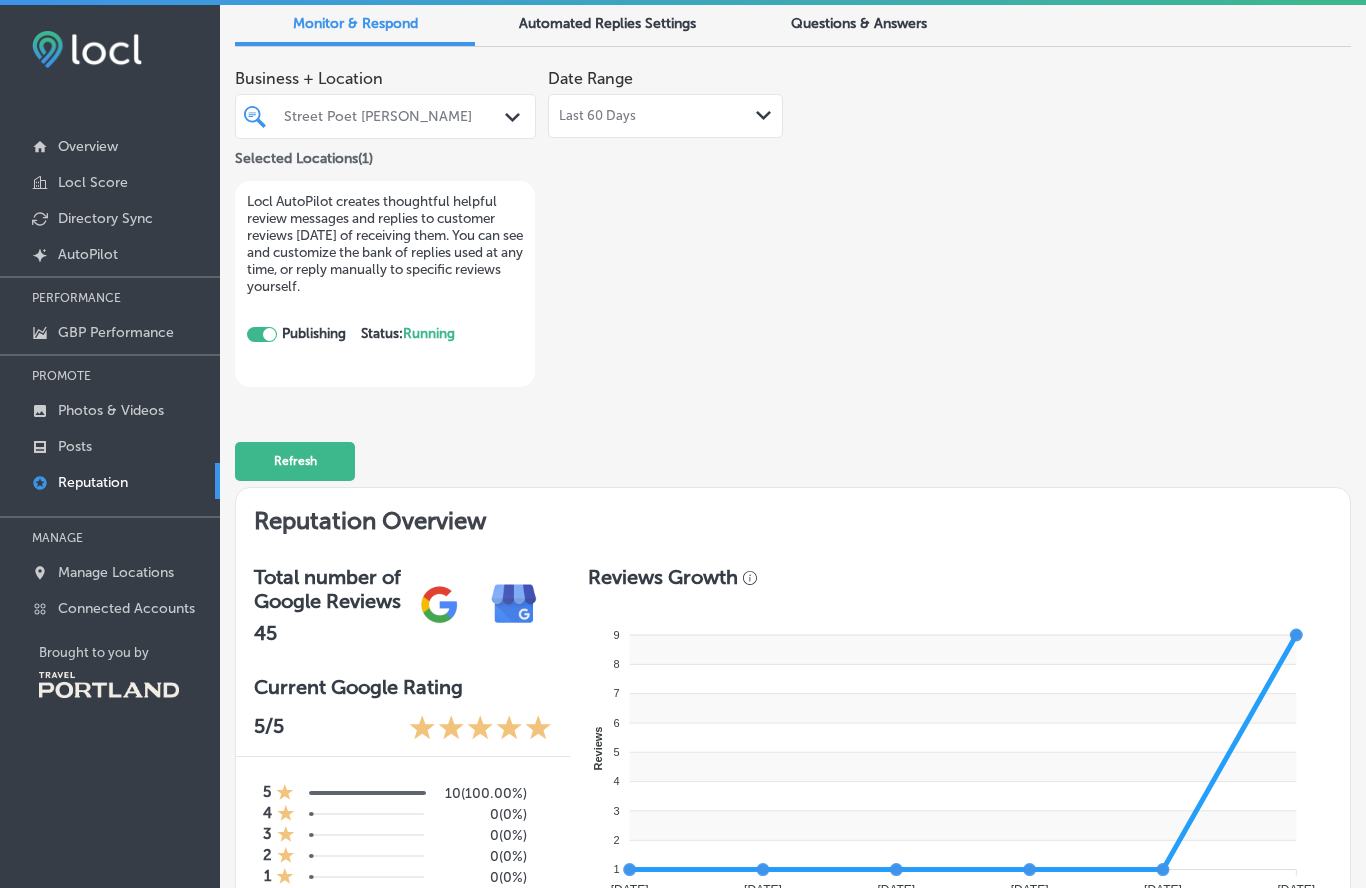 scroll, scrollTop: 77, scrollLeft: 0, axis: vertical 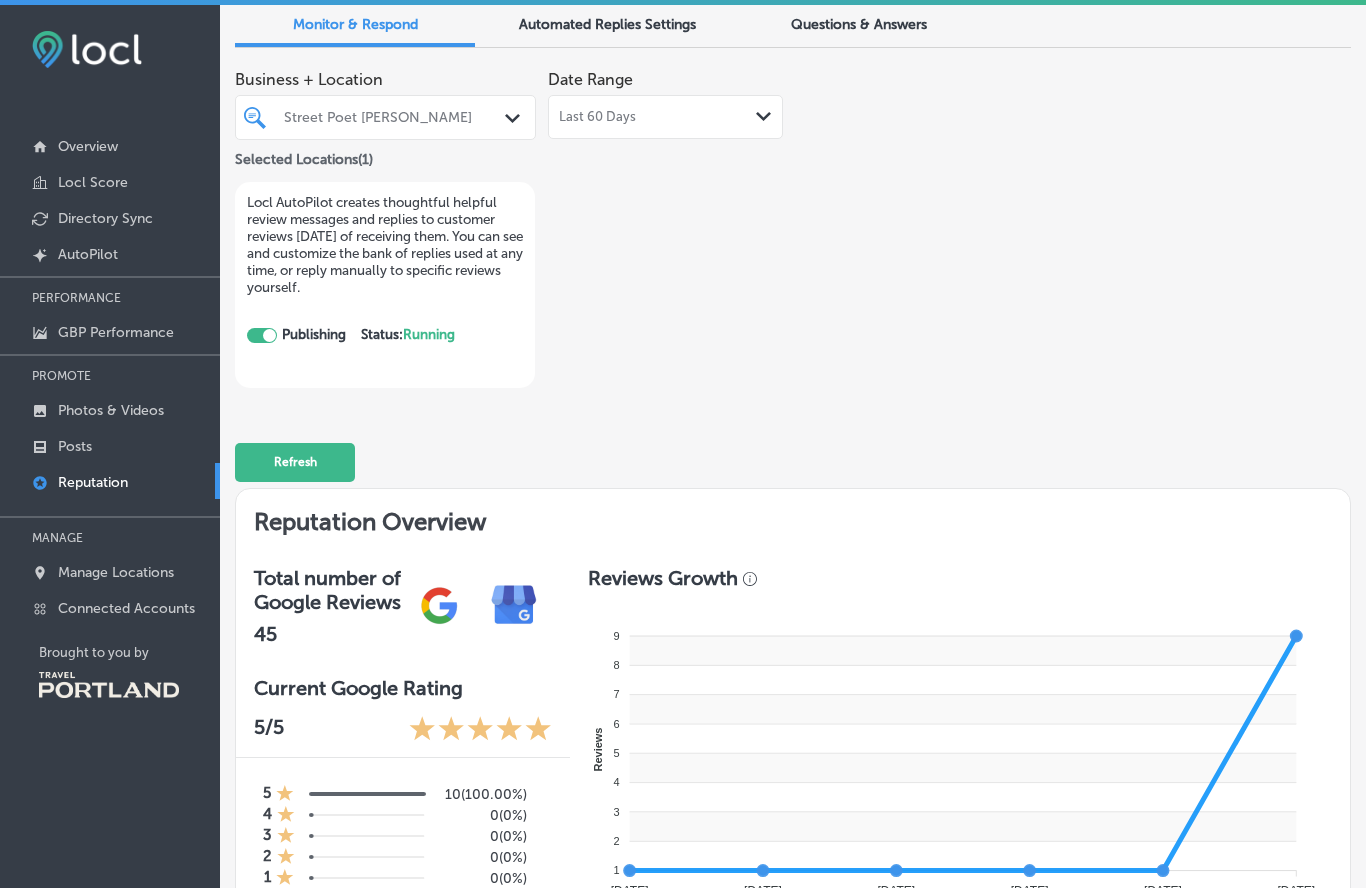 click on "Overview" at bounding box center [88, 146] 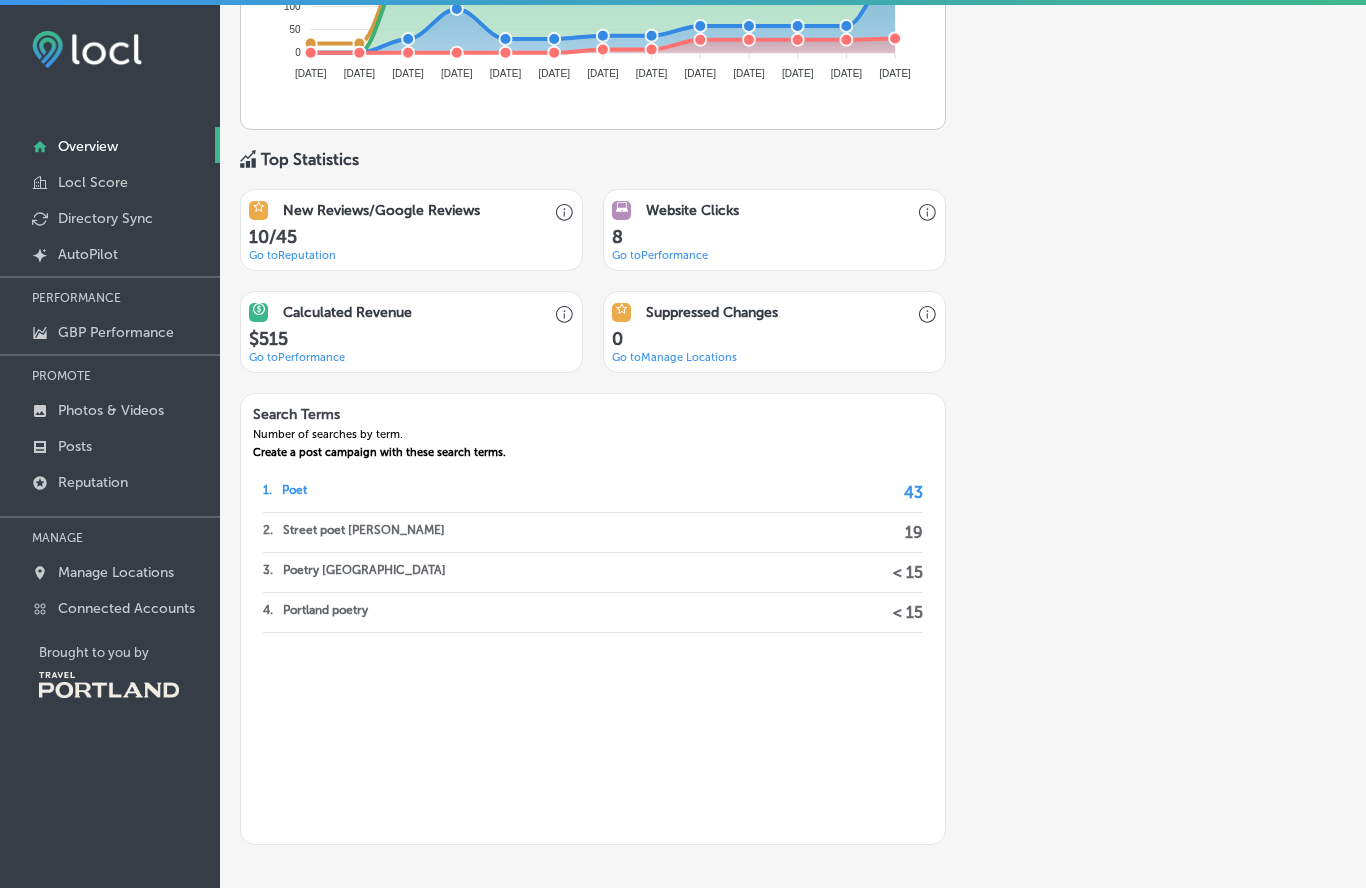 scroll, scrollTop: 1290, scrollLeft: 0, axis: vertical 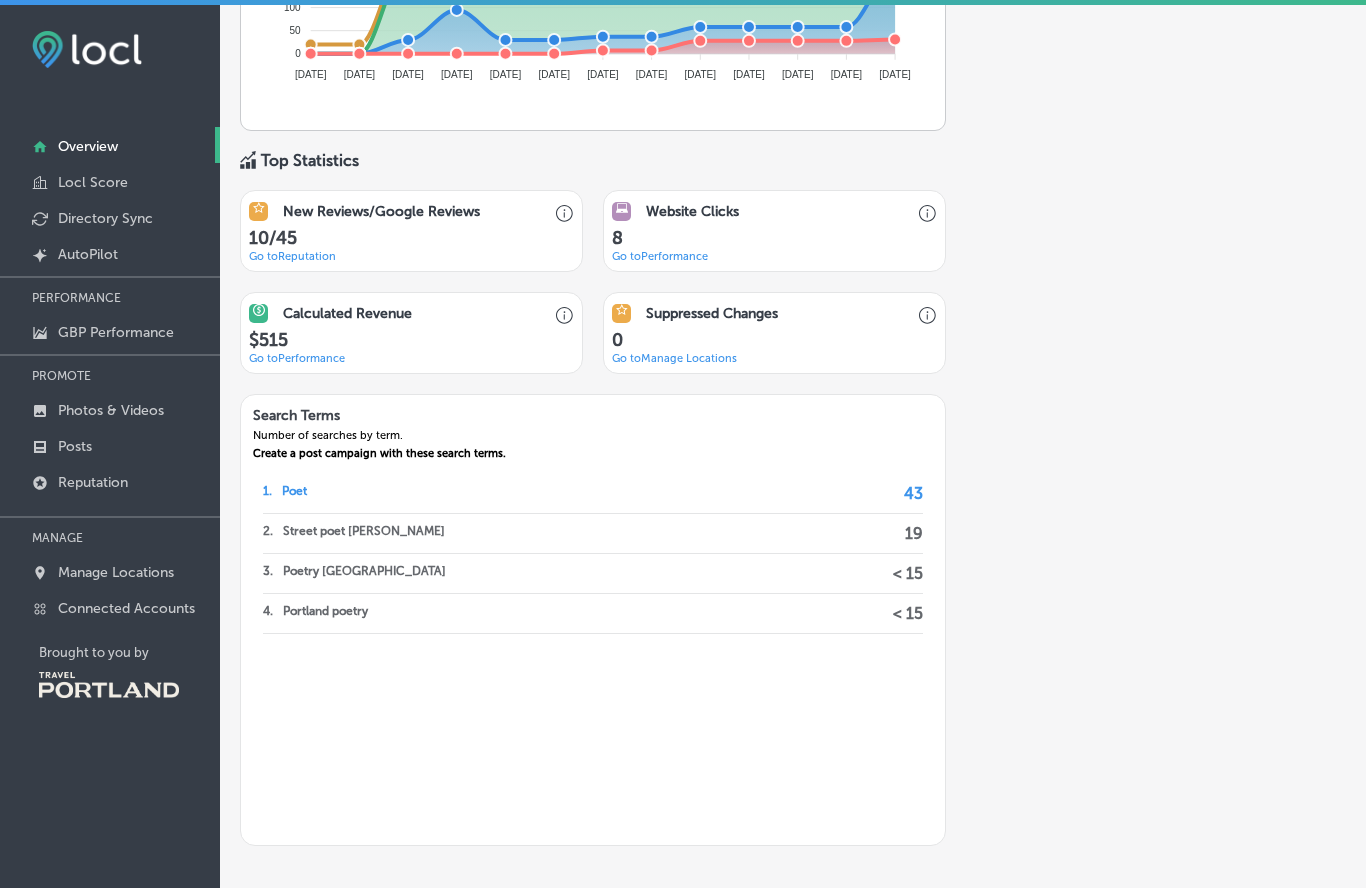click on "3 . Poetry portland < 15" at bounding box center (593, 574) 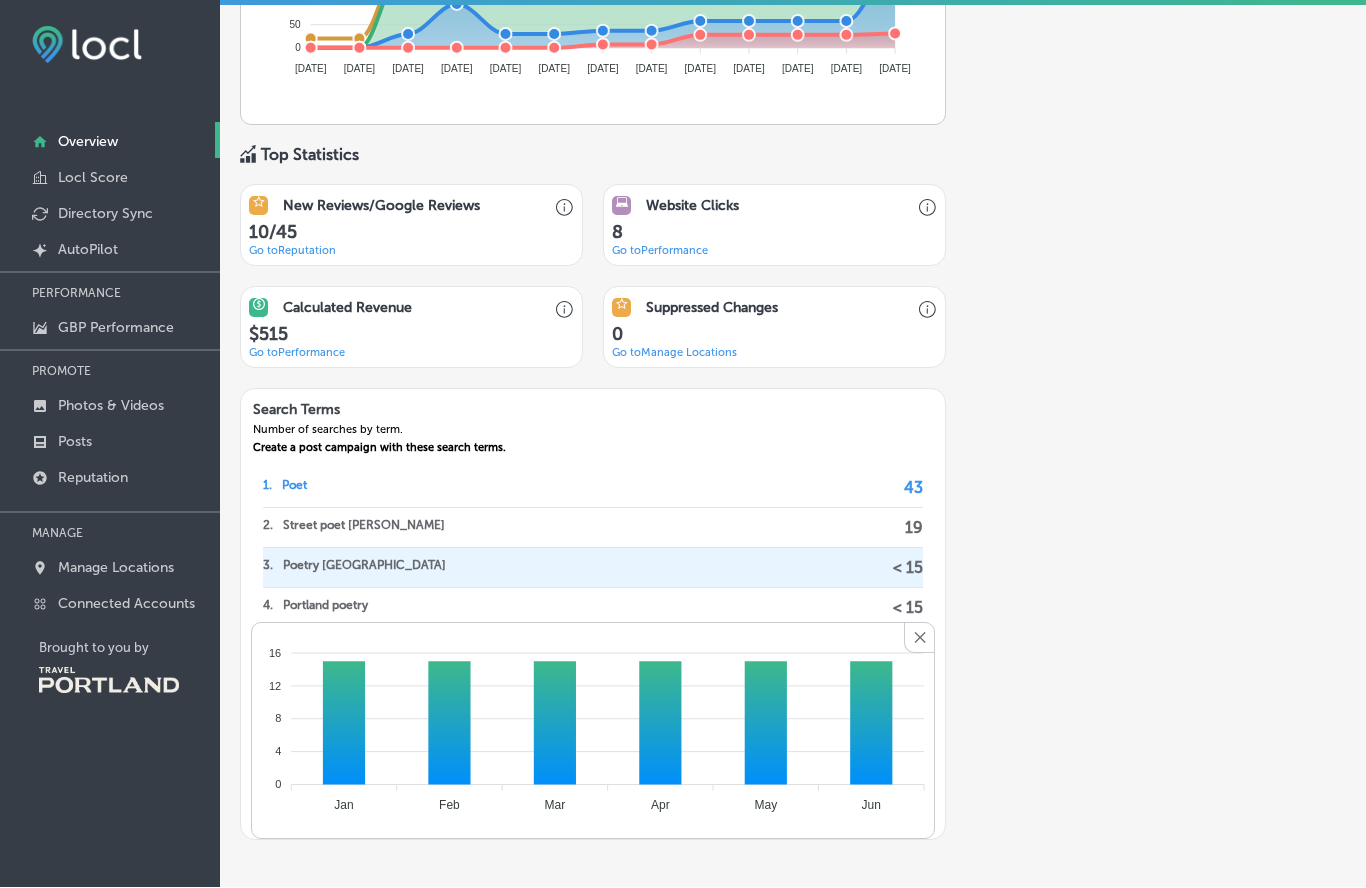 scroll, scrollTop: 92, scrollLeft: 0, axis: vertical 